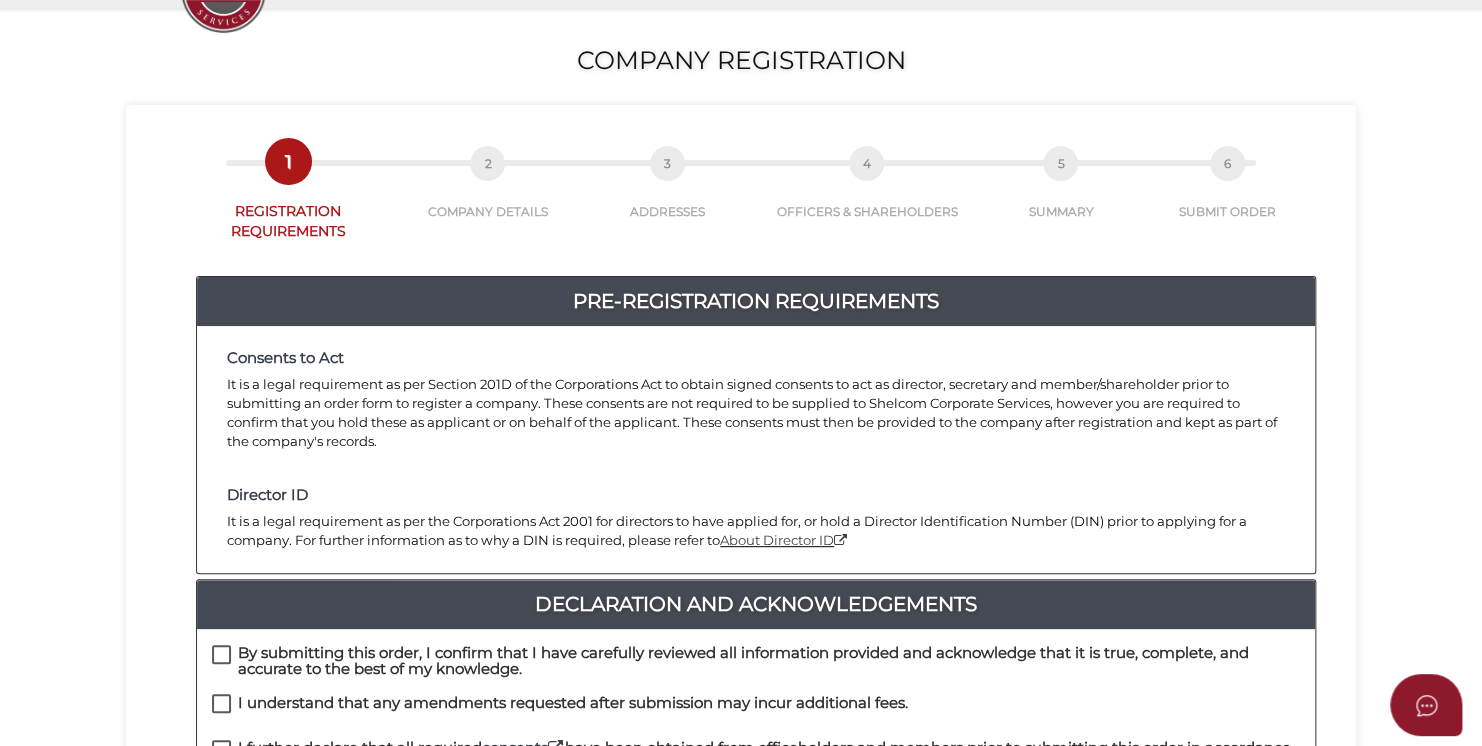 scroll, scrollTop: 300, scrollLeft: 0, axis: vertical 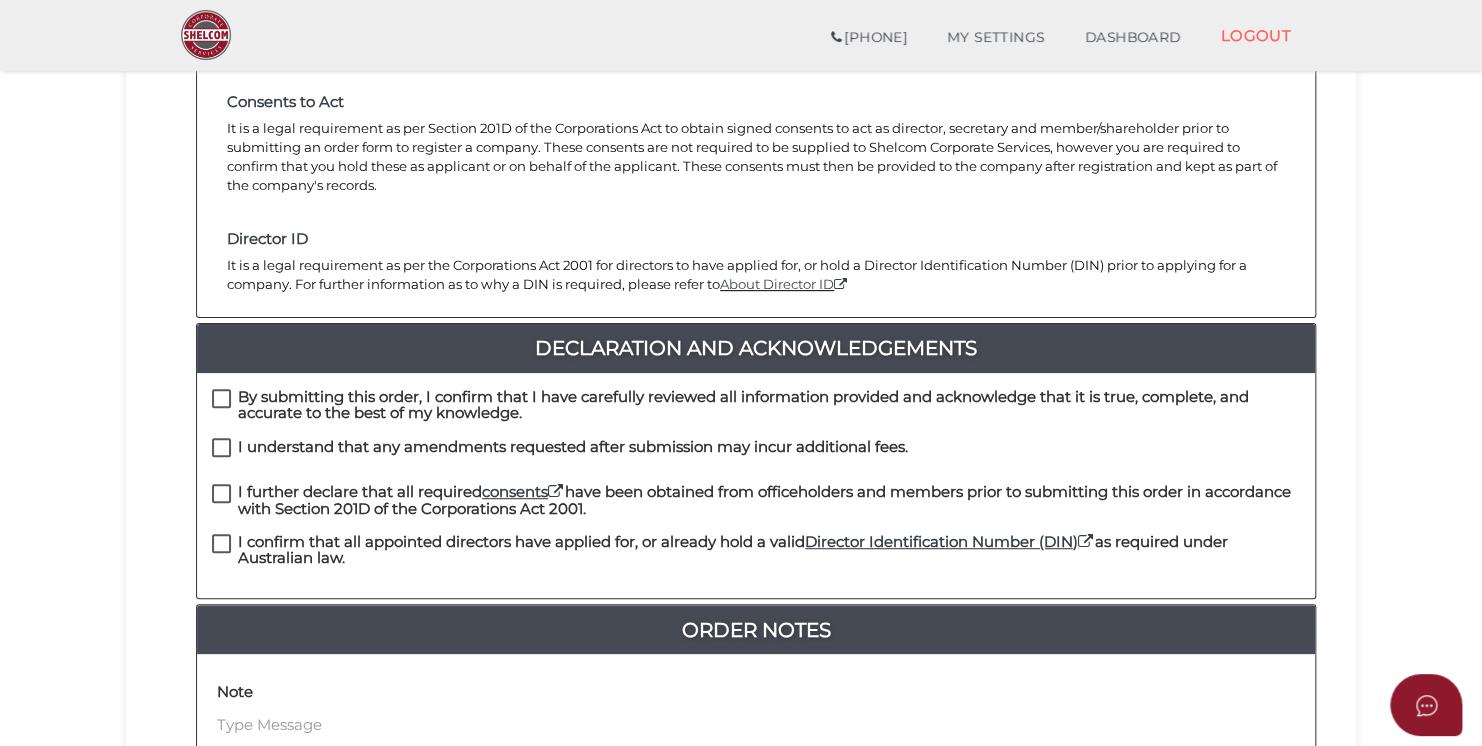 click on "By submitting this order, I confirm that I have carefully reviewed all information provided and acknowledge that it is true, complete, and accurate to the best of my knowledge." at bounding box center (756, 401) 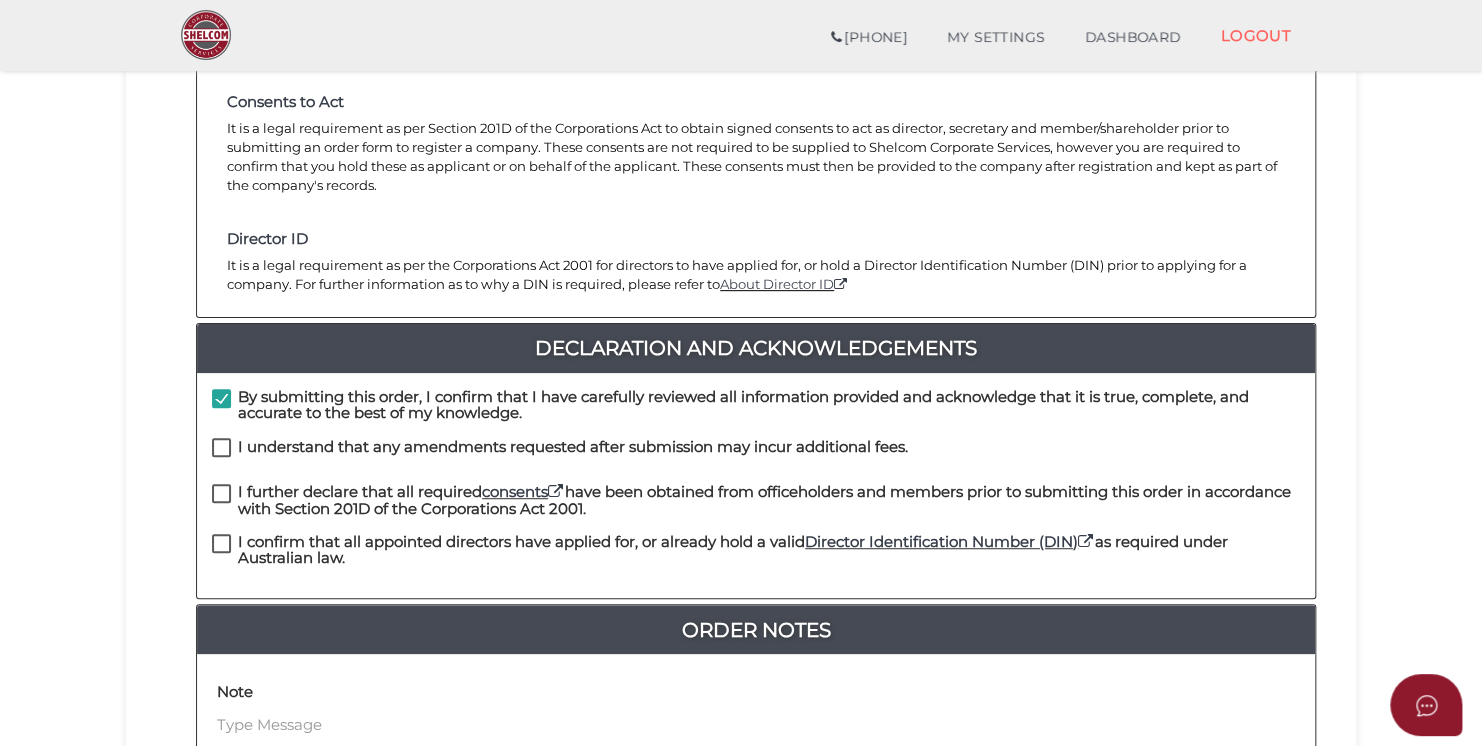 click on "I understand that any amendments requested after submission may incur additional fees." at bounding box center (560, 451) 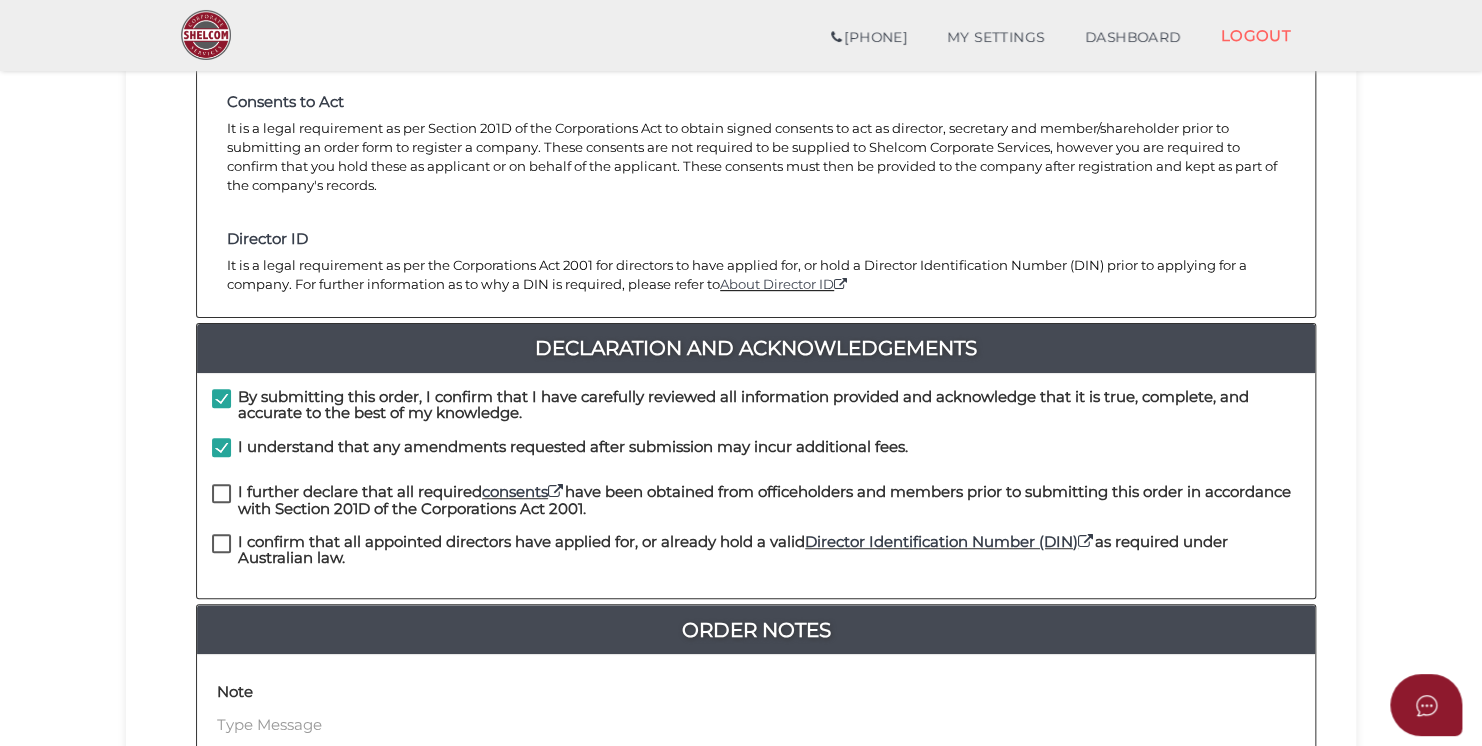 click on "I further declare that all required  consents   have been obtained from officeholders and members prior to submitting this order in accordance with Section 201D of the Corporations Act 2001." at bounding box center [756, 496] 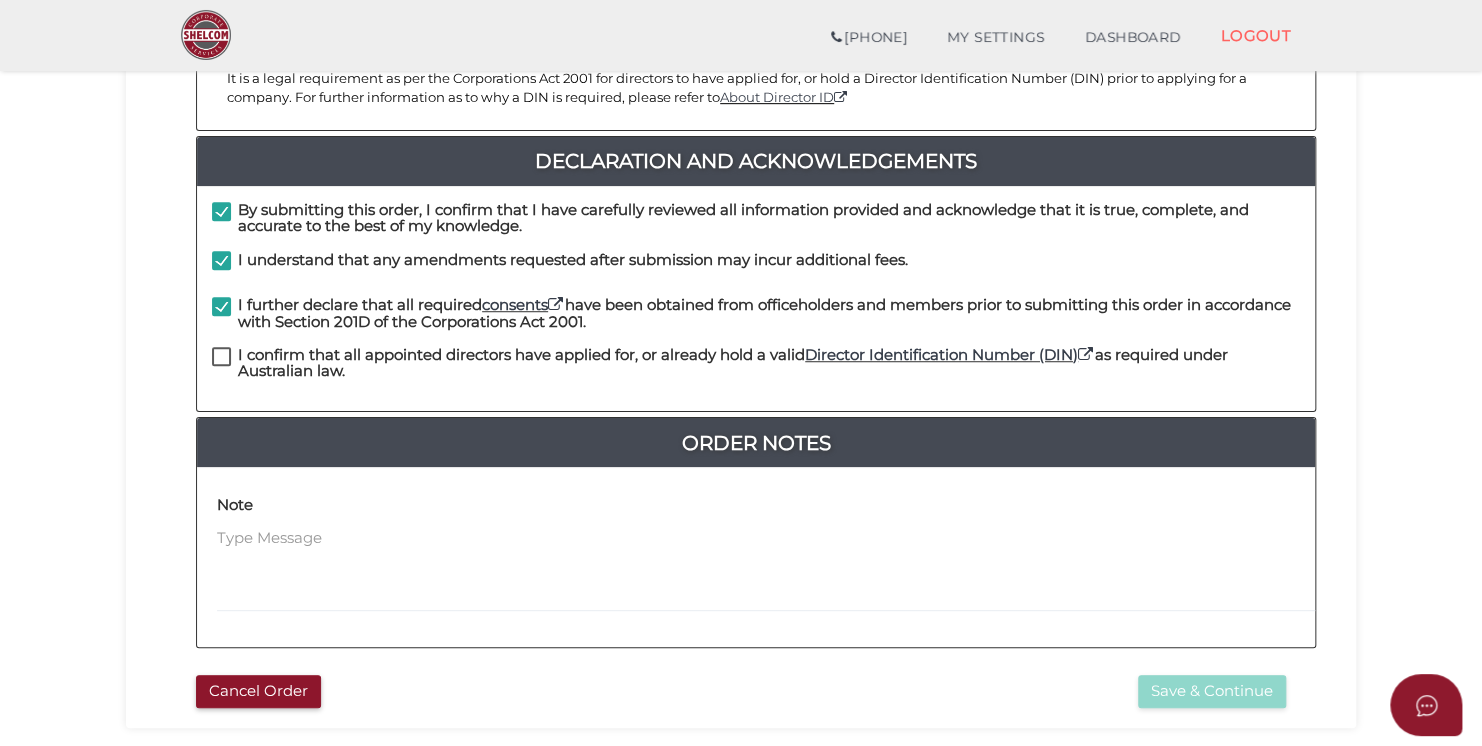 scroll, scrollTop: 500, scrollLeft: 0, axis: vertical 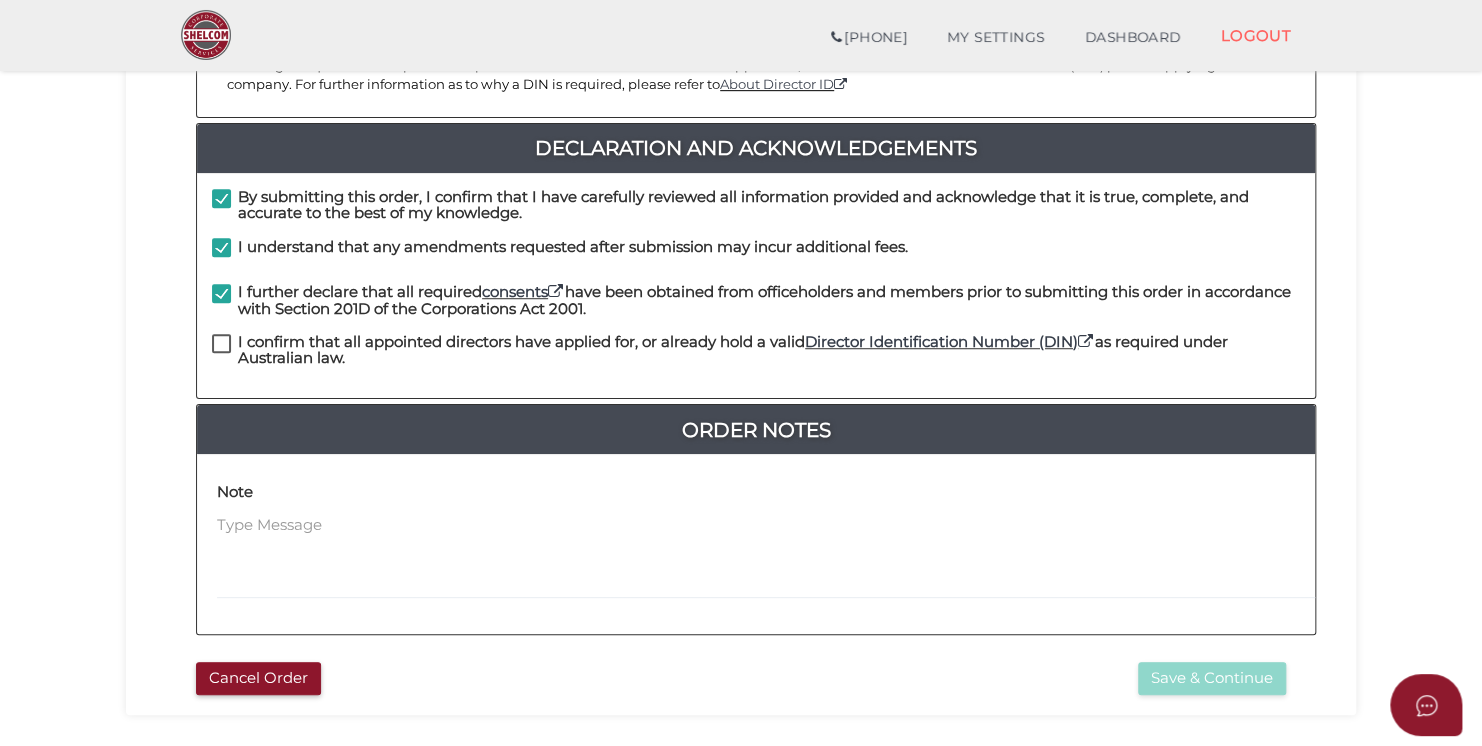 click on "I confirm that all appointed directors have applied for, or already hold a valid  Director Identification Number (DIN)   as required under Australian law." at bounding box center [769, 350] 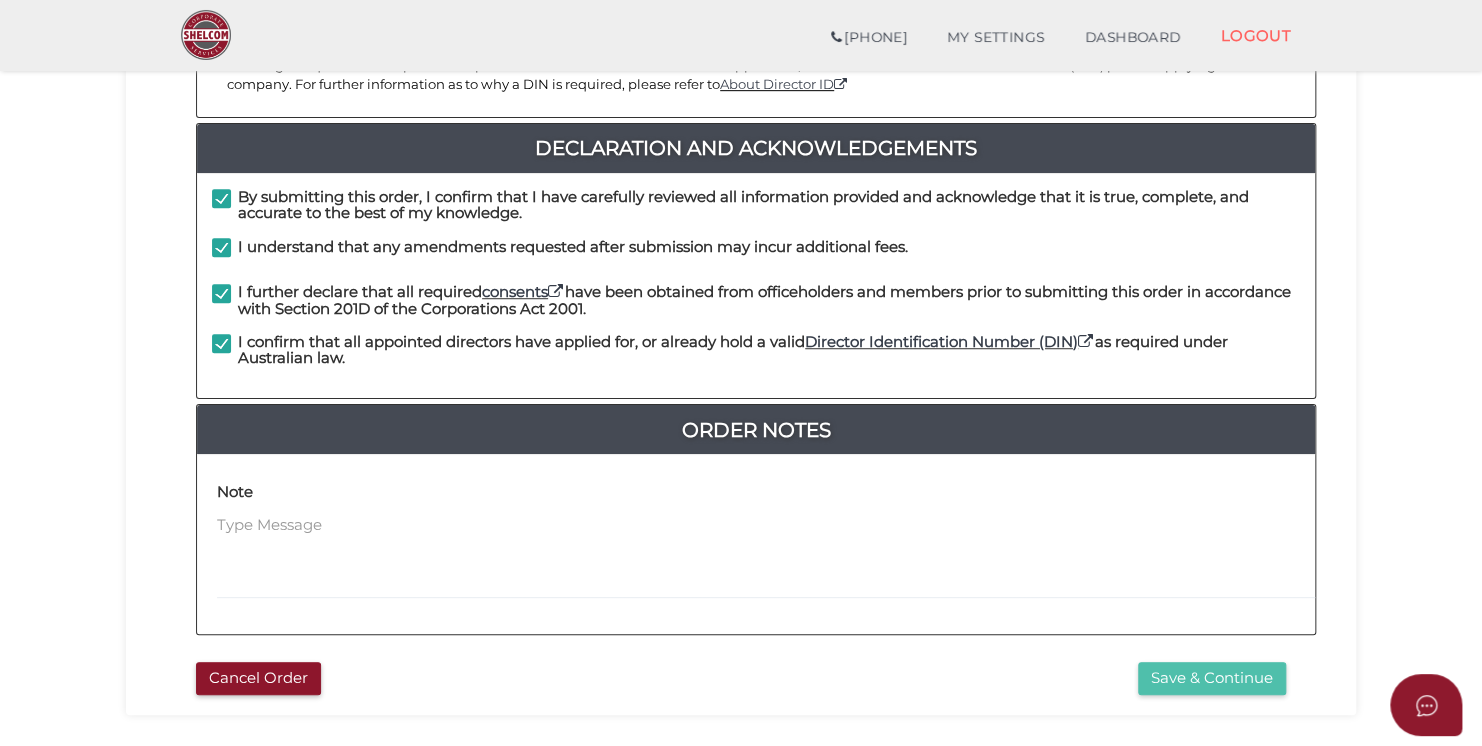 click on "Save & Continue" at bounding box center [1212, 678] 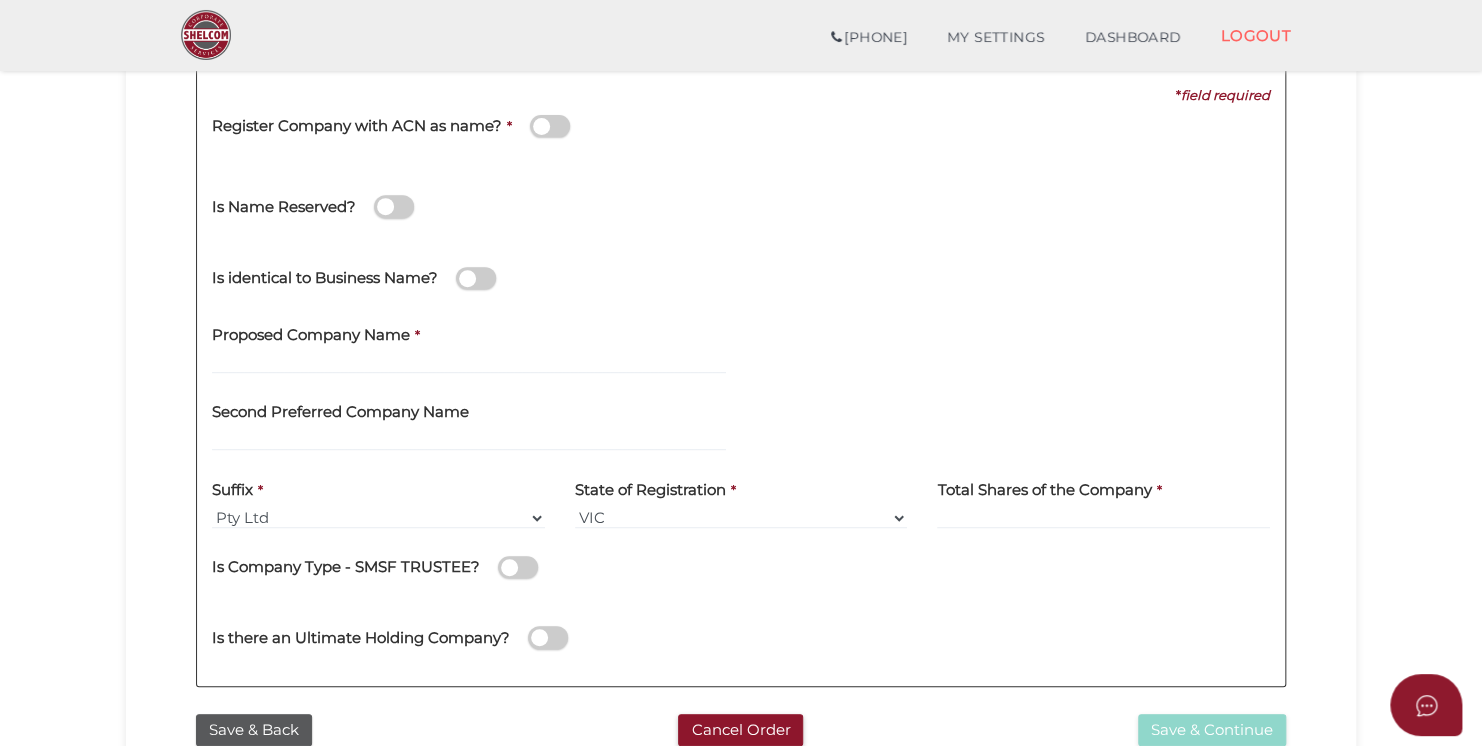 scroll, scrollTop: 300, scrollLeft: 0, axis: vertical 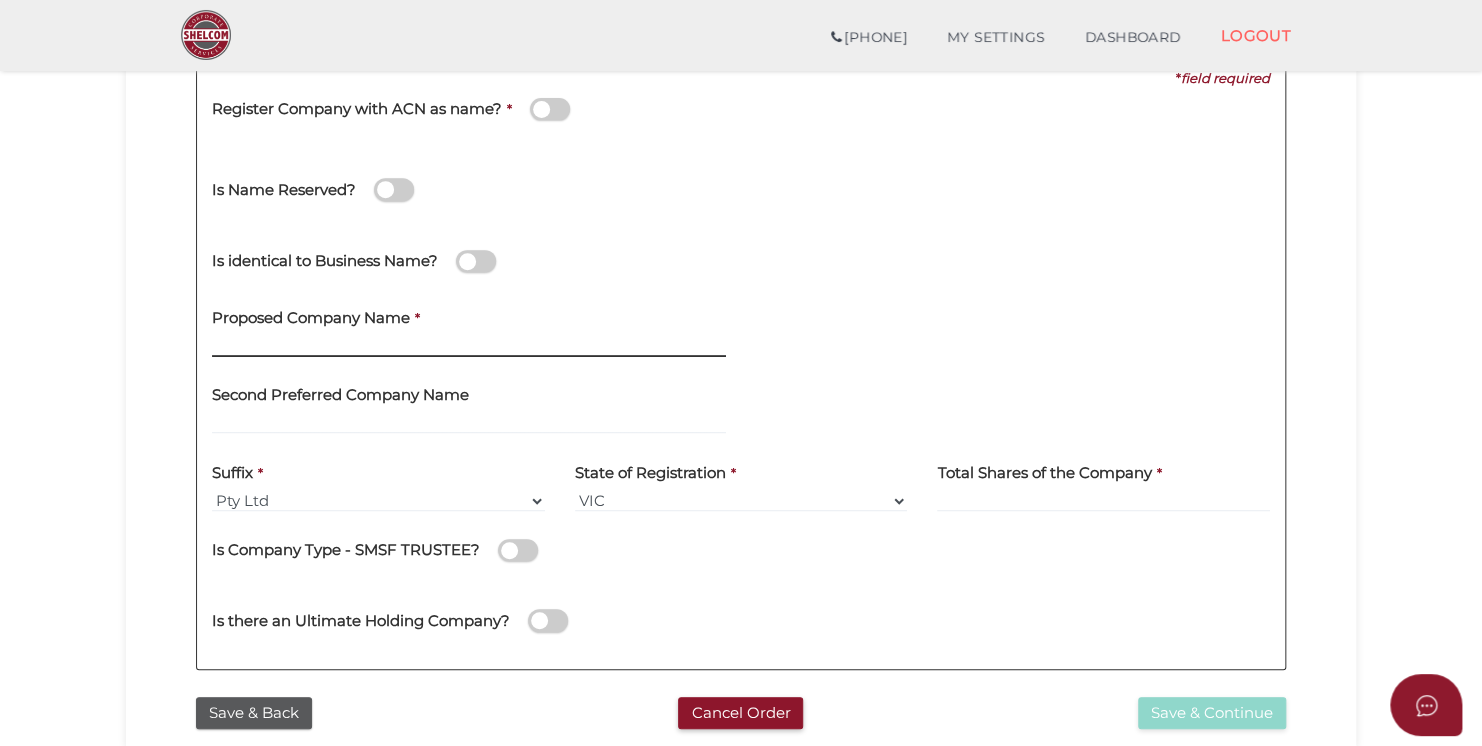 click at bounding box center [469, 346] 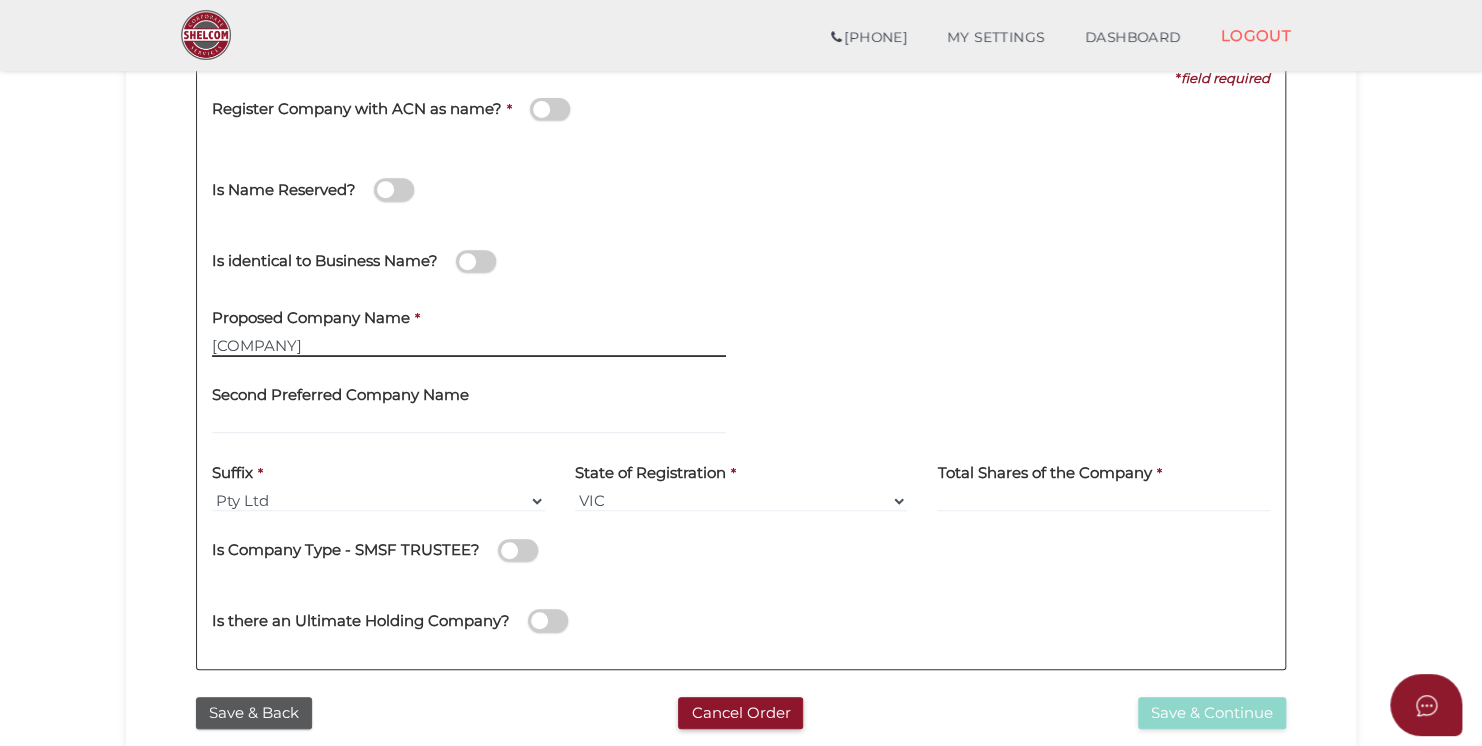 type on "[COMPANY]" 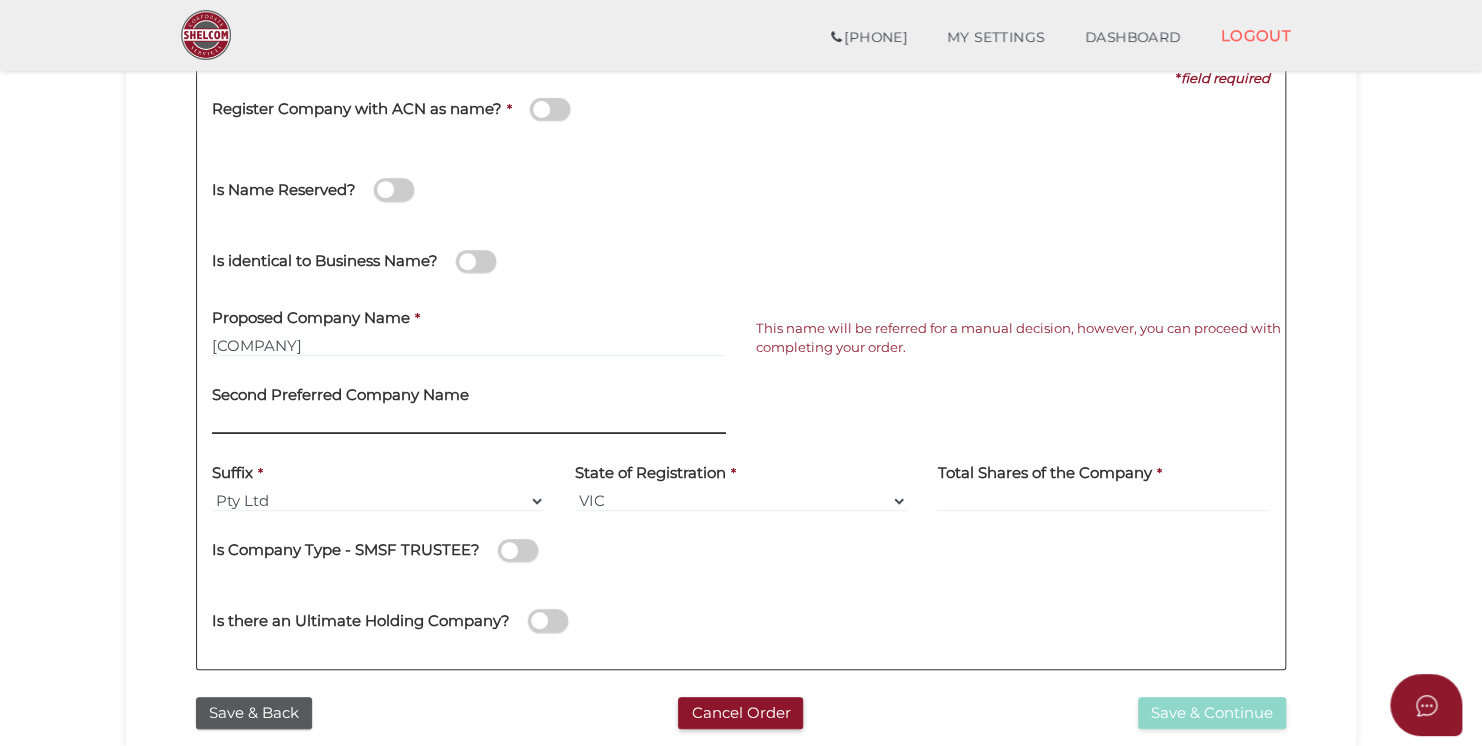 scroll, scrollTop: 200, scrollLeft: 0, axis: vertical 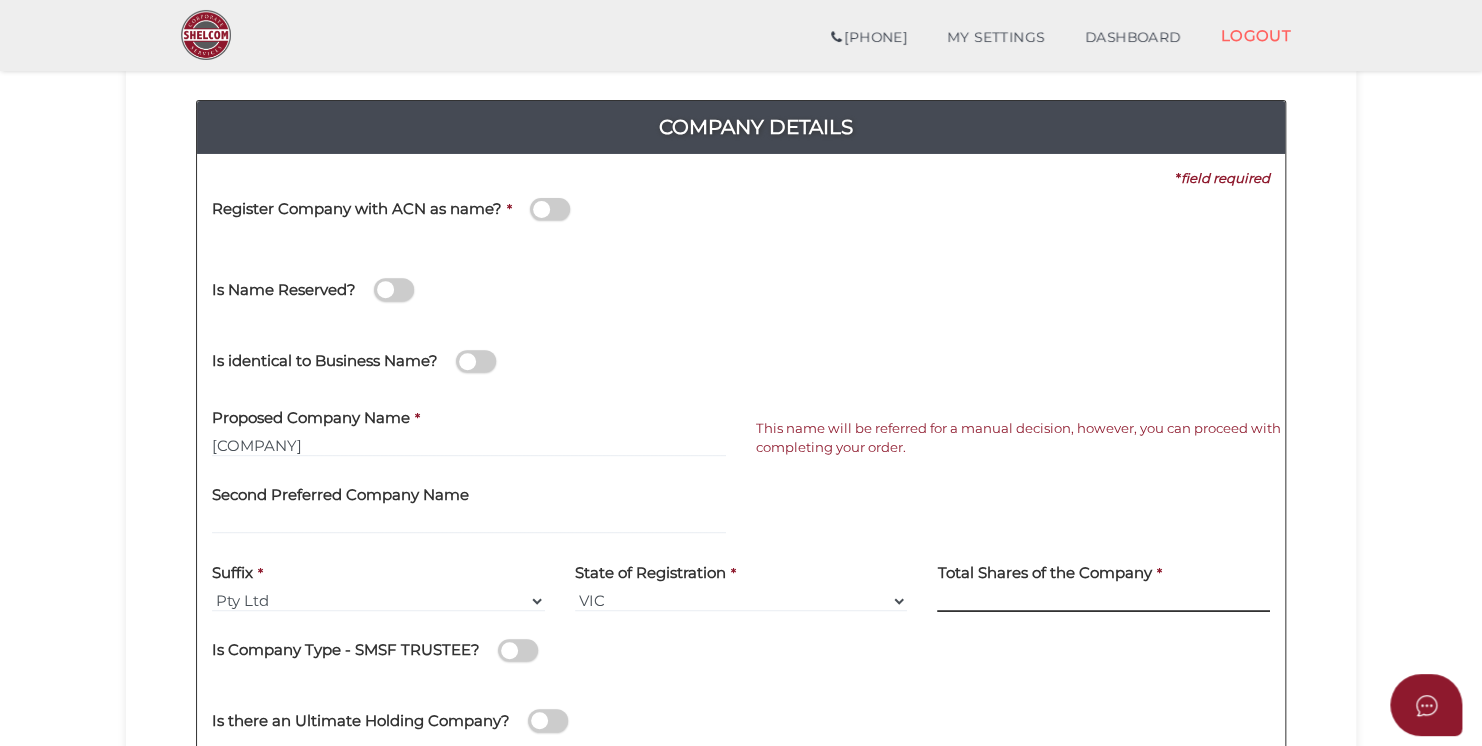 click at bounding box center [1103, 601] 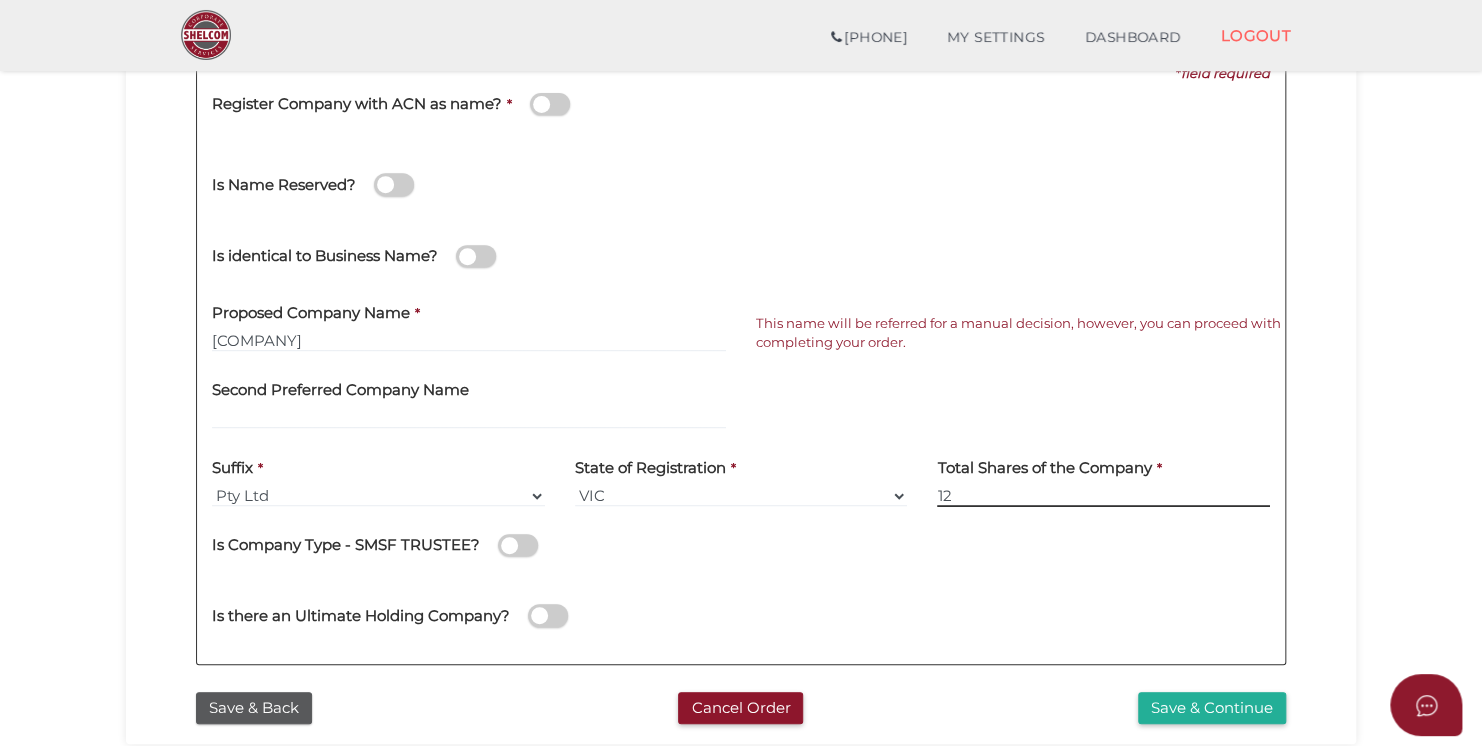 scroll, scrollTop: 400, scrollLeft: 0, axis: vertical 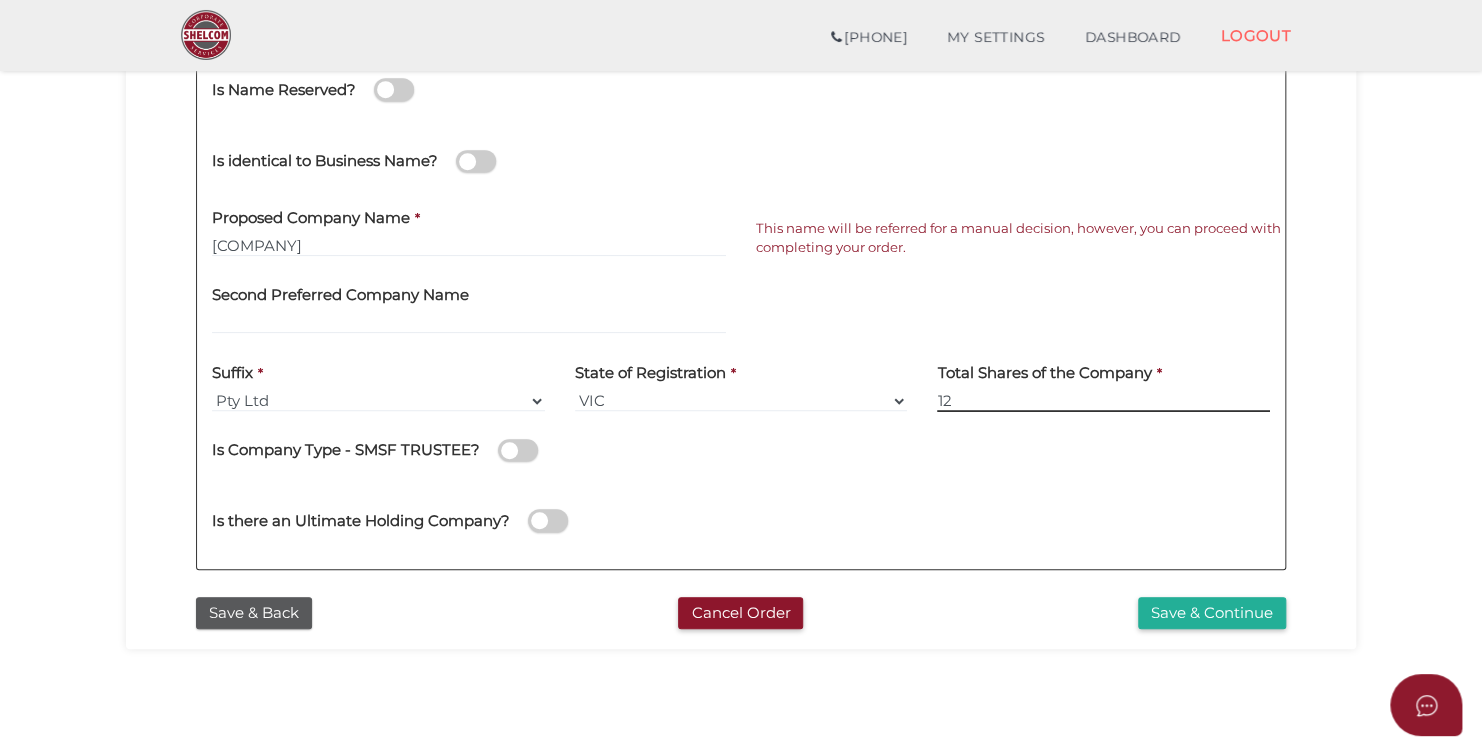 type on "12" 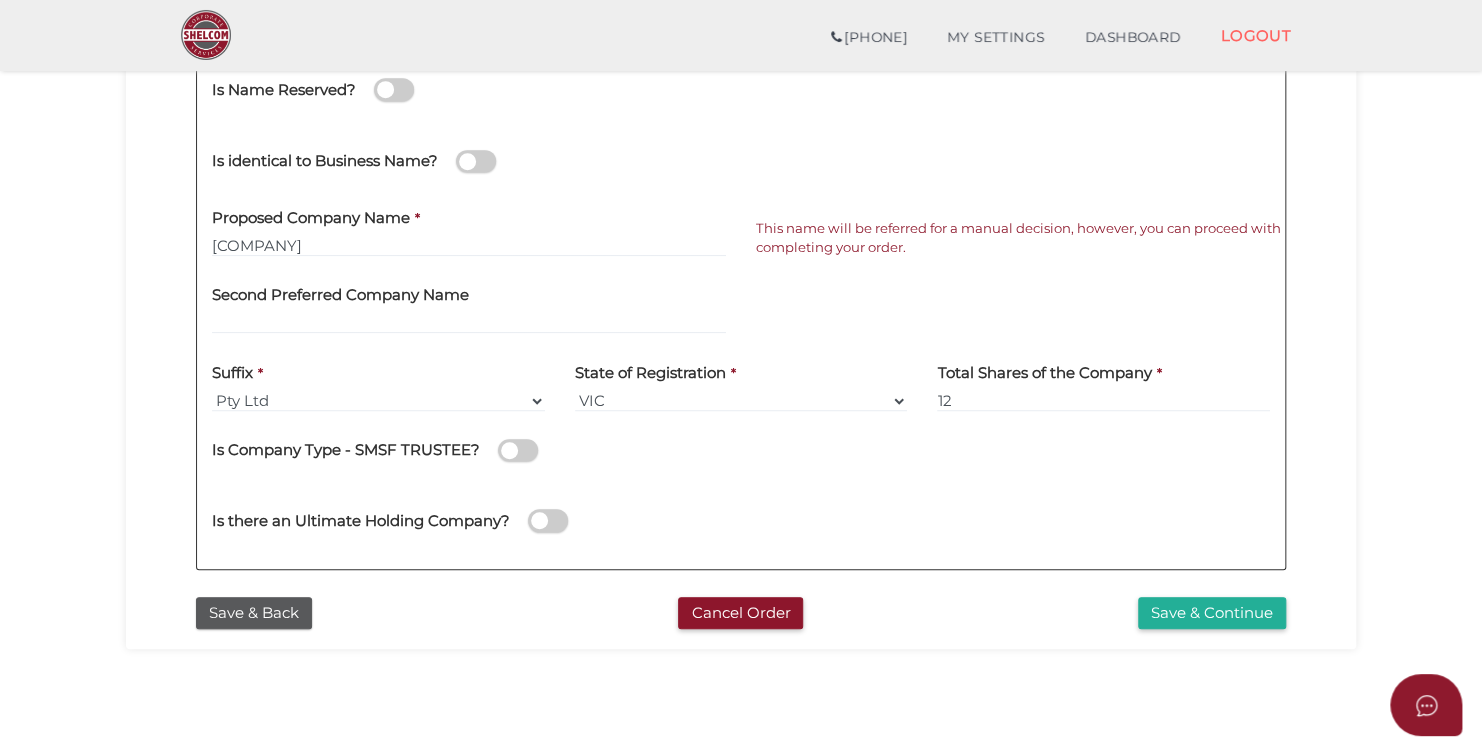 click at bounding box center [548, 520] 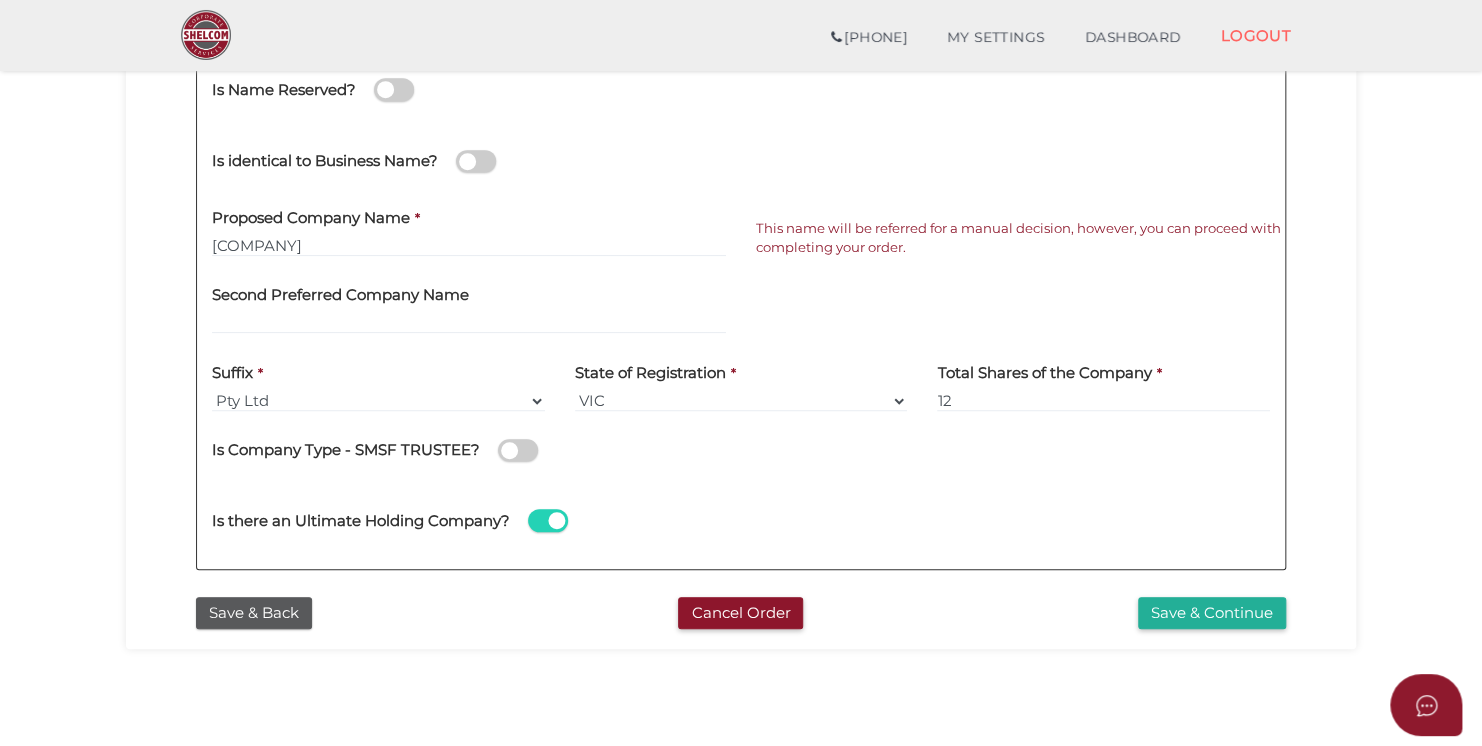 select on "Australia" 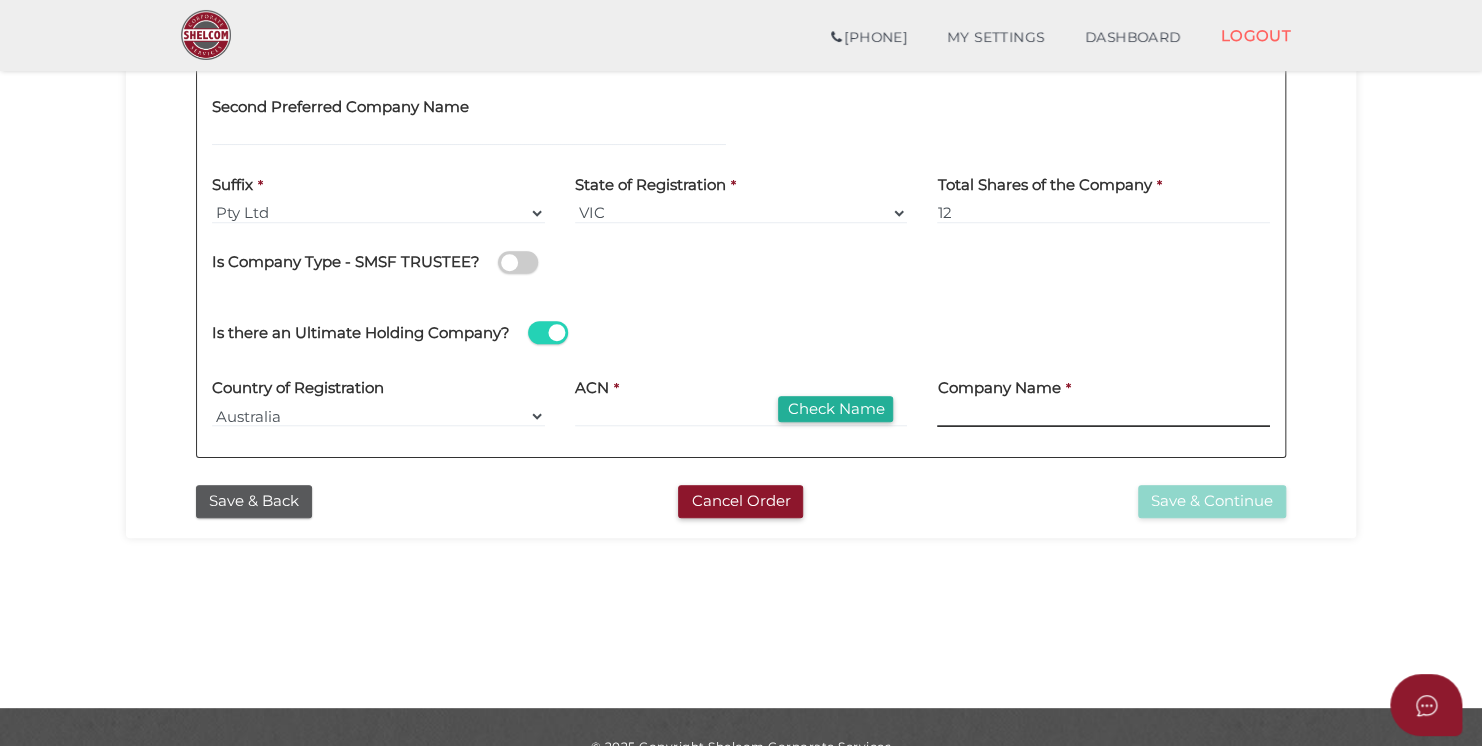 scroll, scrollTop: 600, scrollLeft: 0, axis: vertical 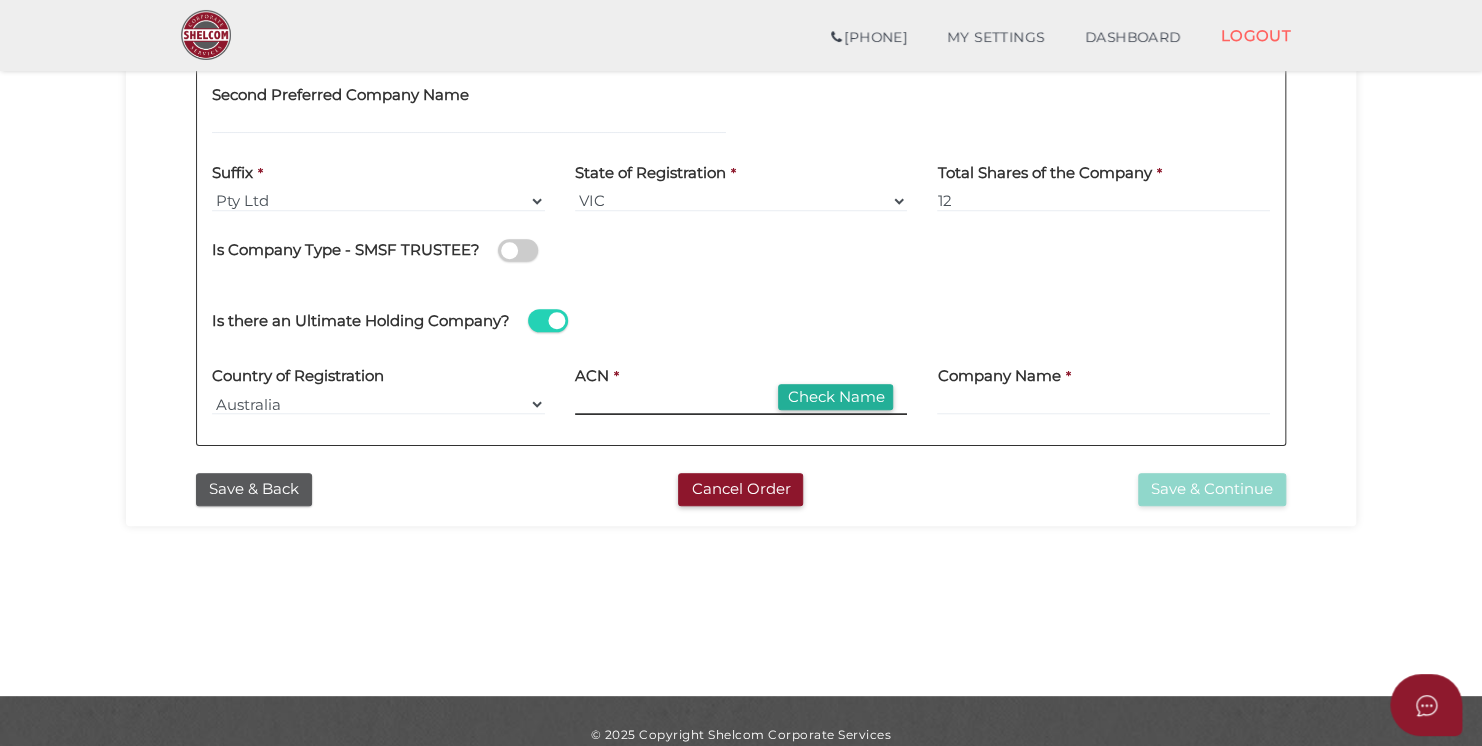 click at bounding box center [741, 404] 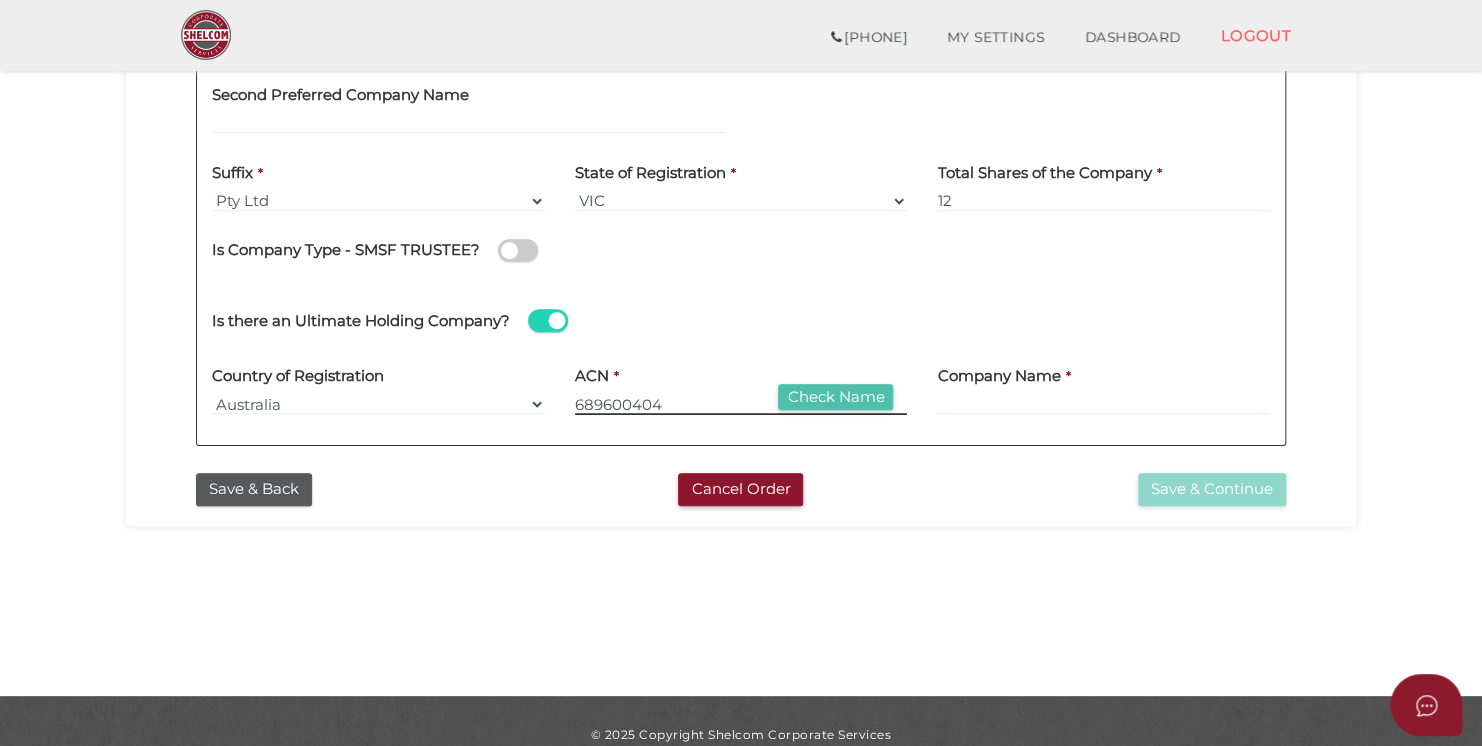 type on "689600404" 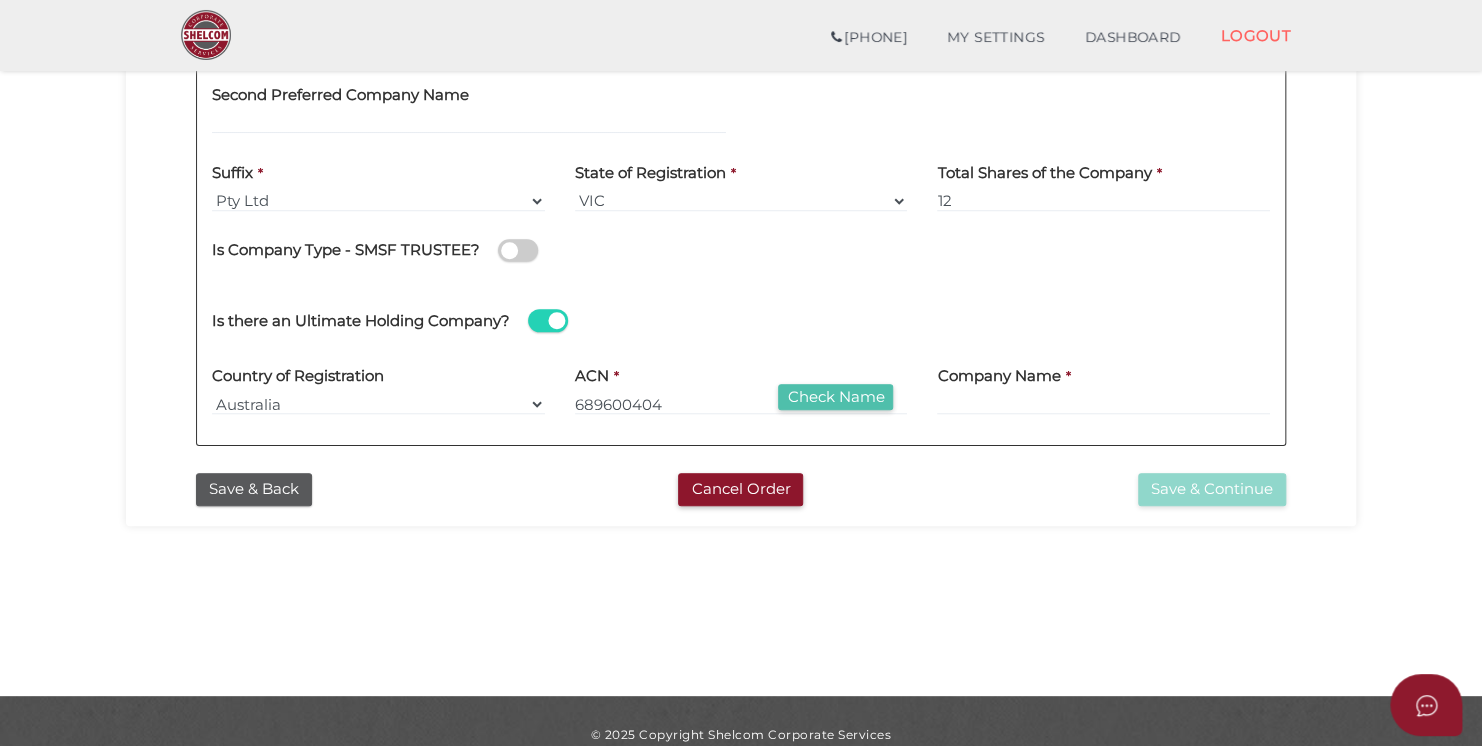 click on "Check Name" at bounding box center [835, 397] 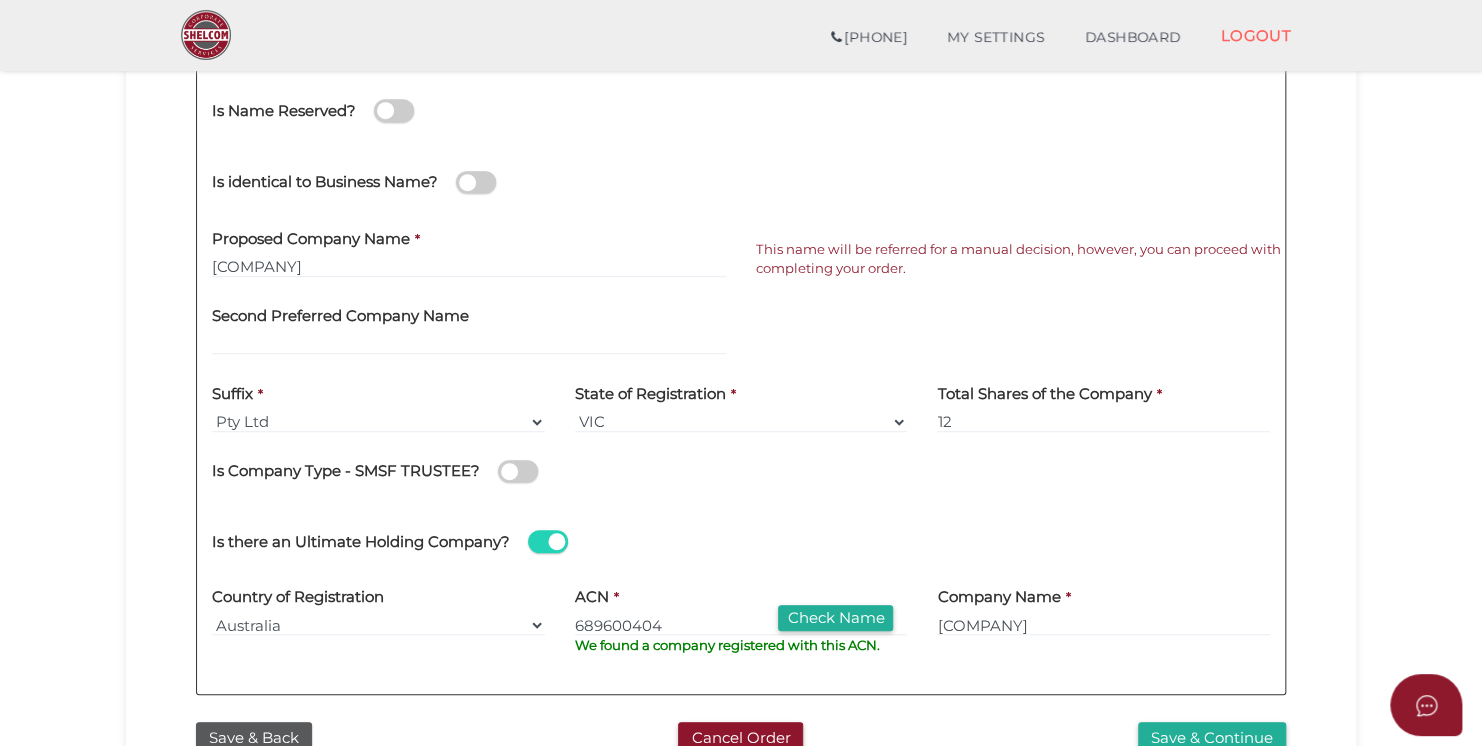 scroll, scrollTop: 600, scrollLeft: 0, axis: vertical 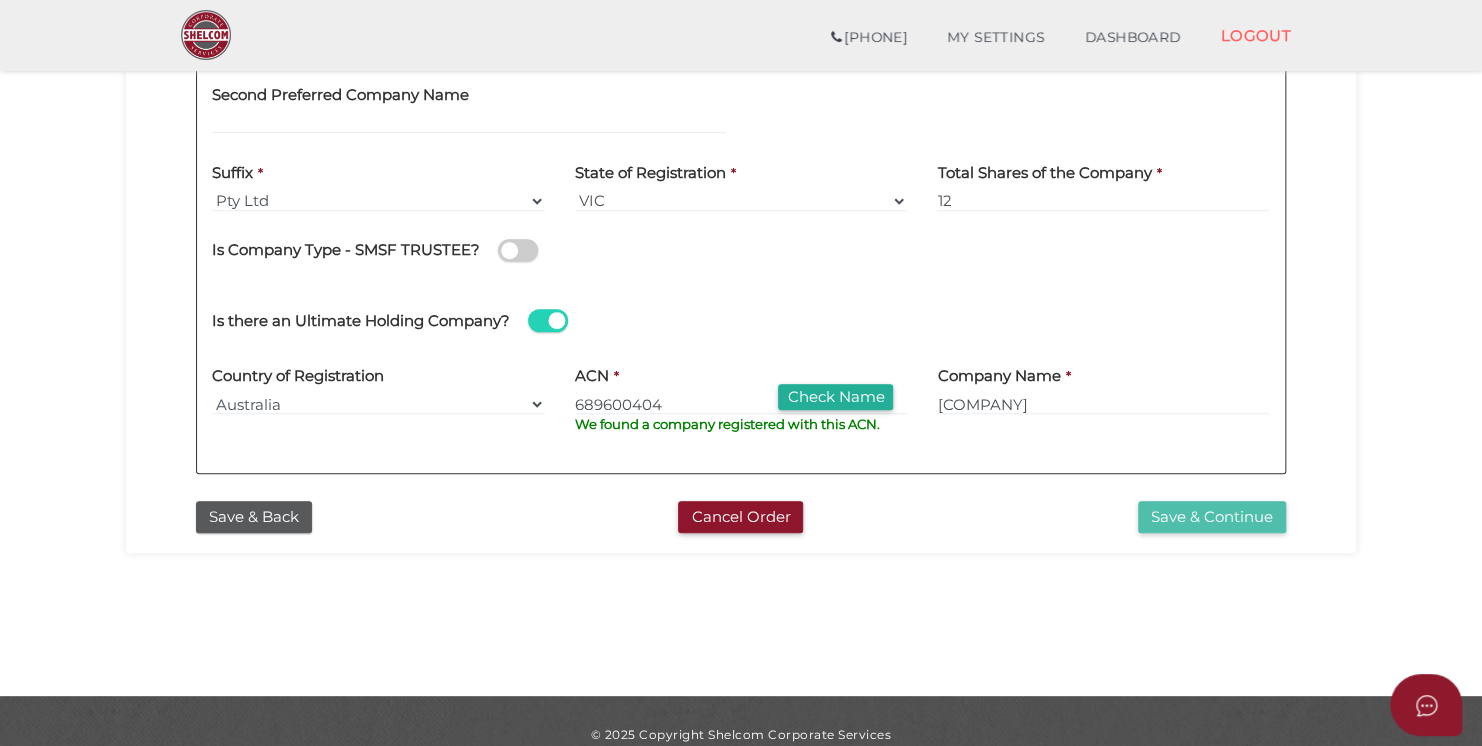 click on "Save & Continue" at bounding box center (1212, 517) 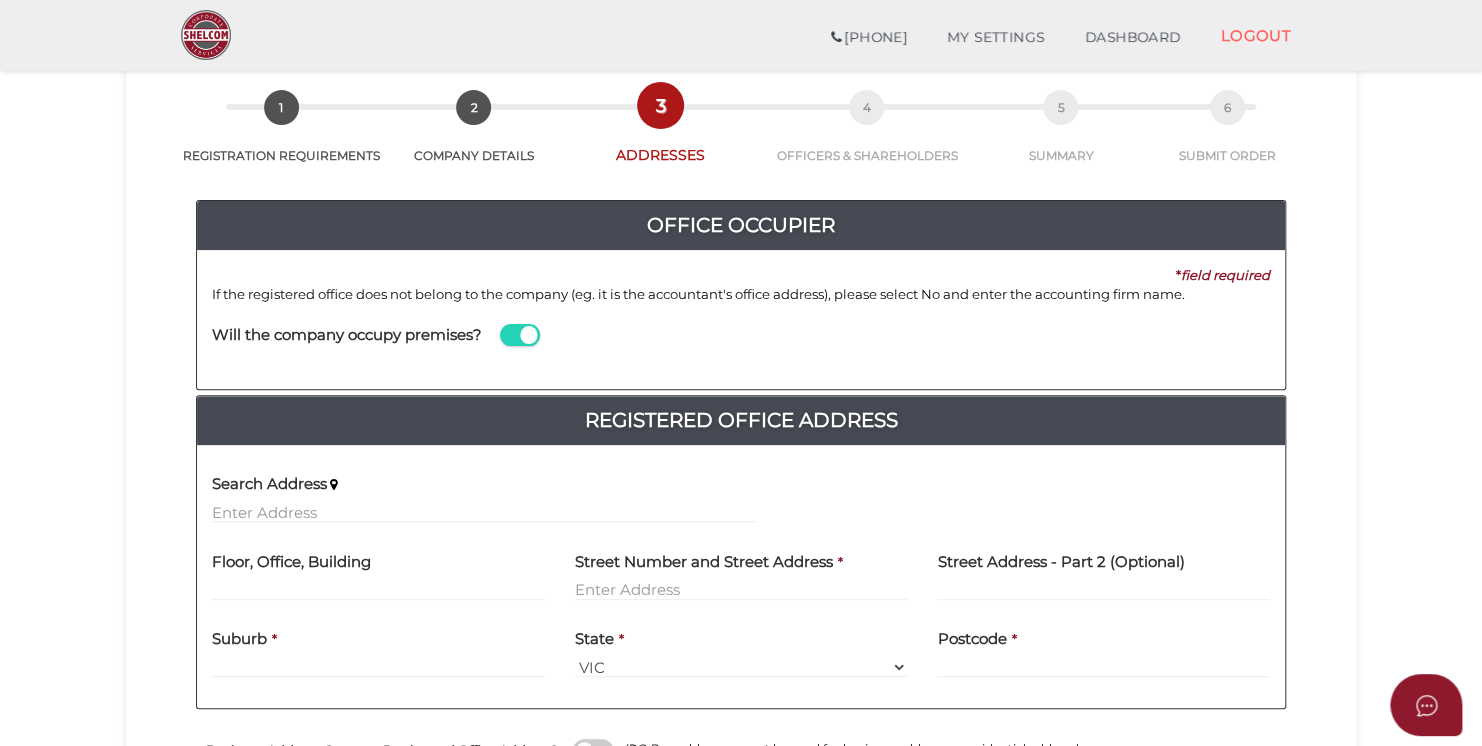 scroll, scrollTop: 200, scrollLeft: 0, axis: vertical 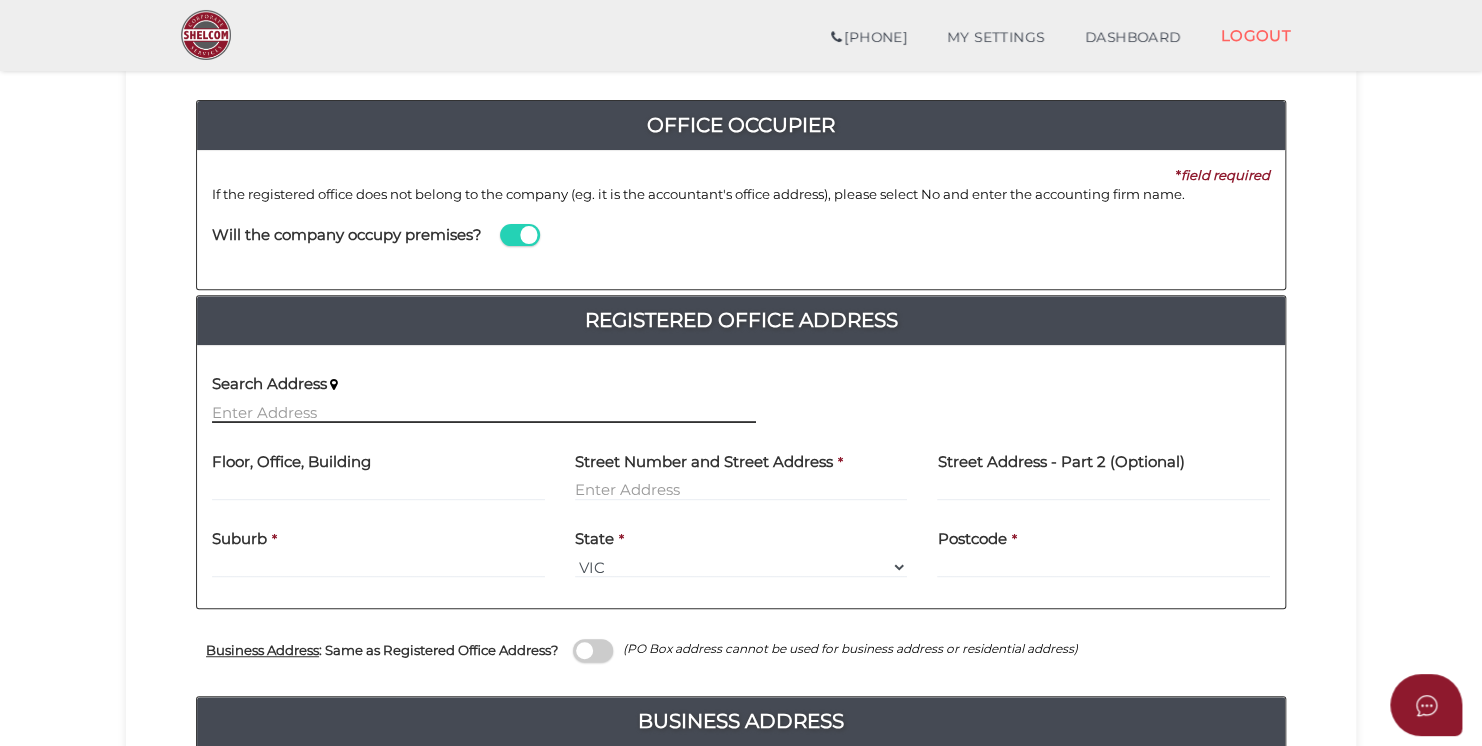 click at bounding box center [484, 412] 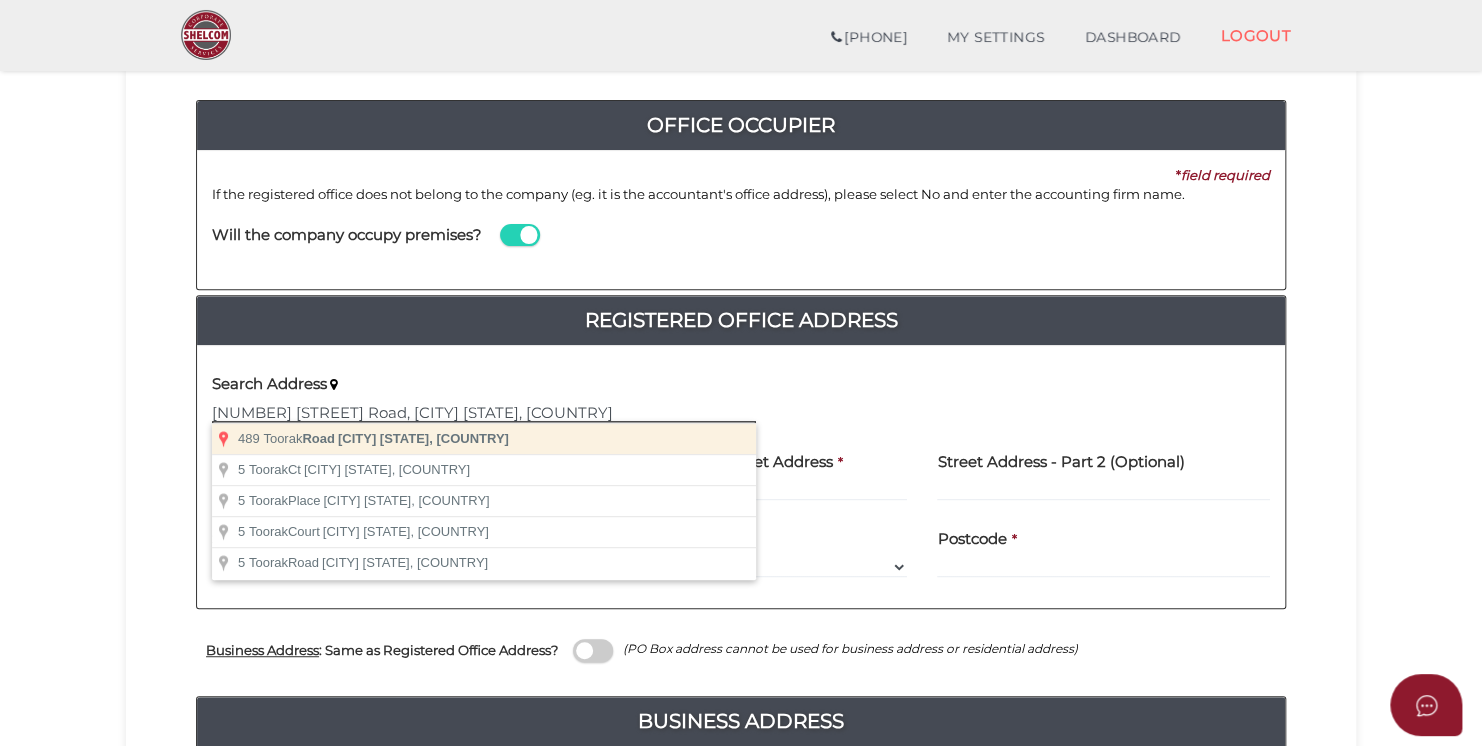 type on "[NUMBER] [STREET] Road, [CITY] [STATE], [COUNTRY]" 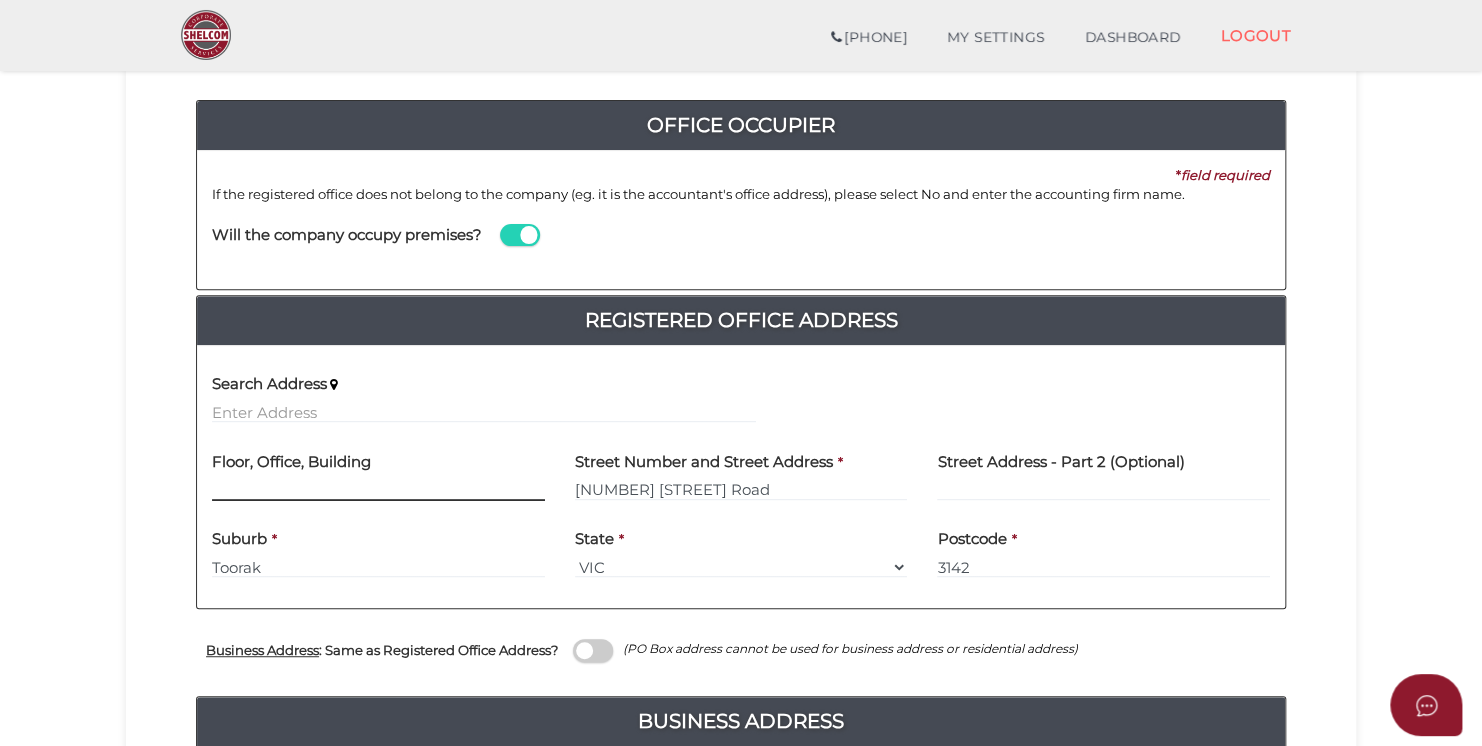 click at bounding box center (378, 490) 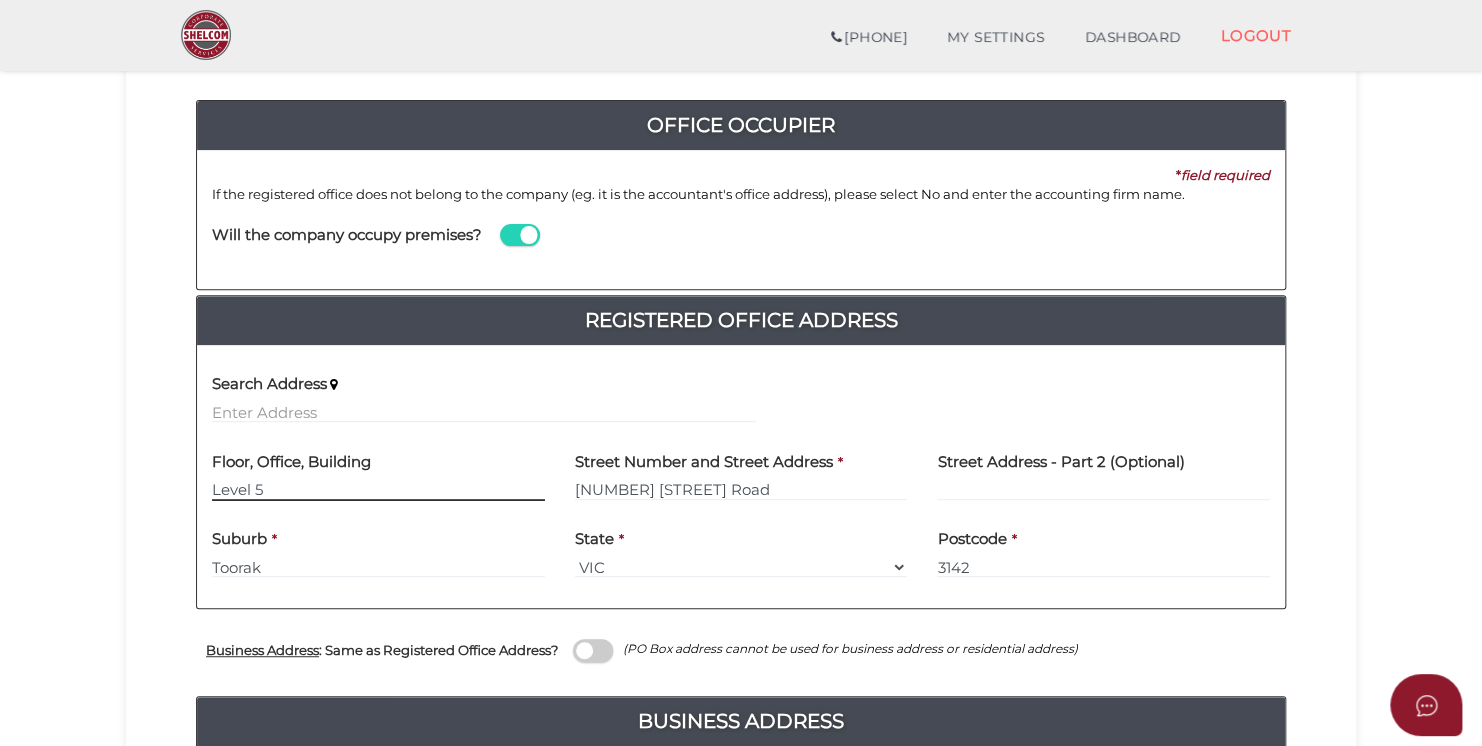 type on "Level 5" 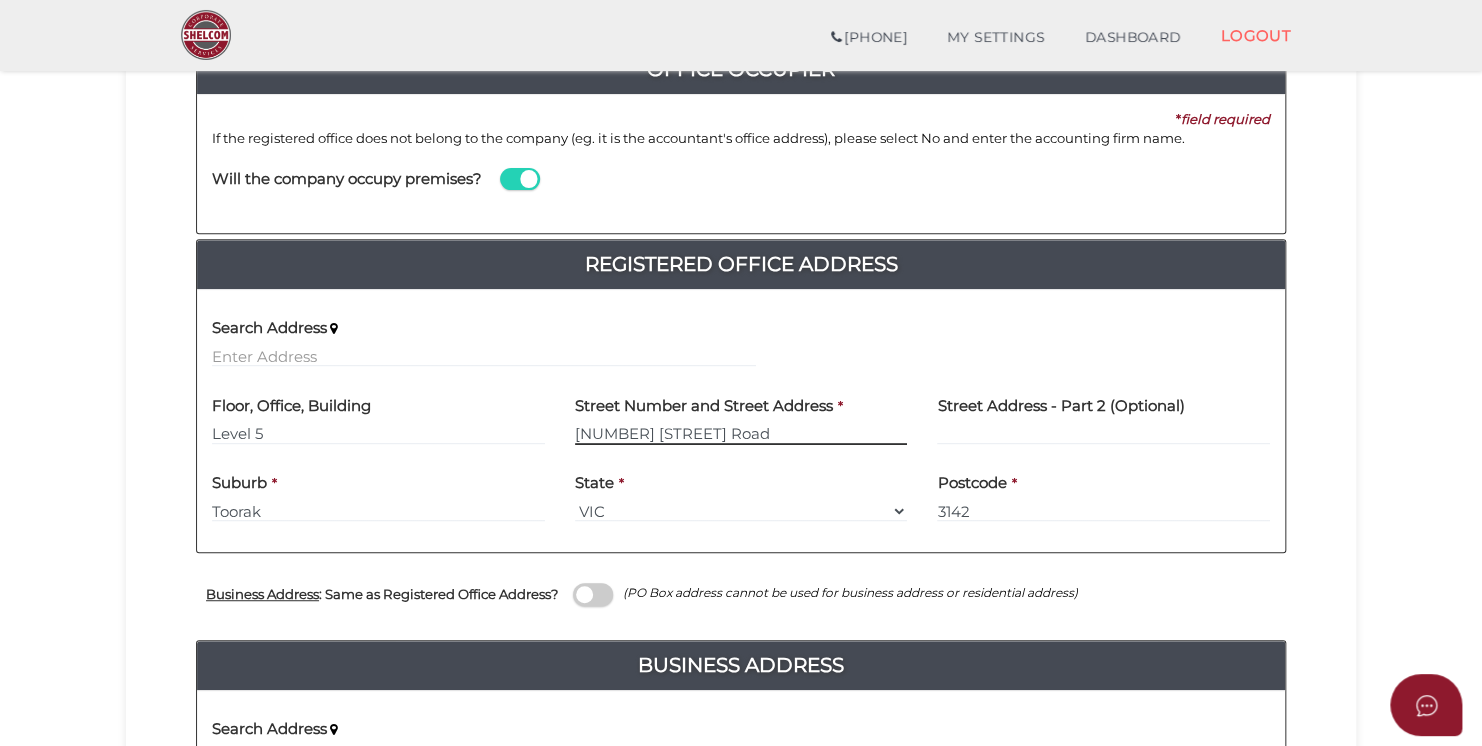scroll, scrollTop: 300, scrollLeft: 0, axis: vertical 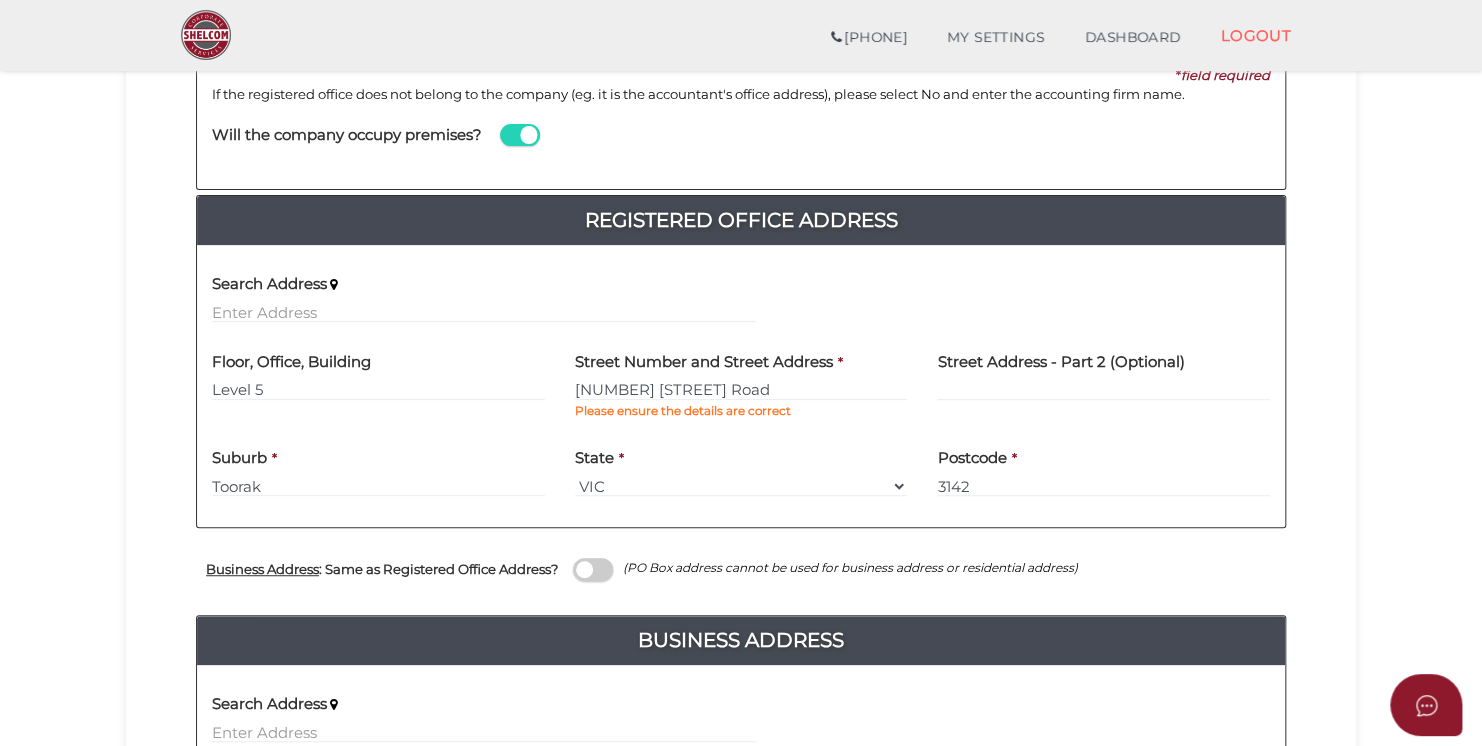 click on "Business Address : Same as Registered Office Address?
(PO Box address cannot be used for business address or residential address)" at bounding box center (741, 571) 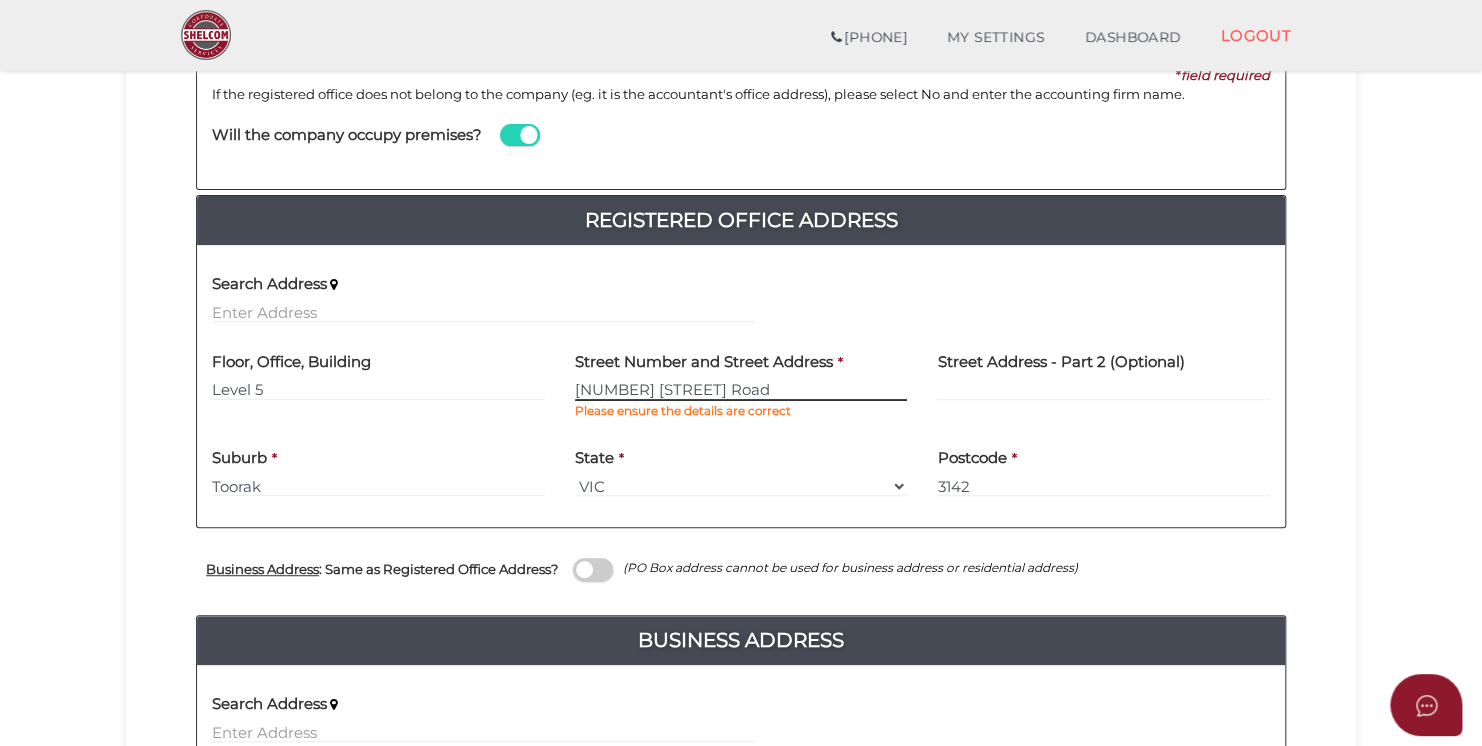click on "489 Toorak Road" at bounding box center (741, 390) 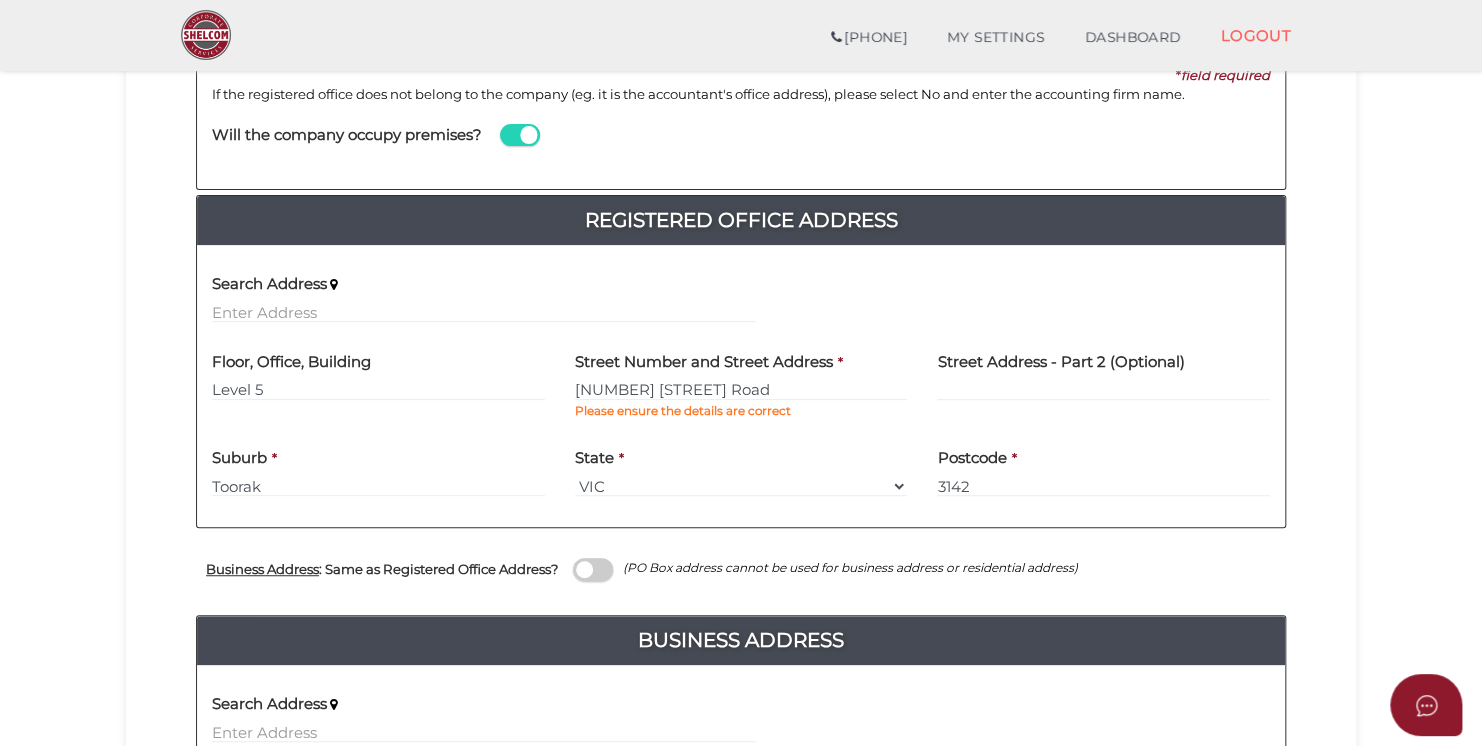 click at bounding box center [593, 569] 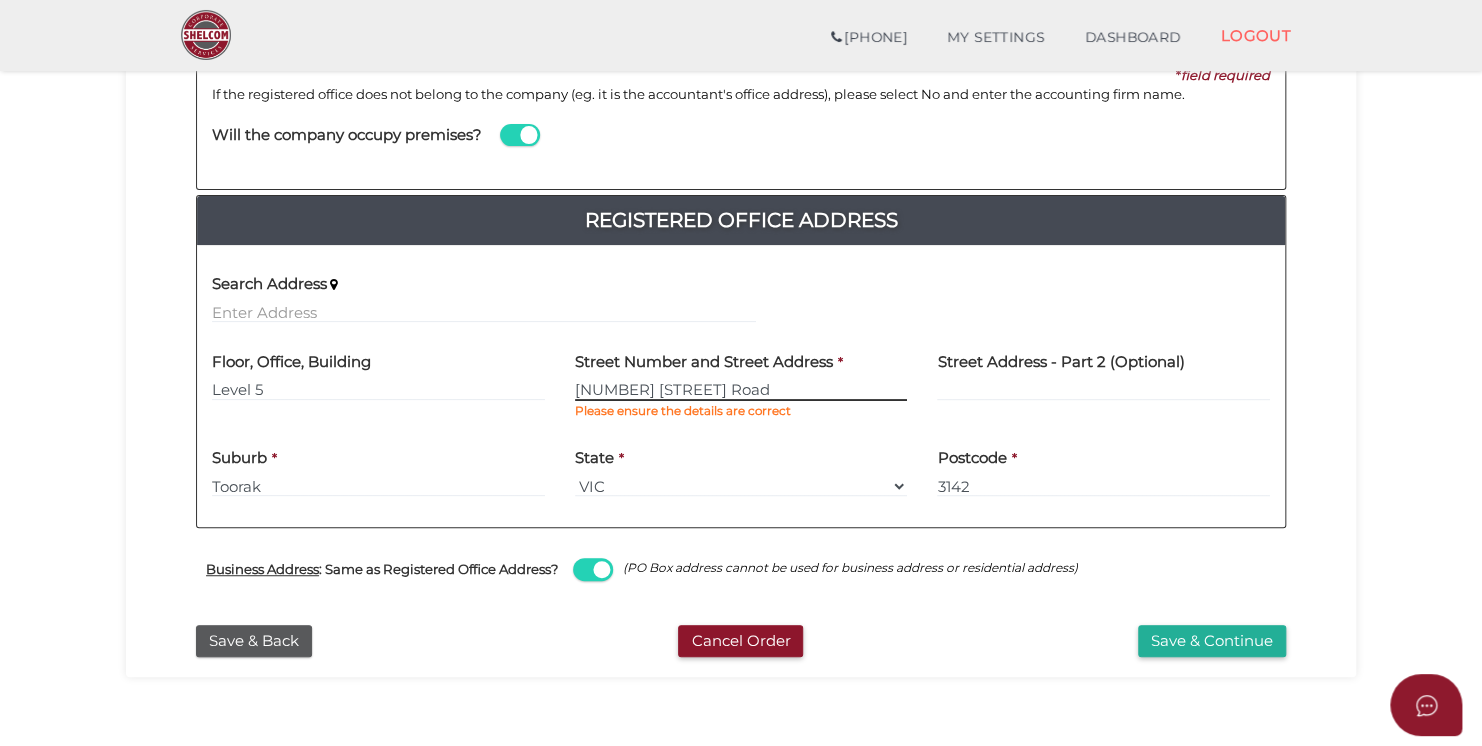 click on "[NUMBER] [CITY] [STREET]" at bounding box center [741, 390] 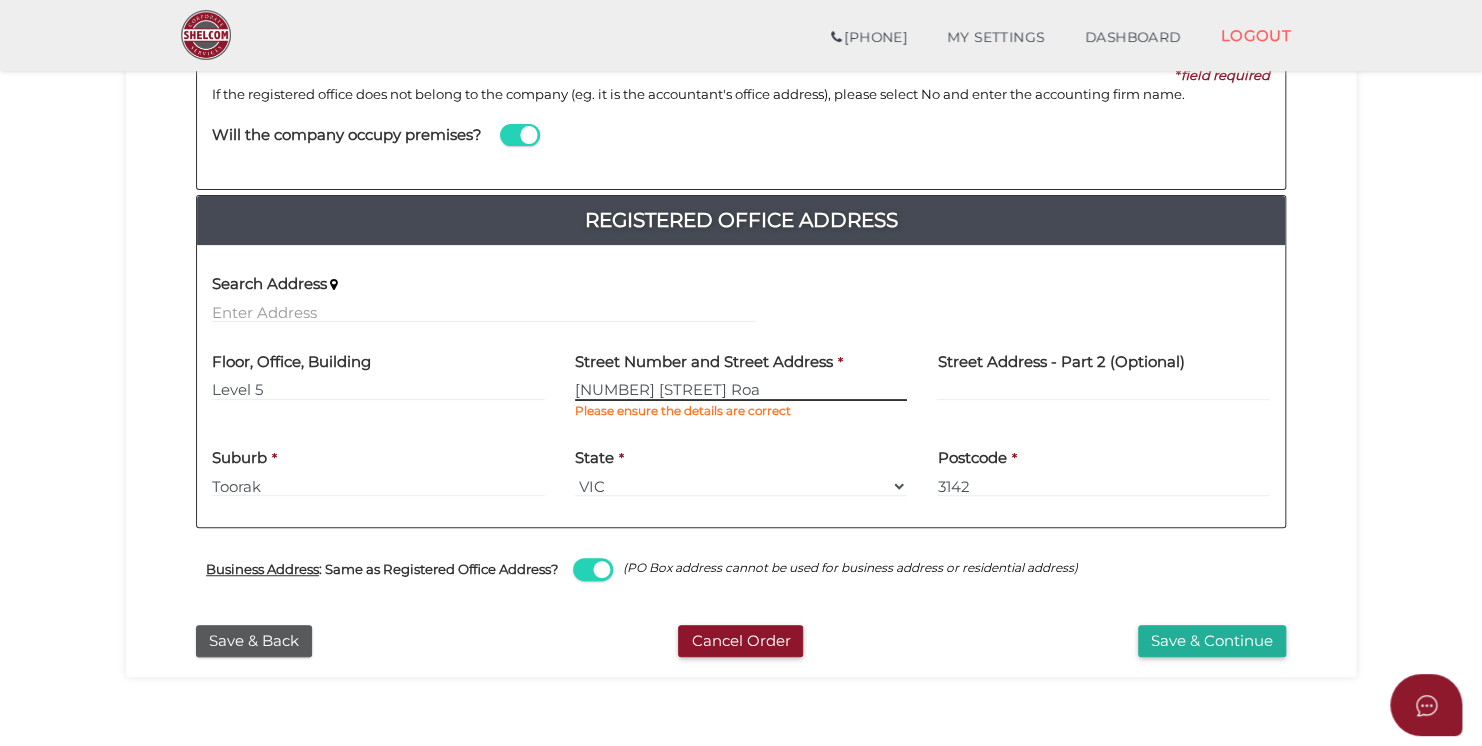type on "[NUMBER] [CITY] [STREET]" 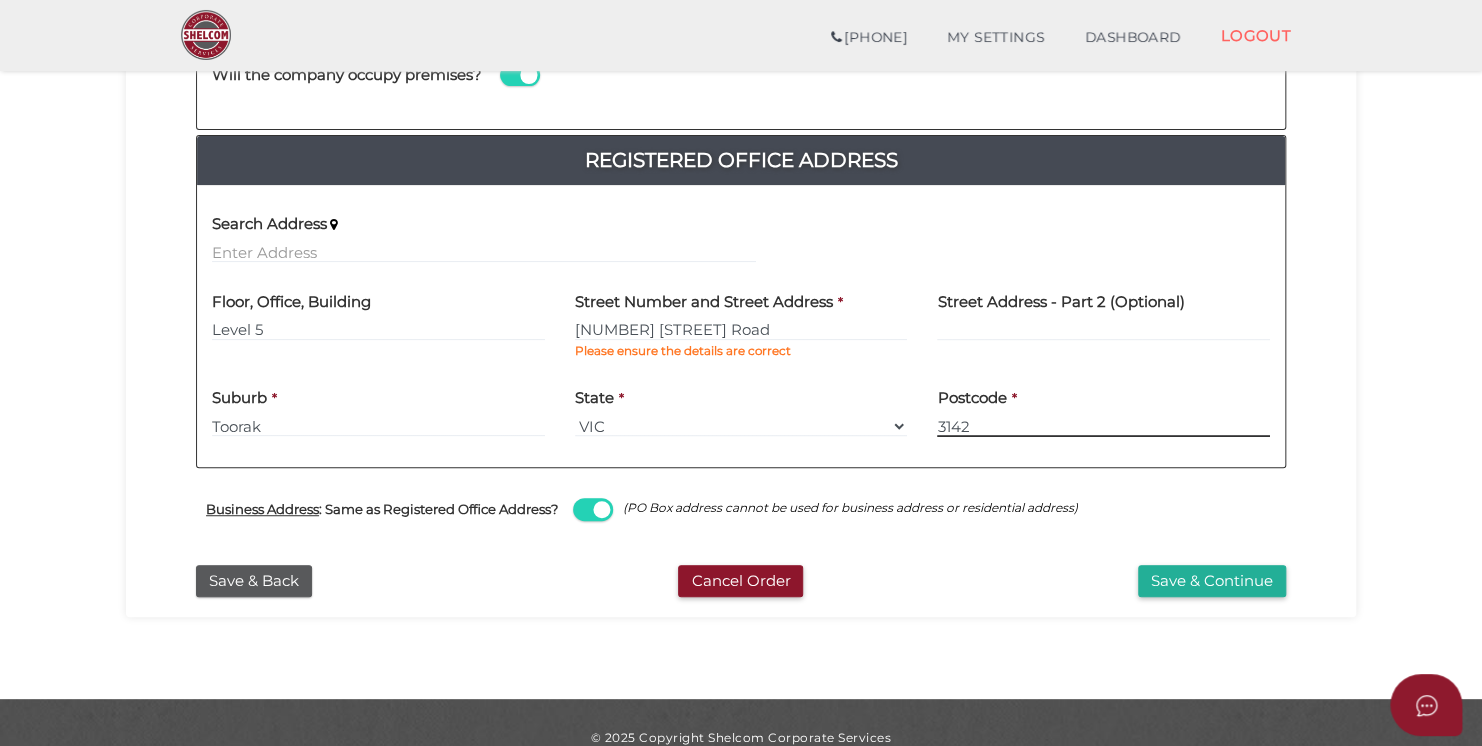 scroll, scrollTop: 388, scrollLeft: 0, axis: vertical 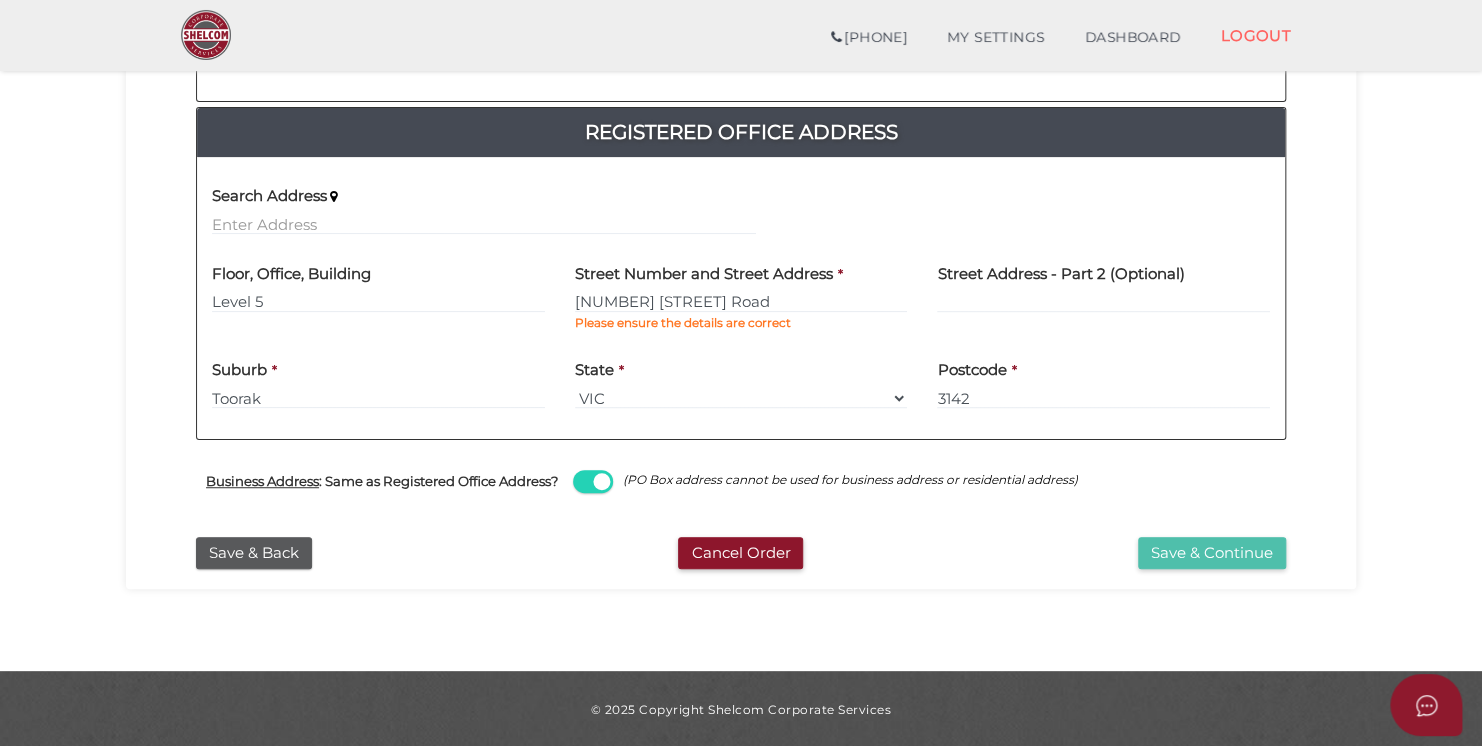 click on "Save & Continue" at bounding box center (1212, 553) 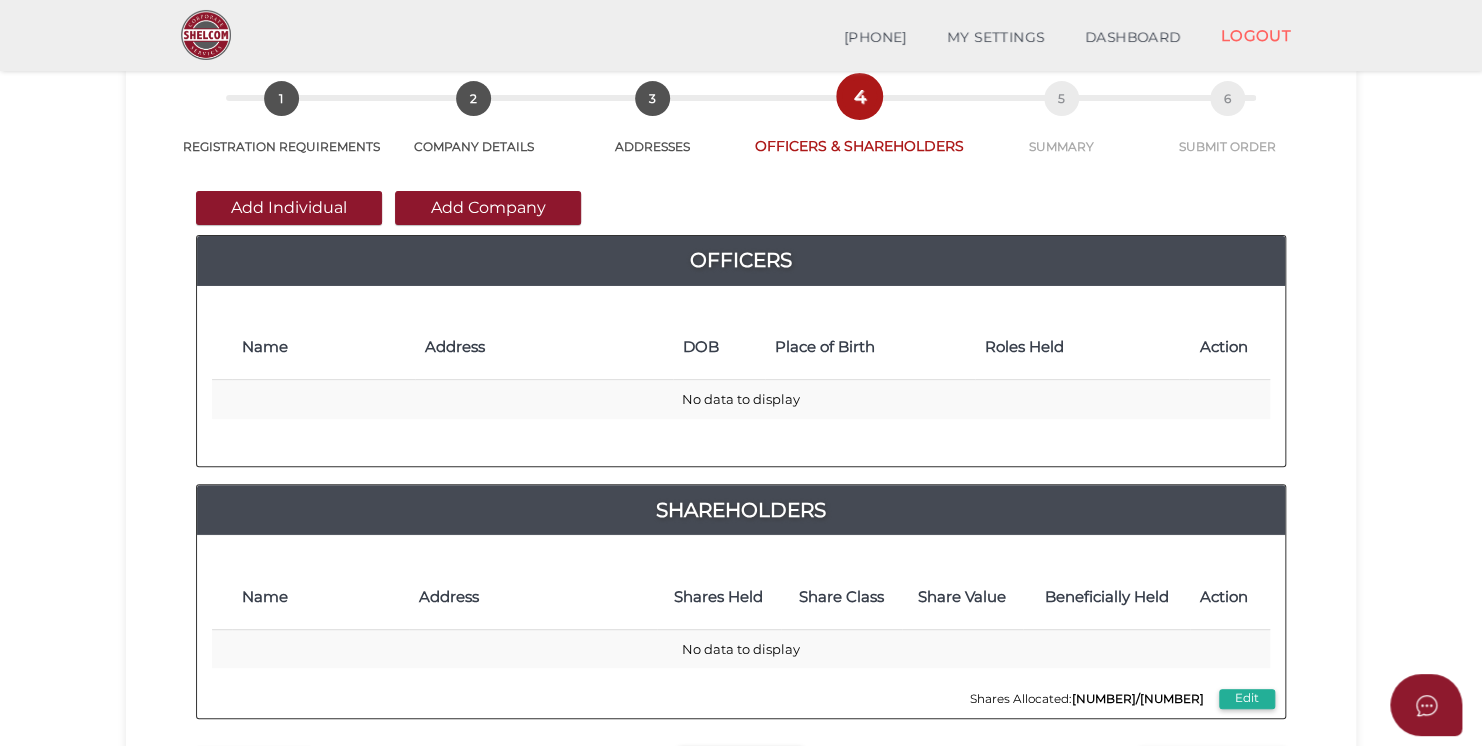 scroll, scrollTop: 100, scrollLeft: 0, axis: vertical 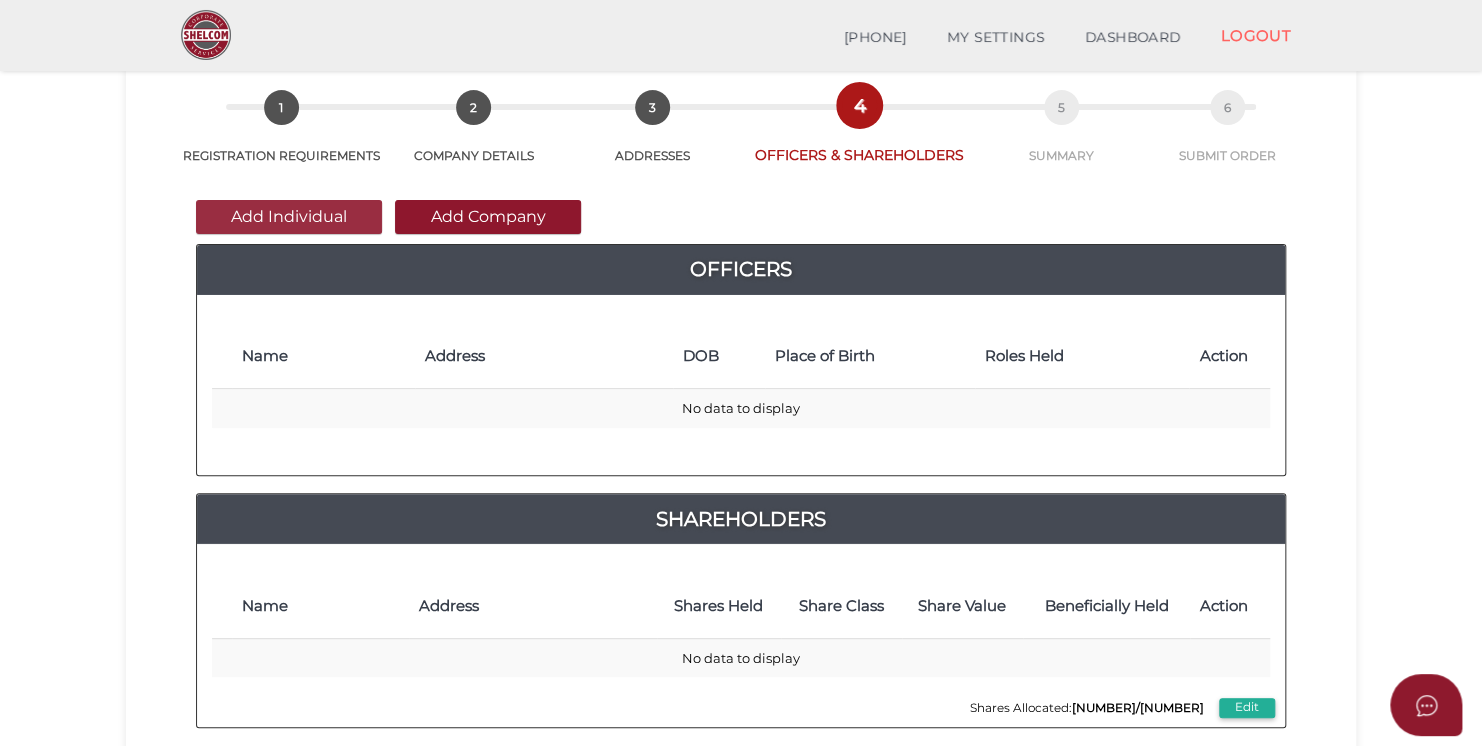 click on "Add Individual" at bounding box center [289, 217] 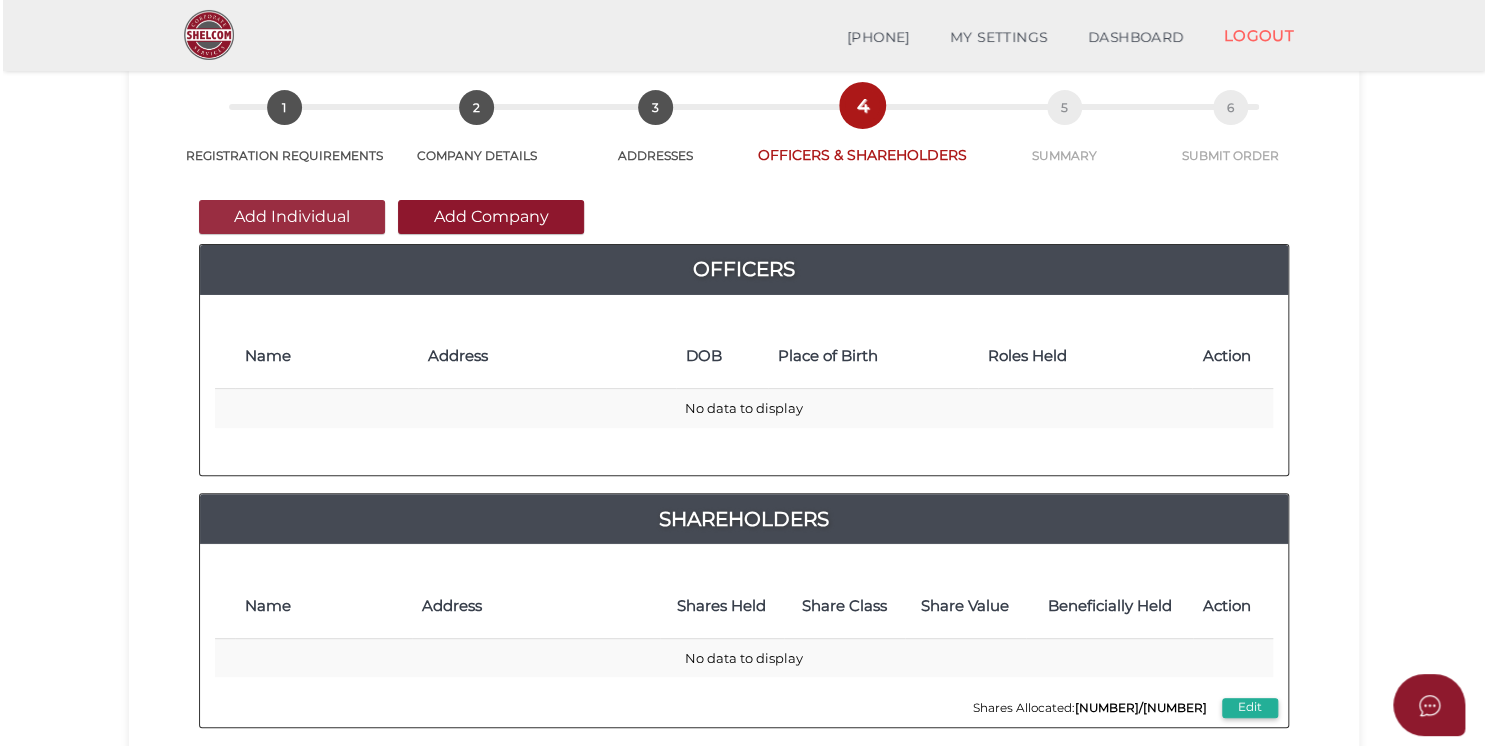 scroll, scrollTop: 0, scrollLeft: 0, axis: both 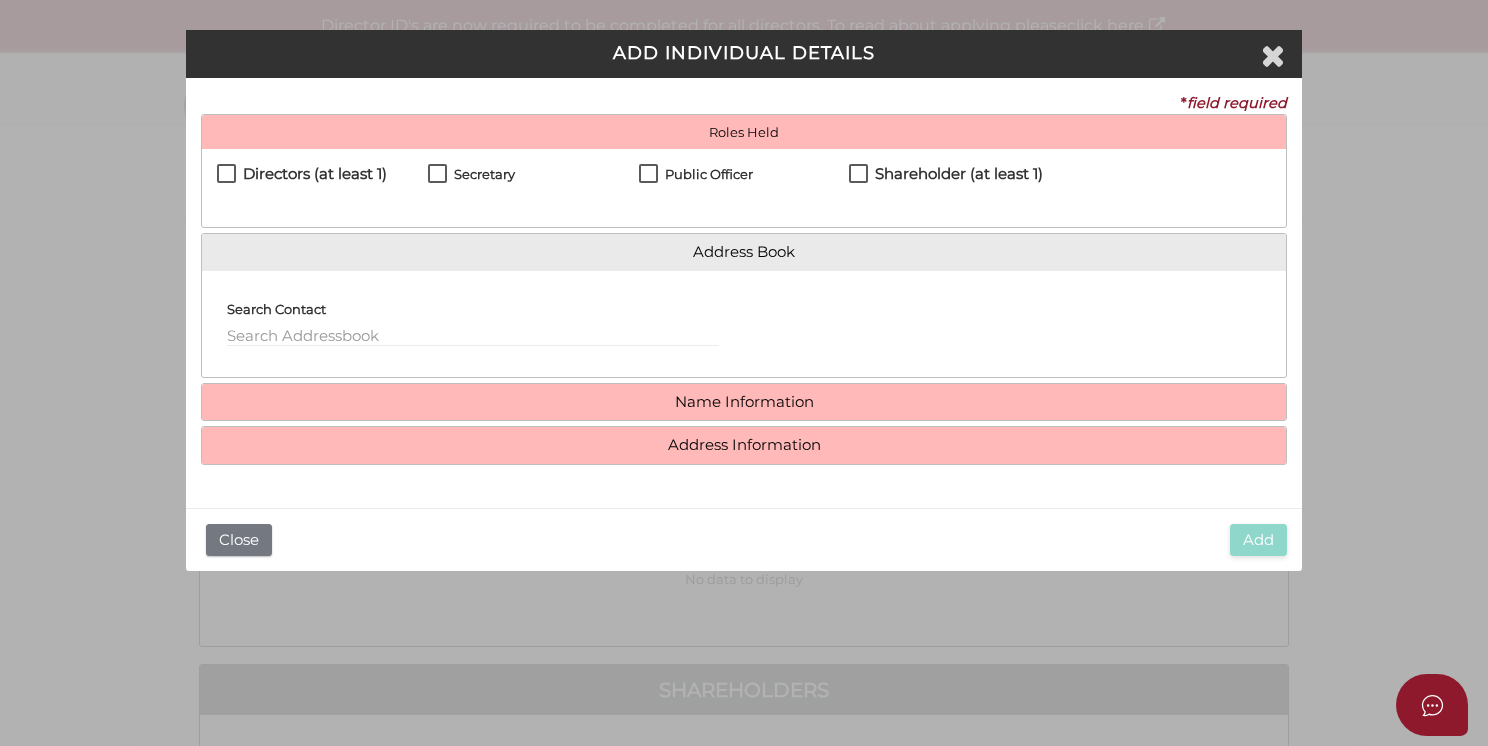 click on "Directors (at least 1)" at bounding box center [302, 178] 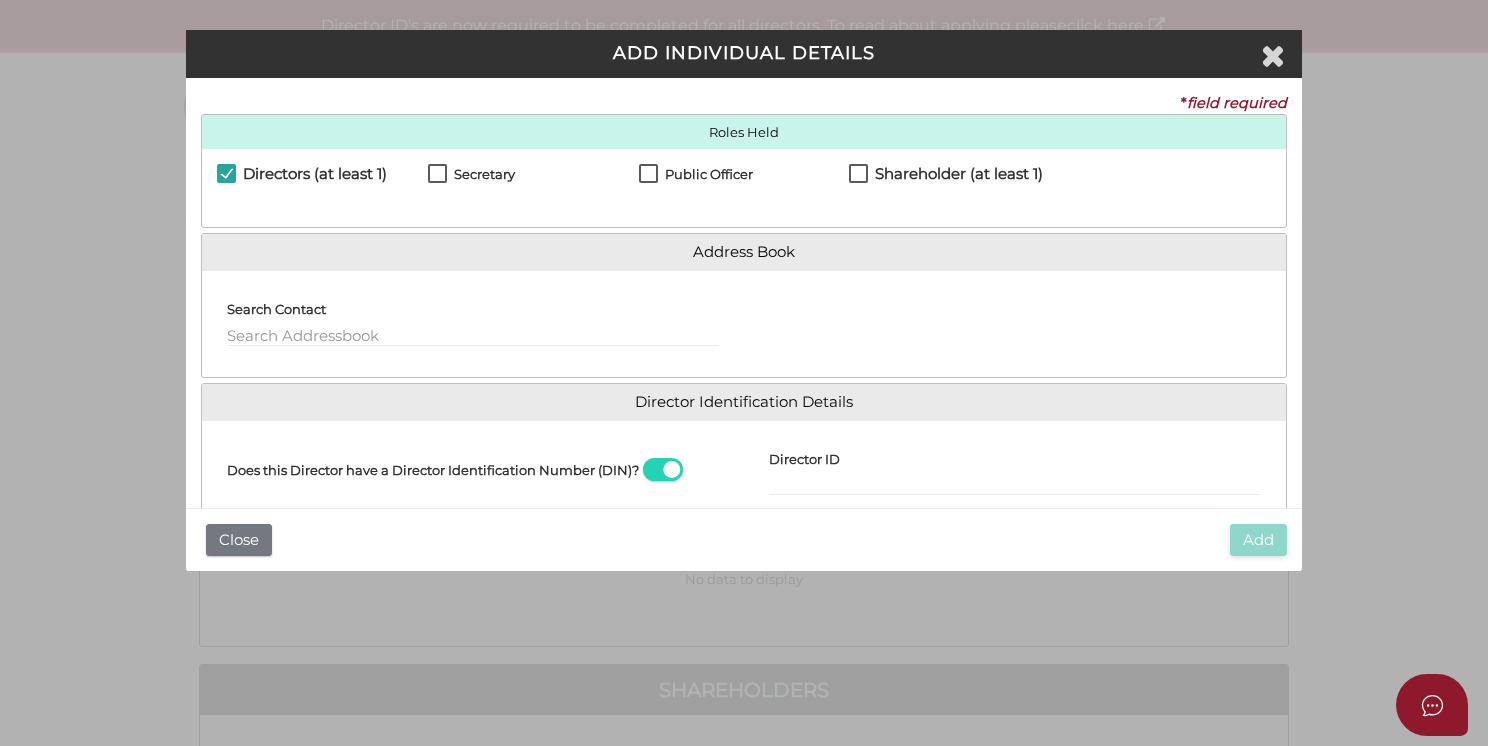 click on "Secretary" at bounding box center [471, 179] 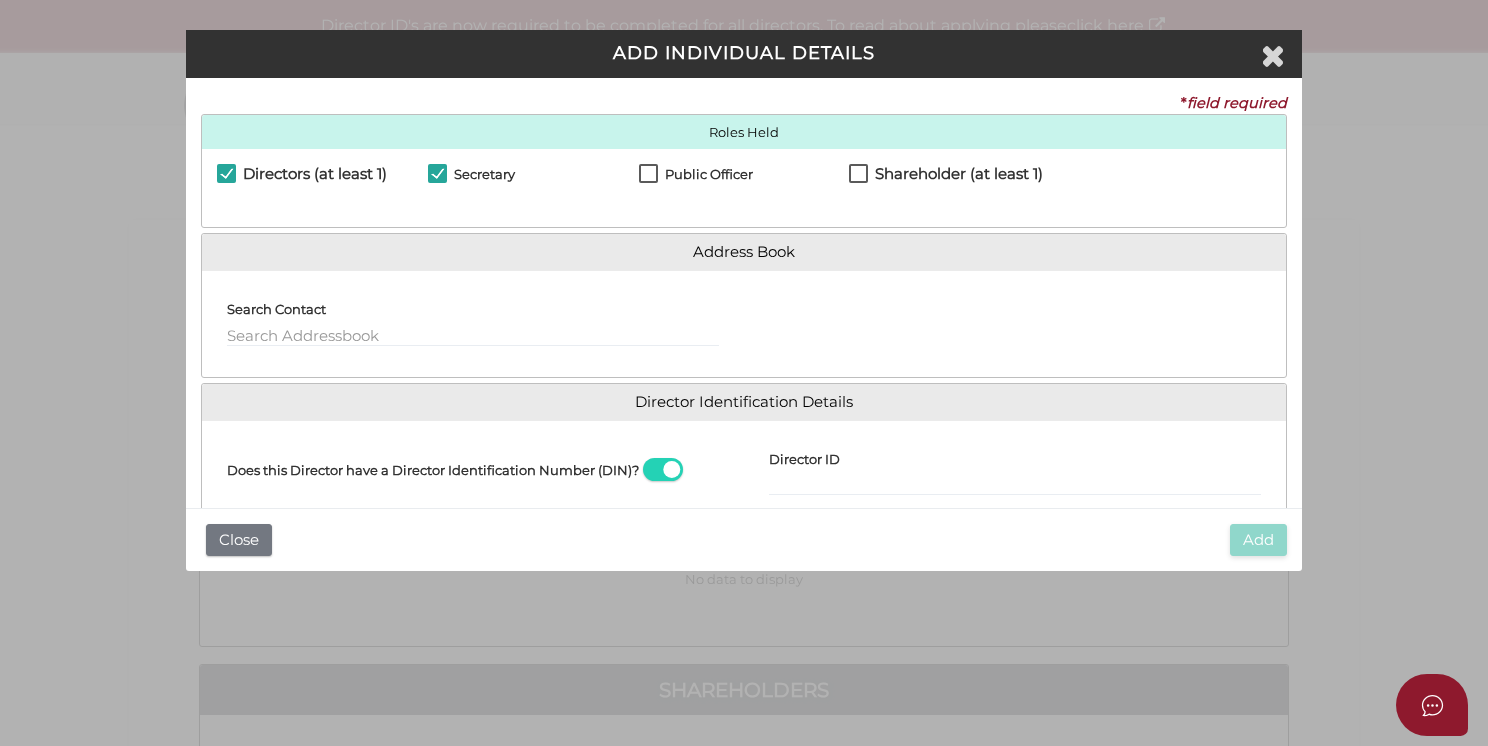click on "Public Officer" at bounding box center [696, 179] 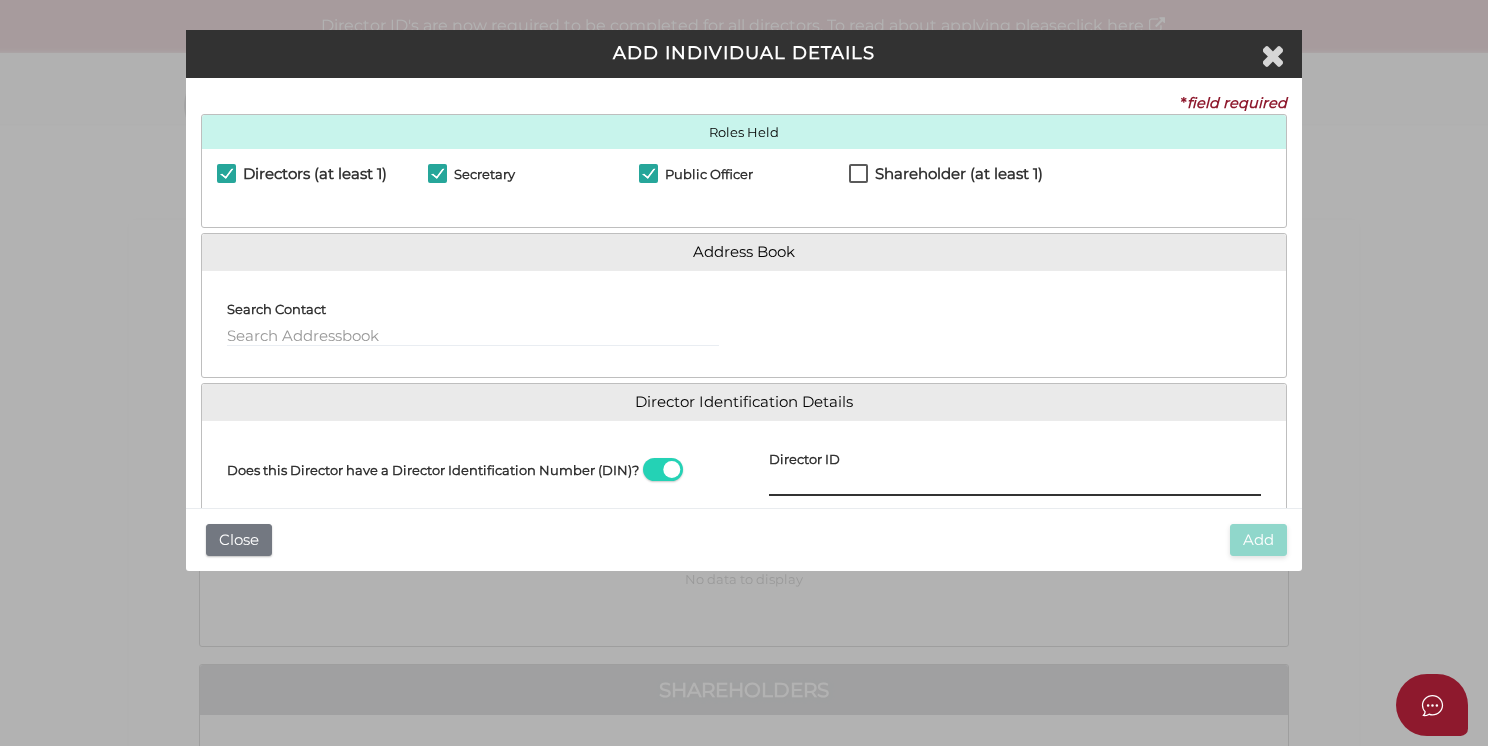 click on "Director ID" at bounding box center (1015, 485) 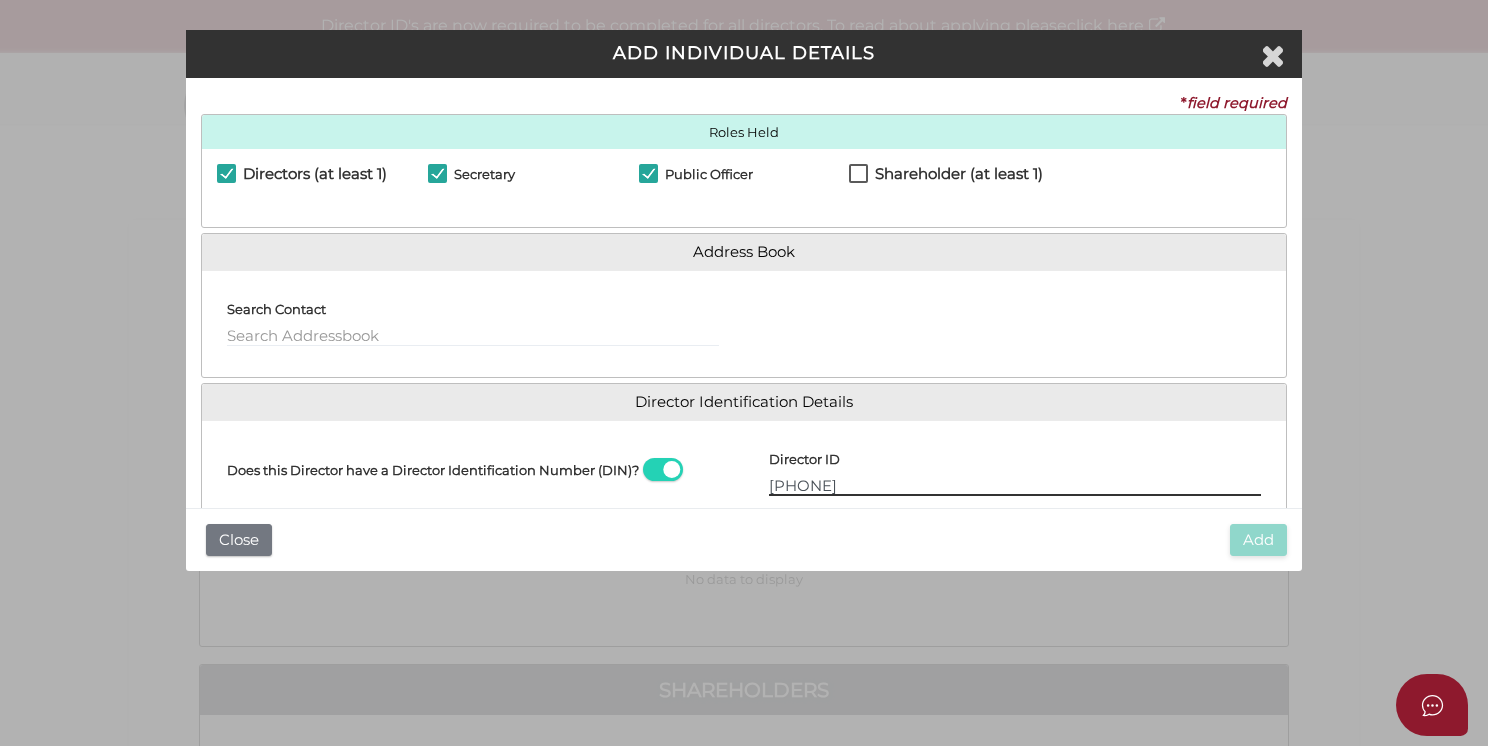 type on "036933656388757" 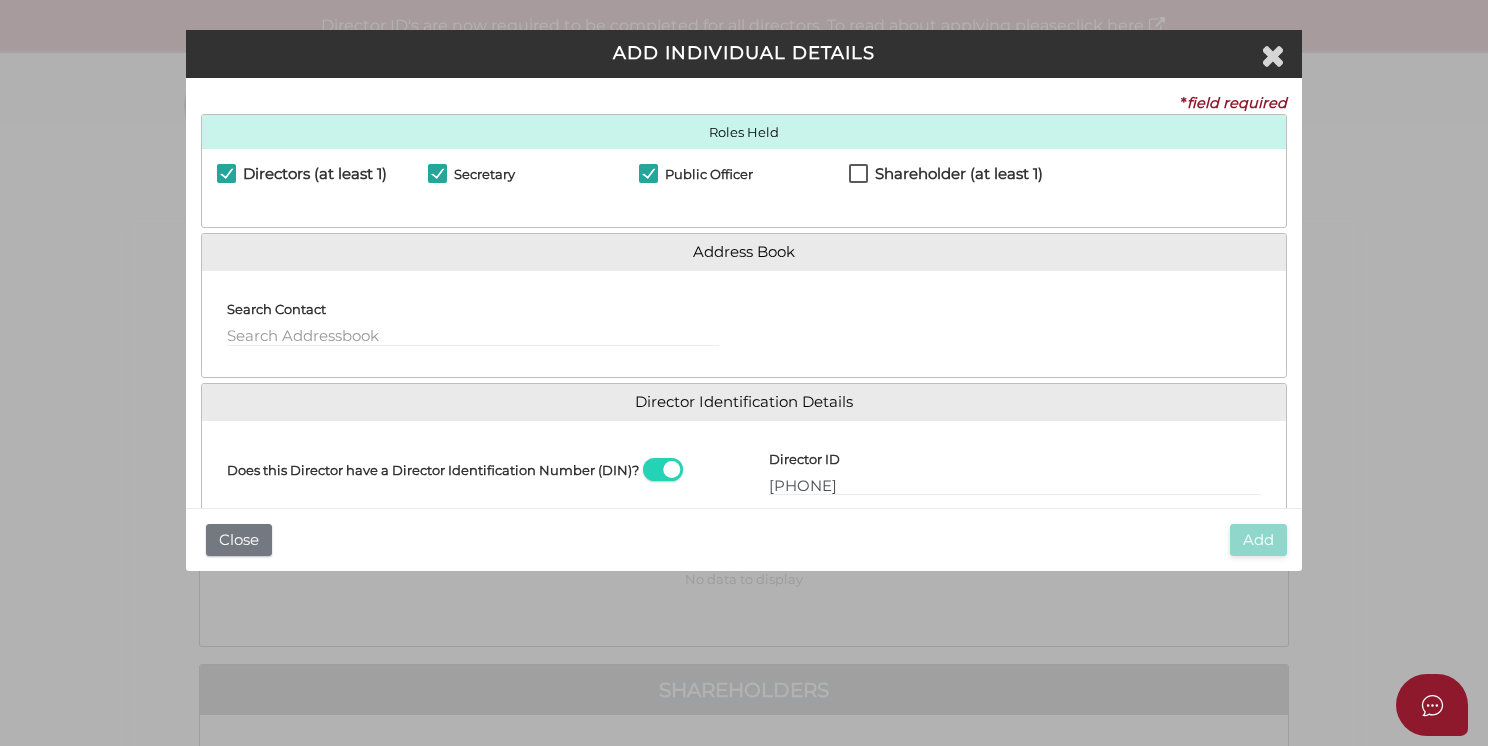 scroll, scrollTop: 180, scrollLeft: 0, axis: vertical 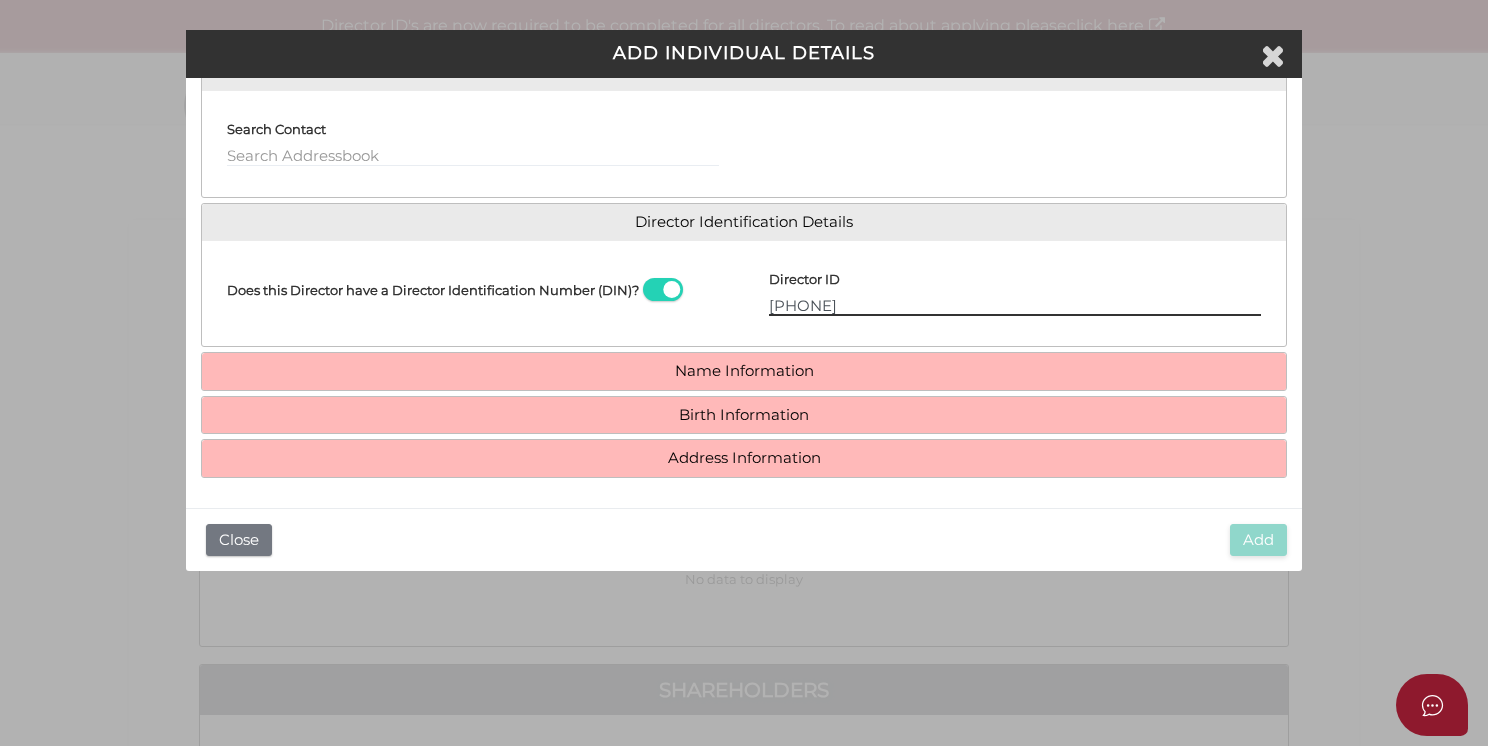 click on "036933656388757" at bounding box center [1015, 305] 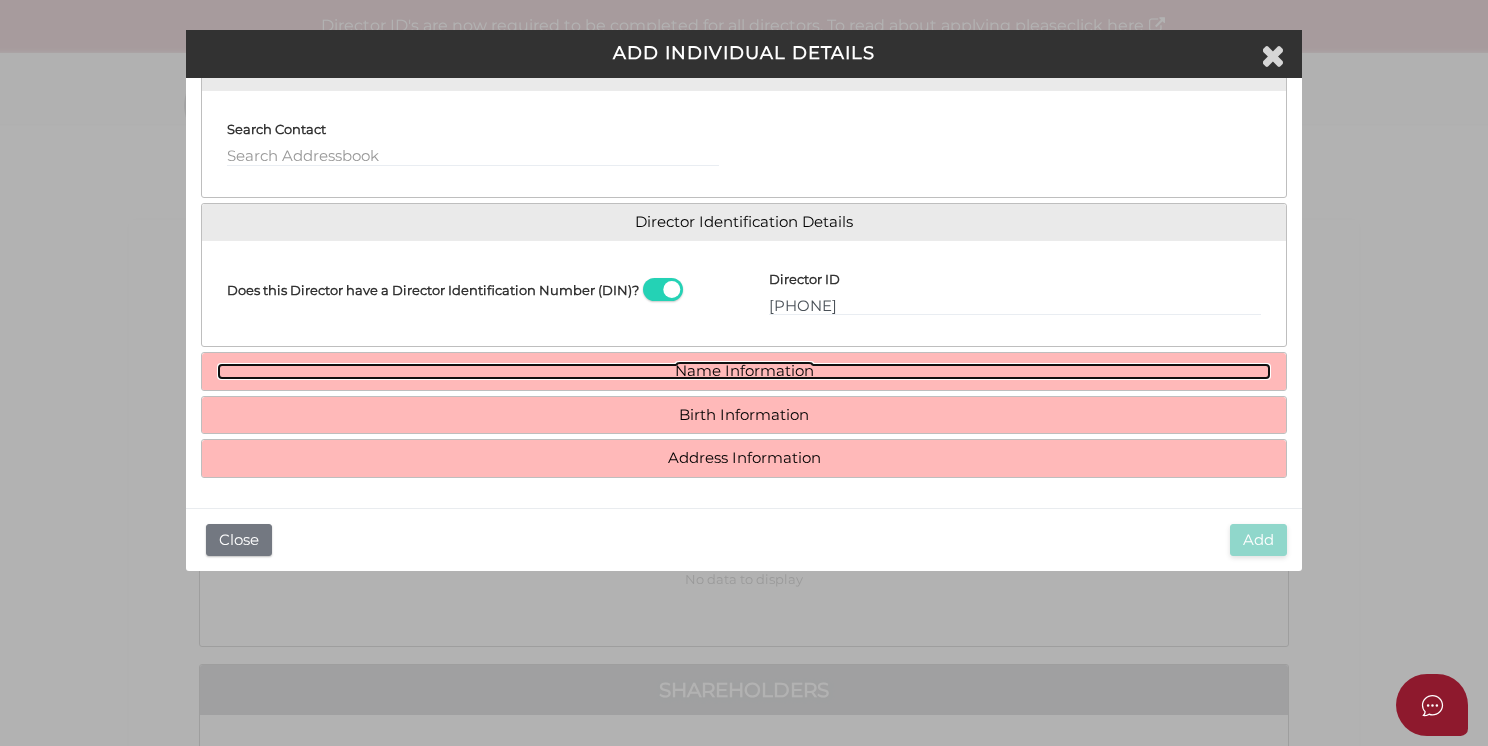 click on "Name Information" at bounding box center [744, 371] 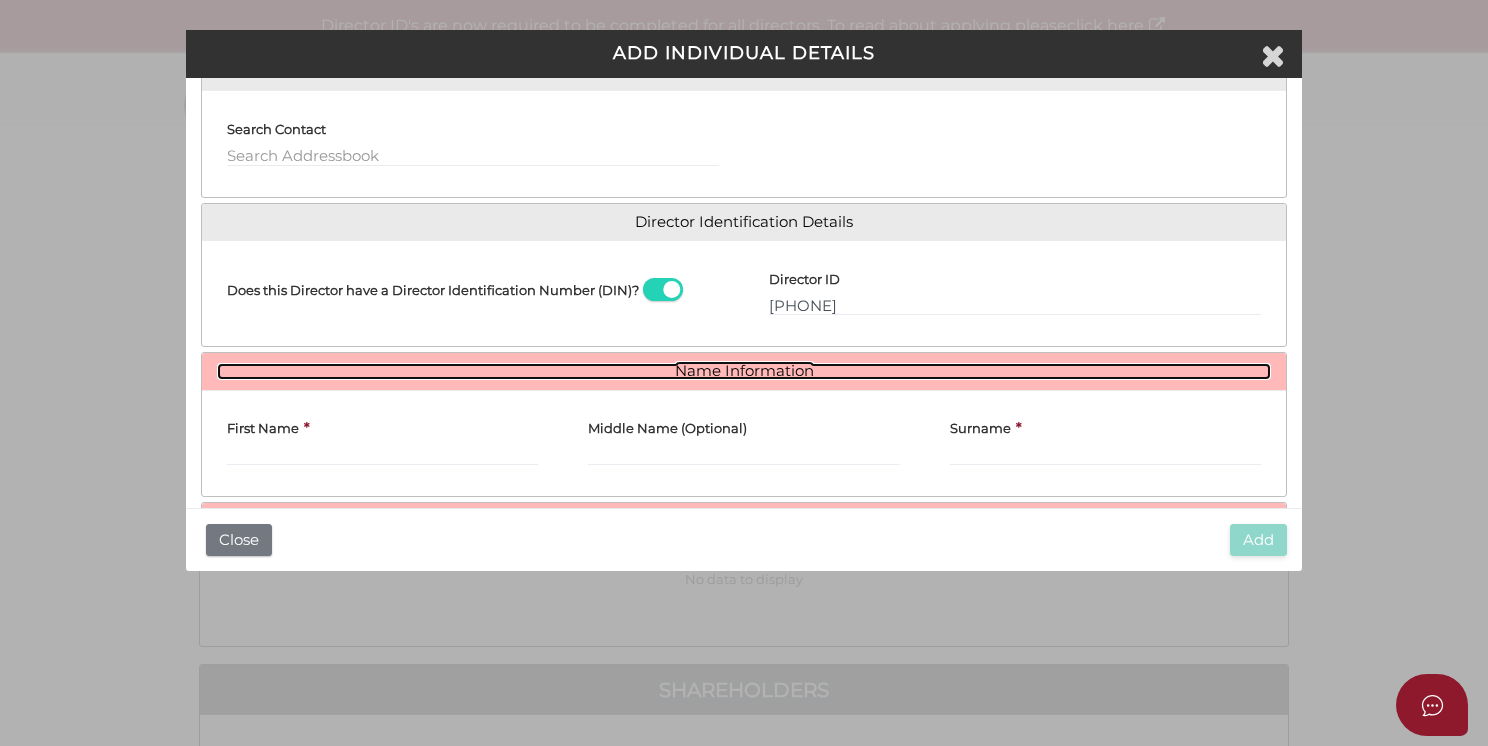 scroll, scrollTop: 280, scrollLeft: 0, axis: vertical 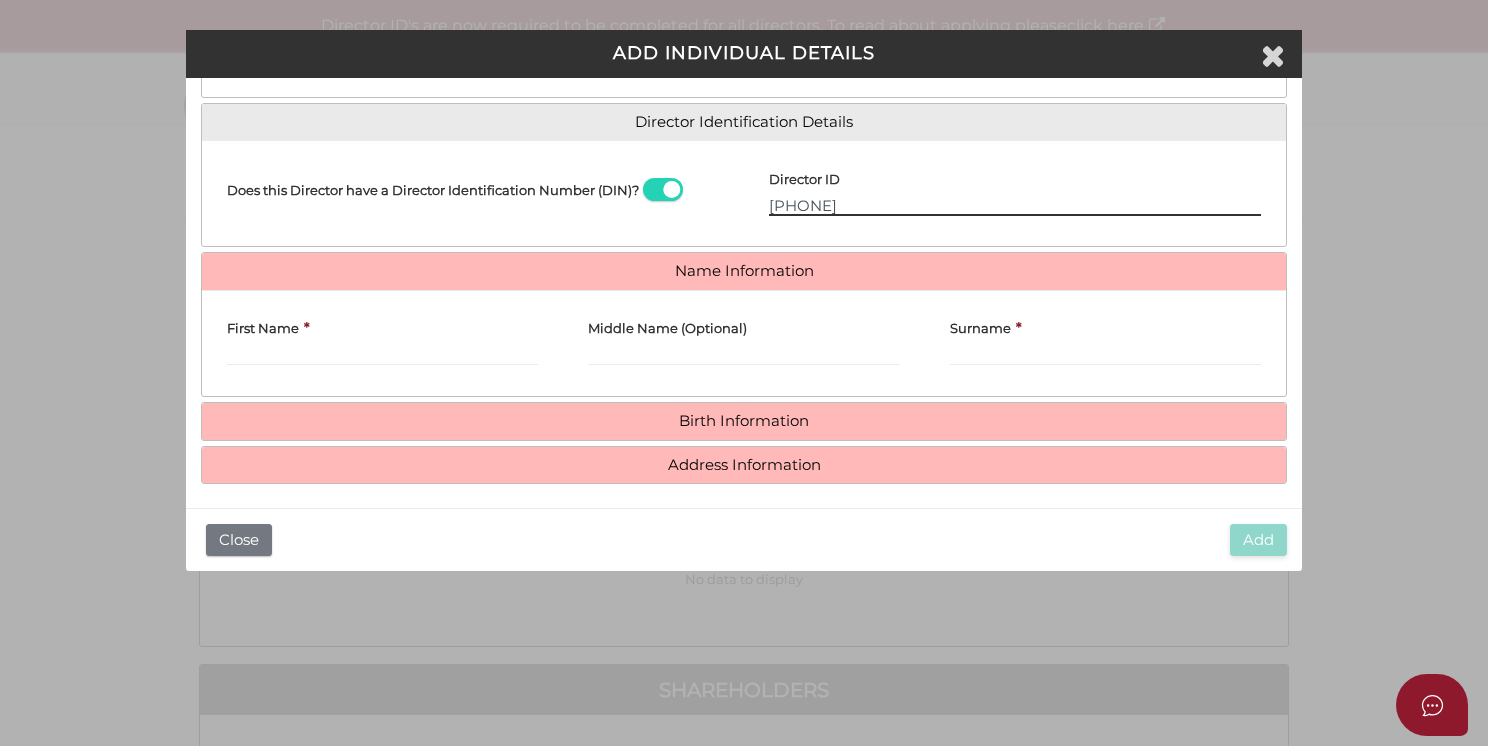 drag, startPoint x: 907, startPoint y: 203, endPoint x: 636, endPoint y: 190, distance: 271.3116 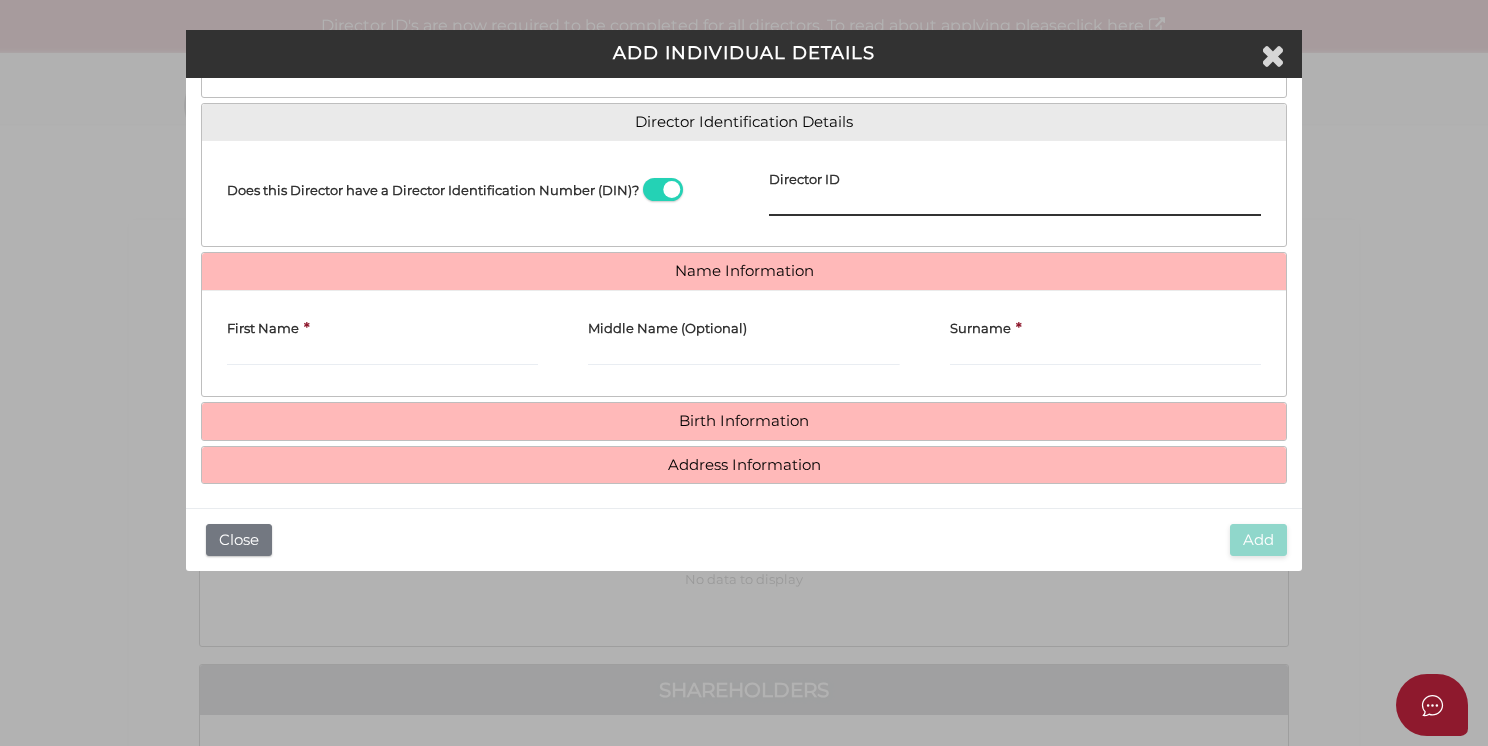 paste on "036933656388757" 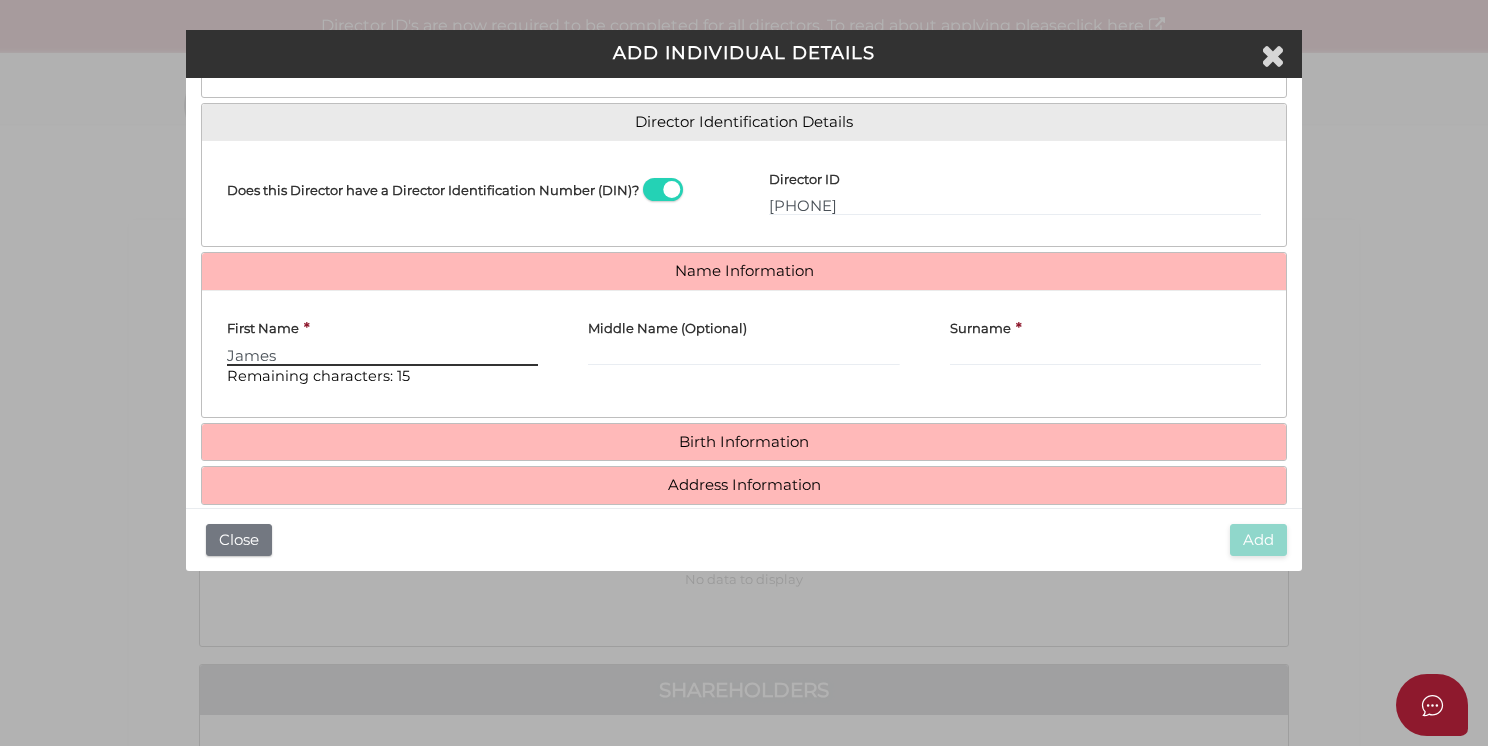 type on "James" 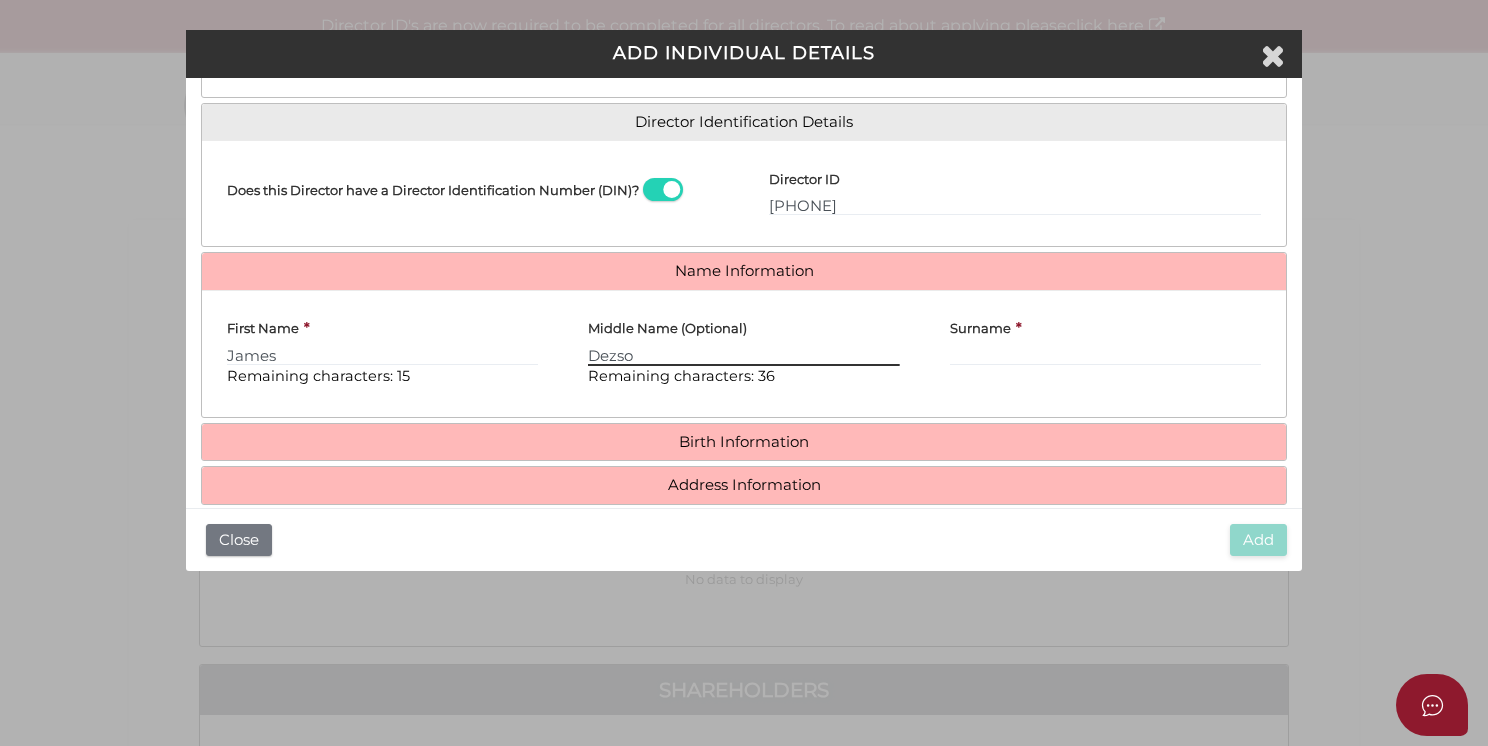 type on "Dezso" 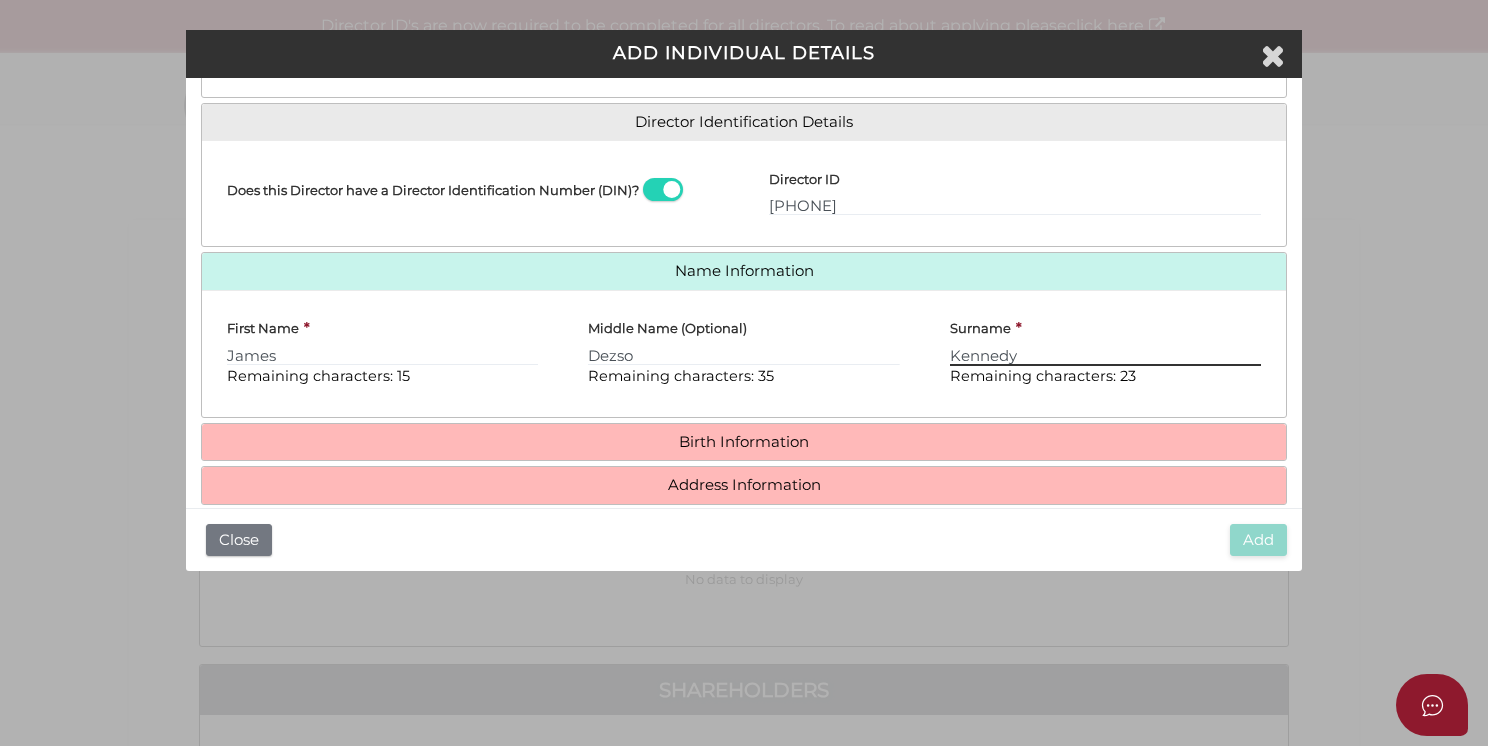 type on "Kennedy" 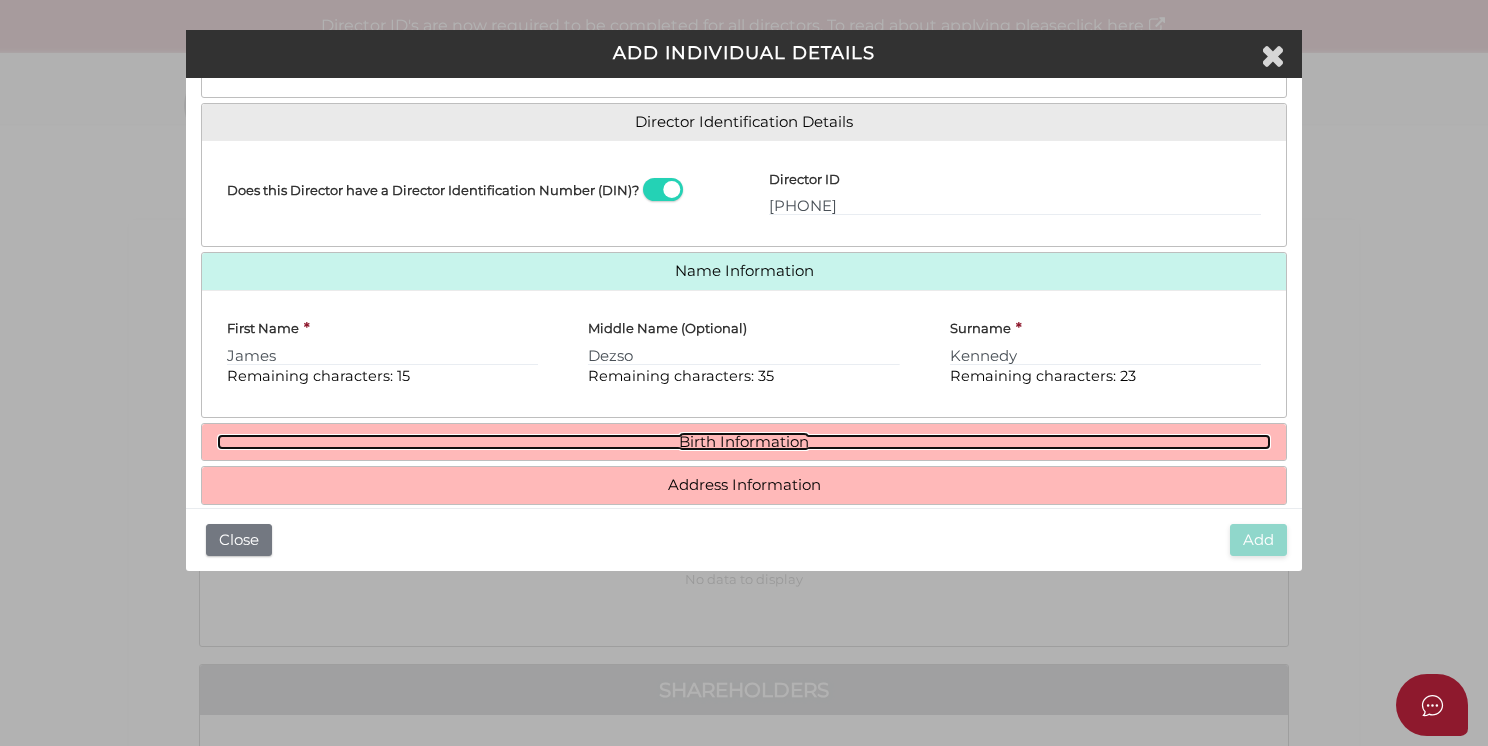 click on "Birth Information" at bounding box center (744, 442) 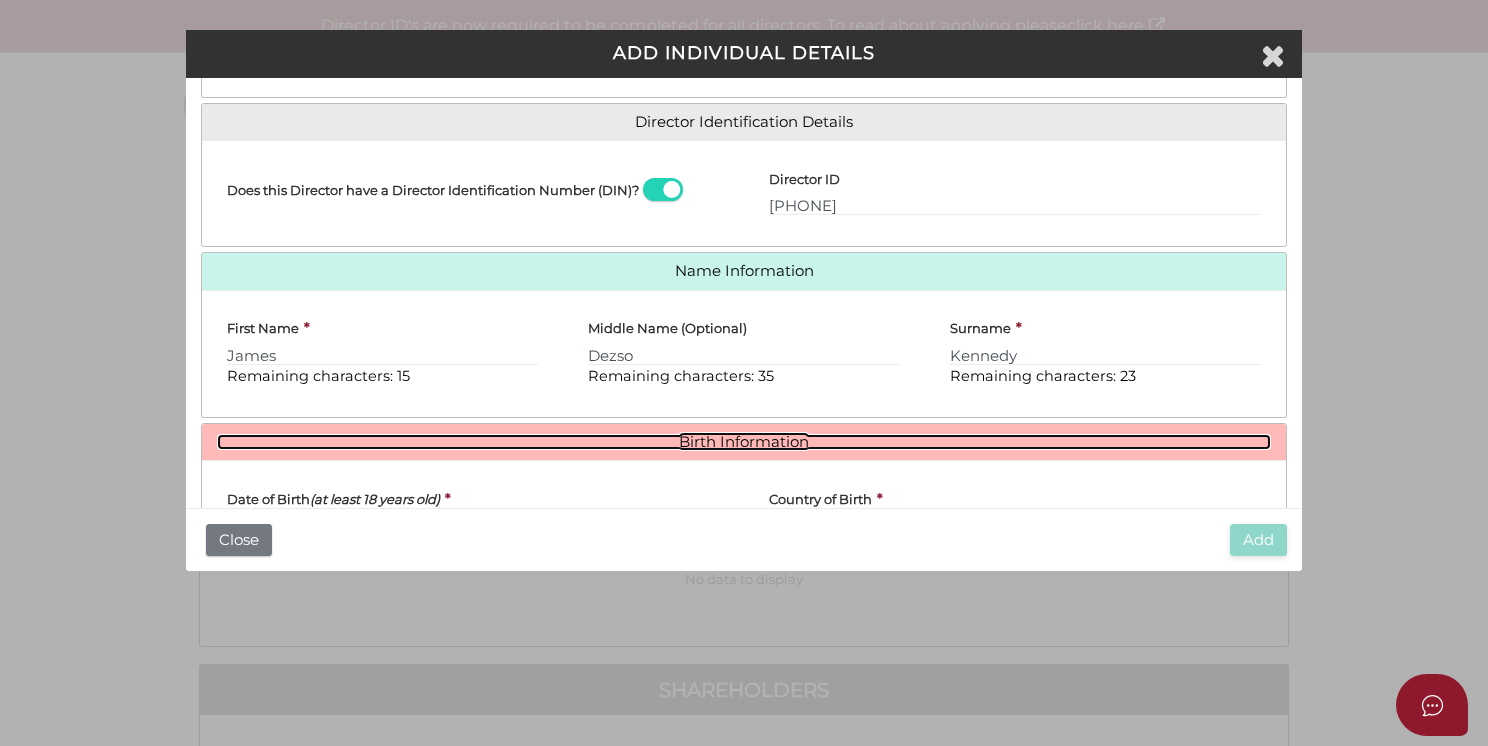 scroll, scrollTop: 480, scrollLeft: 0, axis: vertical 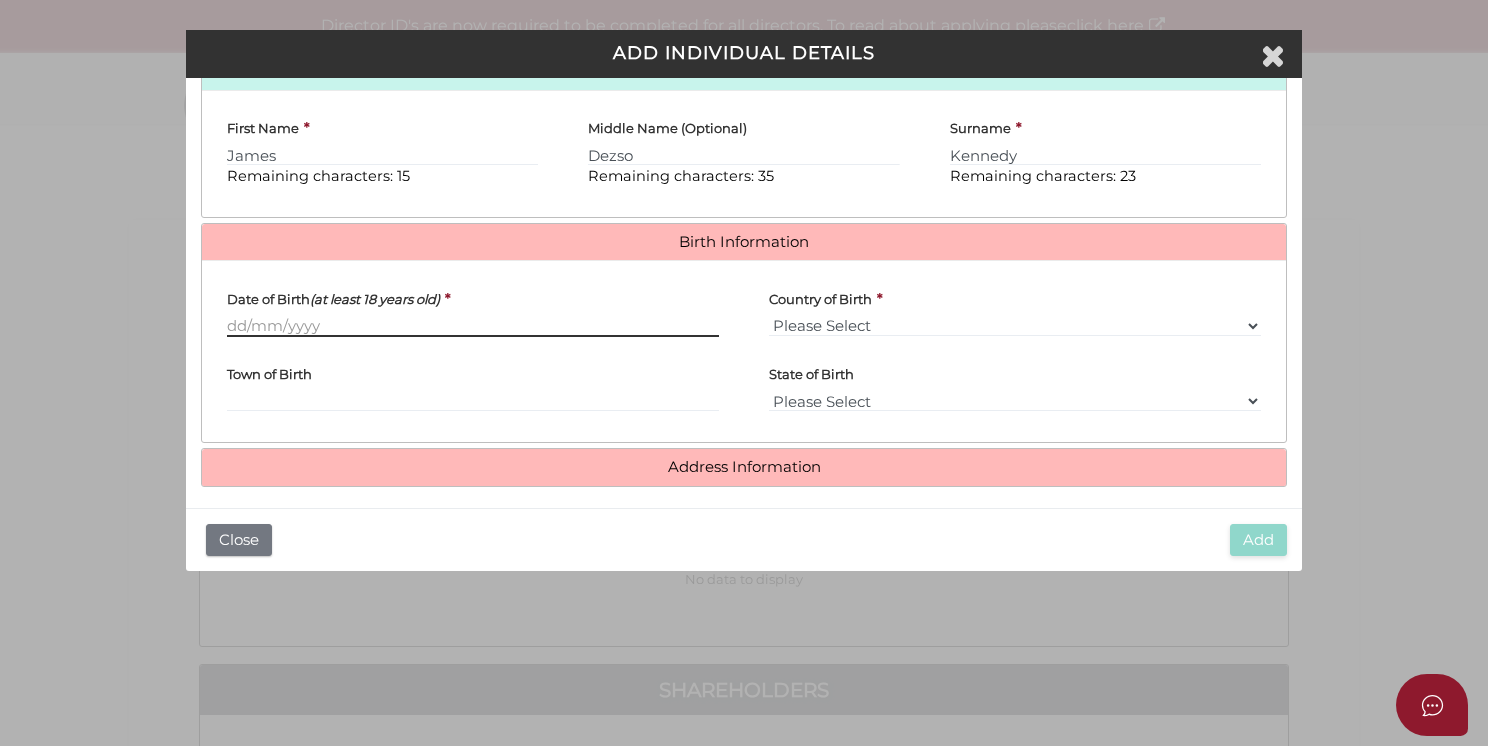 click on "Date of Birth  (at least 18 years old)" at bounding box center [473, 326] 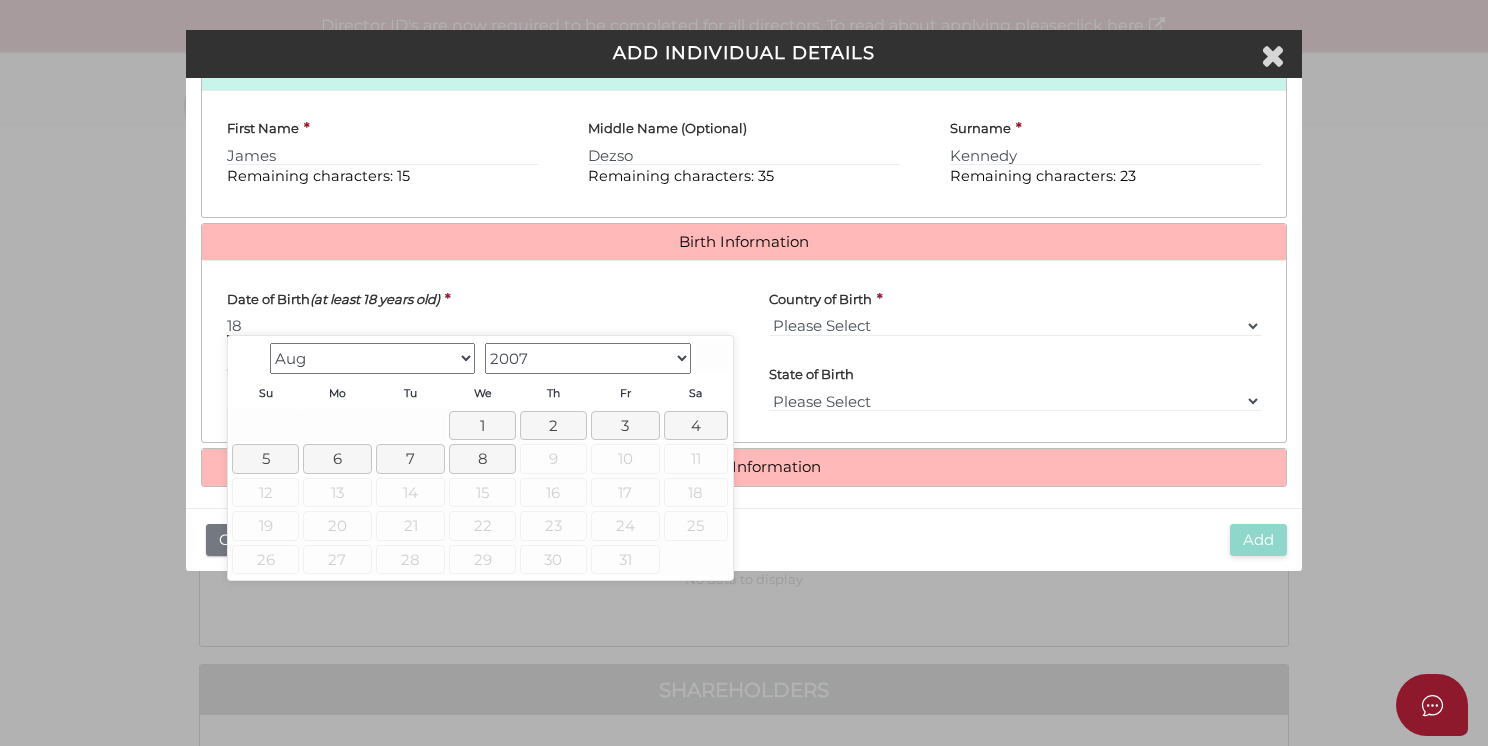 type on "18" 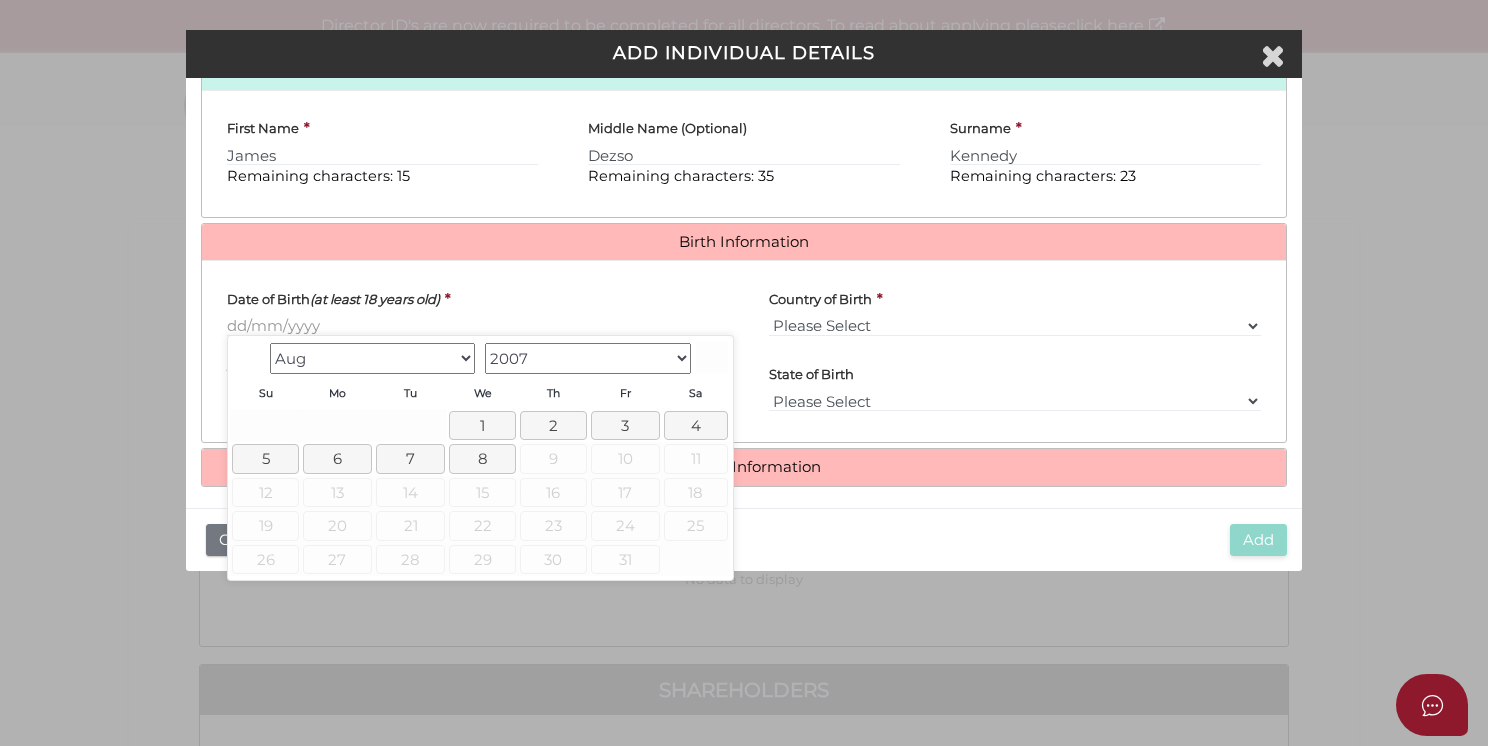 click on "Jan Feb Mar Apr May Jun Jul Aug" at bounding box center (373, 358) 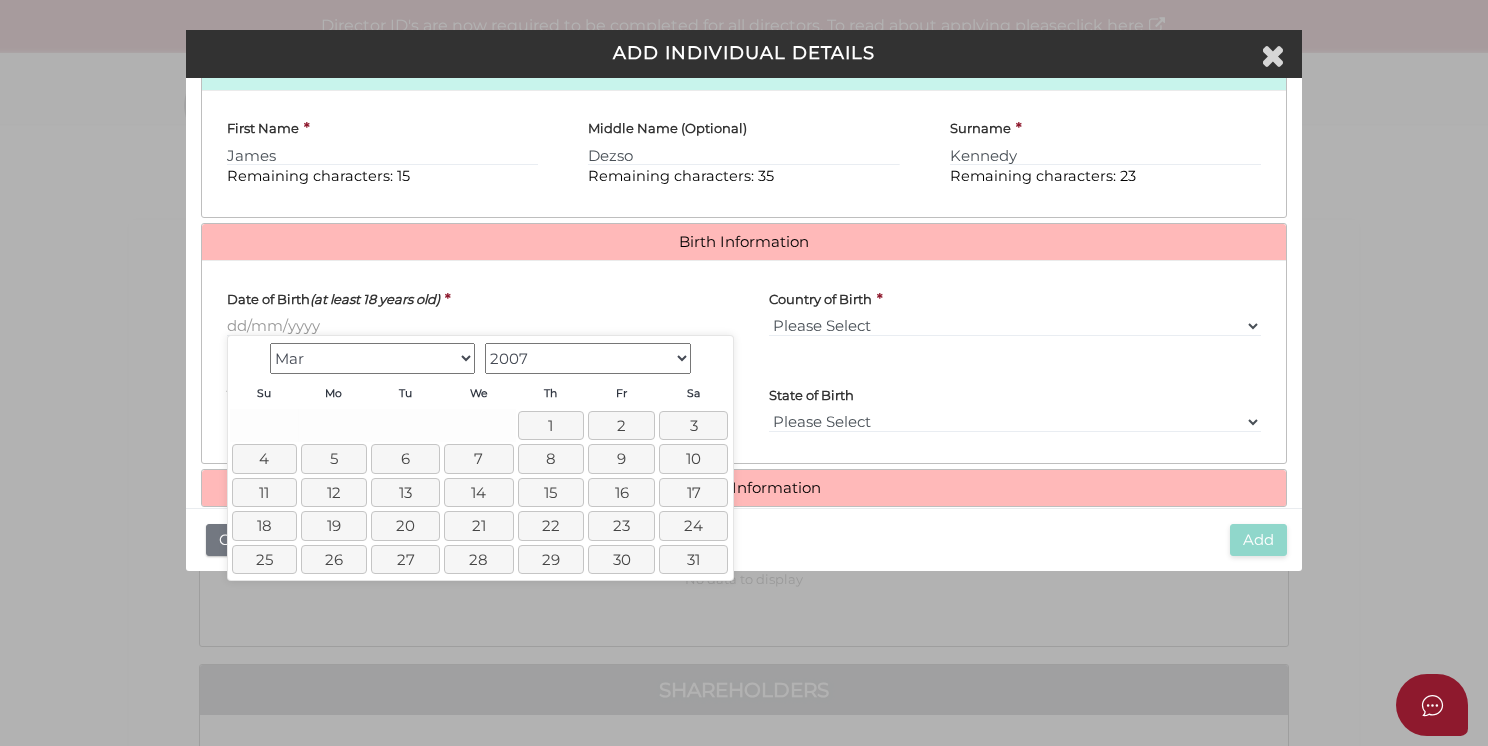 click on "1900 1901 1902 1903 1904 1905 1906 1907 1908 1909 1910 1911 1912 1913 1914 1915 1916 1917 1918 1919 1920 1921 1922 1923 1924 1925 1926 1927 1928 1929 1930 1931 1932 1933 1934 1935 1936 1937 1938 1939 1940 1941 1942 1943 1944 1945 1946 1947 1948 1949 1950 1951 1952 1953 1954 1955 1956 1957 1958 1959 1960 1961 1962 1963 1964 1965 1966 1967 1968 1969 1970 1971 1972 1973 1974 1975 1976 1977 1978 1979 1980 1981 1982 1983 1984 1985 1986 1987 1988 1989 1990 1991 1992 1993 1994 1995 1996 1997 1998 1999 2000 2001 2002 2003 2004 2005 2006 2007" at bounding box center (588, 358) 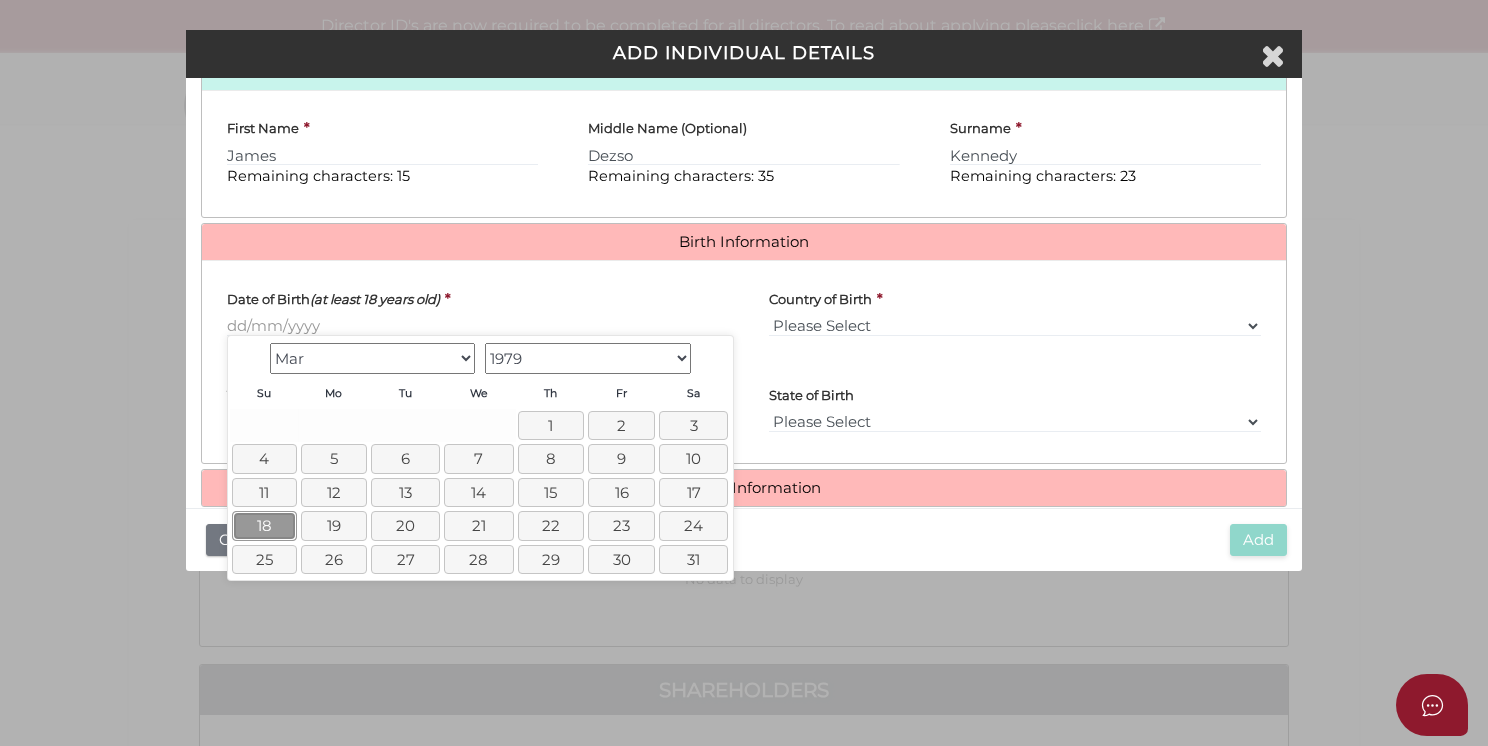 click on "18" at bounding box center [264, 525] 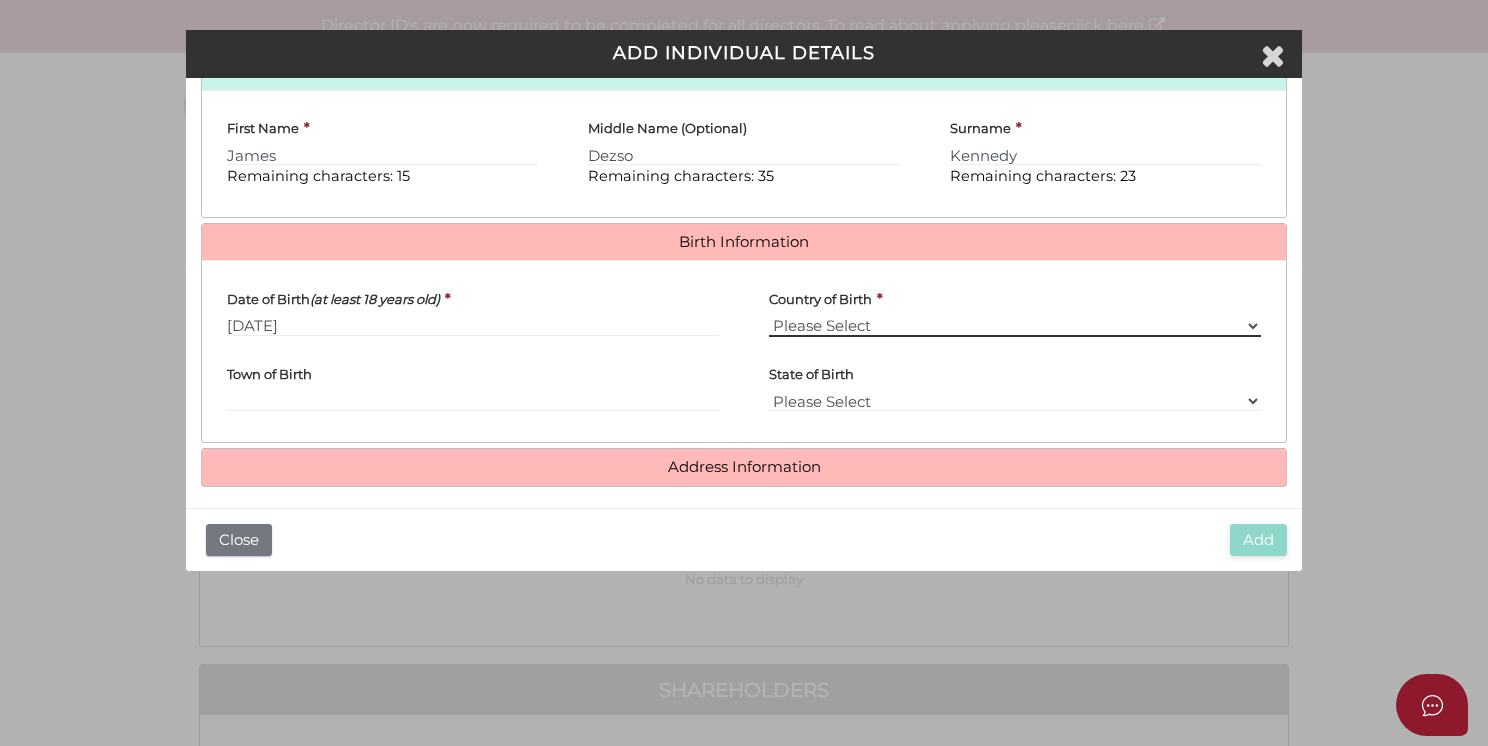 click on "Please Select
v Australia
Afghanistan
Albania
Algeria
American Samoa
Andorra
Angola
Anguilla
Antarctica
Antigua and Barbuda
Argentina
Armenia
Aruba
Austria
Azerbaijan
Bahamas
Bahrain
Bangladesh
Barbados
Belarus
Belgium
Belize
Benin
Bermuda
Bhutan
Bolivia
Bosnia and Herzegovina
Botswana
Bouvet Island
Brazil
British Indian Ocean Territory
Brunei Darussalam
Bulgaria
Burkina Faso
Burundi
Cambodia
Cameroon
Canada
Cape verde
Cayman Islands
Central African Republic
Chad
Chile
China
Christmas Island
Cocos (Keeling) Islands
Colombia
Comoros
Congo
Congo, the Democratic Republic of the
Cook Islands
Costa Rica
Cote D'ivoire
Croatia
Cuba
Cyprus
Czech Republic
Denmark
Djibouti
Dominica
Dominican Republic
Ecuador
Egypt
El Salvador
Equatorial Guinea
Eritrea
Estonia
Ethiopia
Falkland Islands (Malvinas)
Faroe Islands
Fiji
Finland
France
French Guiana" at bounding box center (1015, 326) 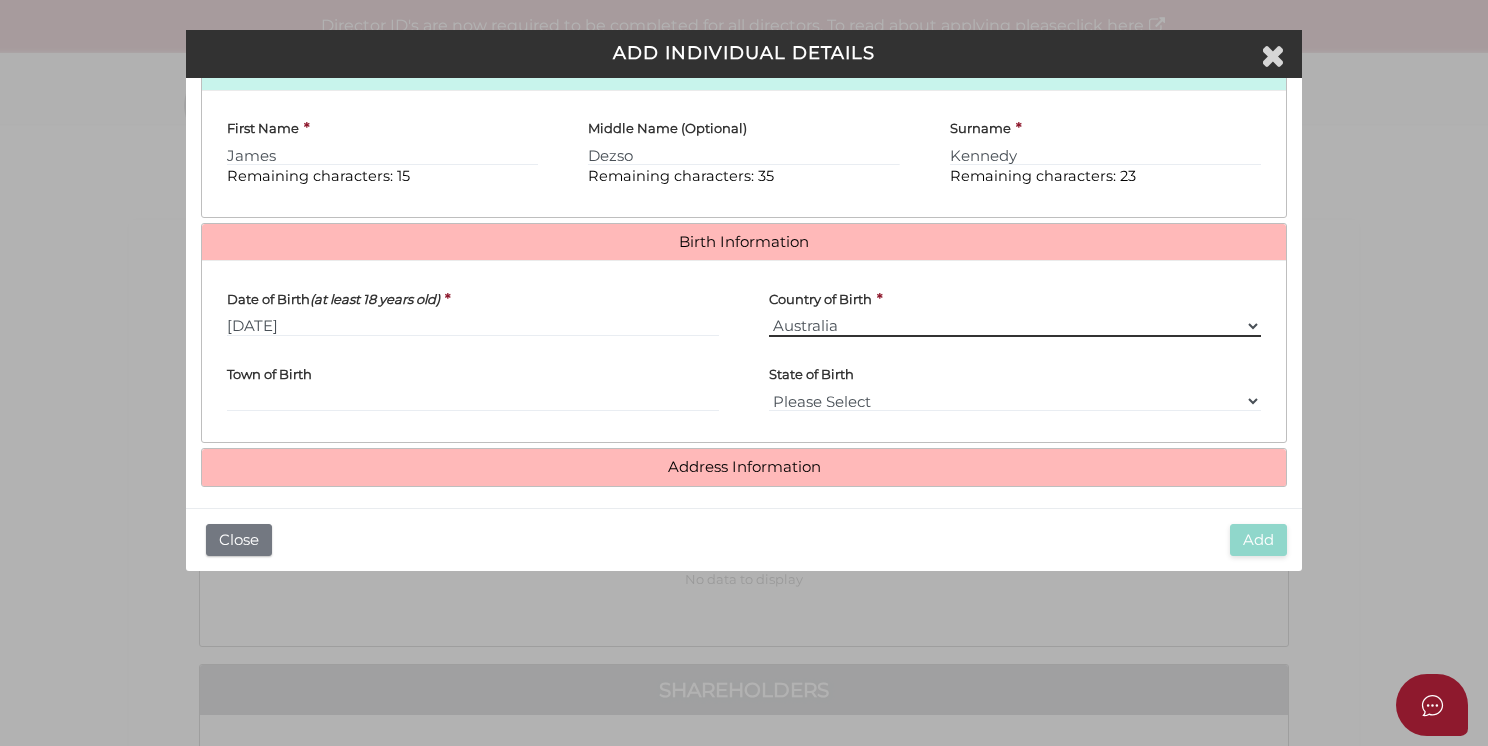 click on "Please Select
v Australia
Afghanistan
Albania
Algeria
American Samoa
Andorra
Angola
Anguilla
Antarctica
Antigua and Barbuda
Argentina
Armenia
Aruba
Austria
Azerbaijan
Bahamas
Bahrain
Bangladesh
Barbados
Belarus
Belgium
Belize
Benin
Bermuda
Bhutan
Bolivia
Bosnia and Herzegovina
Botswana
Bouvet Island
Brazil
British Indian Ocean Territory
Brunei Darussalam
Bulgaria
Burkina Faso
Burundi
Cambodia
Cameroon
Canada
Cape verde
Cayman Islands
Central African Republic
Chad
Chile
China
Christmas Island
Cocos (Keeling) Islands
Colombia
Comoros
Congo
Congo, the Democratic Republic of the
Cook Islands
Costa Rica
Cote D'ivoire
Croatia
Cuba
Cyprus
Czech Republic
Denmark
Djibouti
Dominica
Dominican Republic
Ecuador
Egypt
El Salvador
Equatorial Guinea
Eritrea
Estonia
Ethiopia
Falkland Islands (Malvinas)
Faroe Islands
Fiji
Finland
France
French Guiana" at bounding box center (1015, 326) 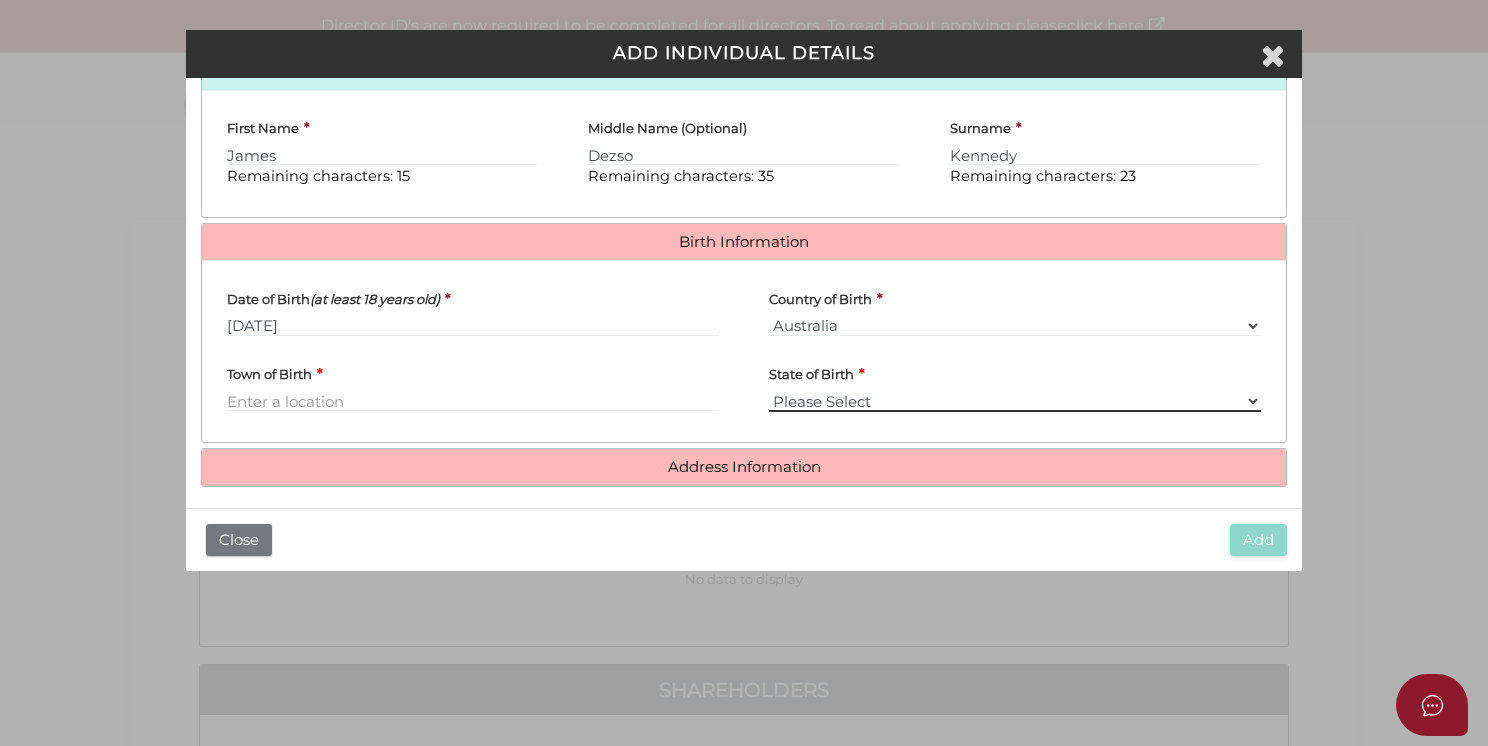 click on "Please Select
VIC
ACT
NSW
NT
QLD
TAS
WA
SA" at bounding box center [1015, 401] 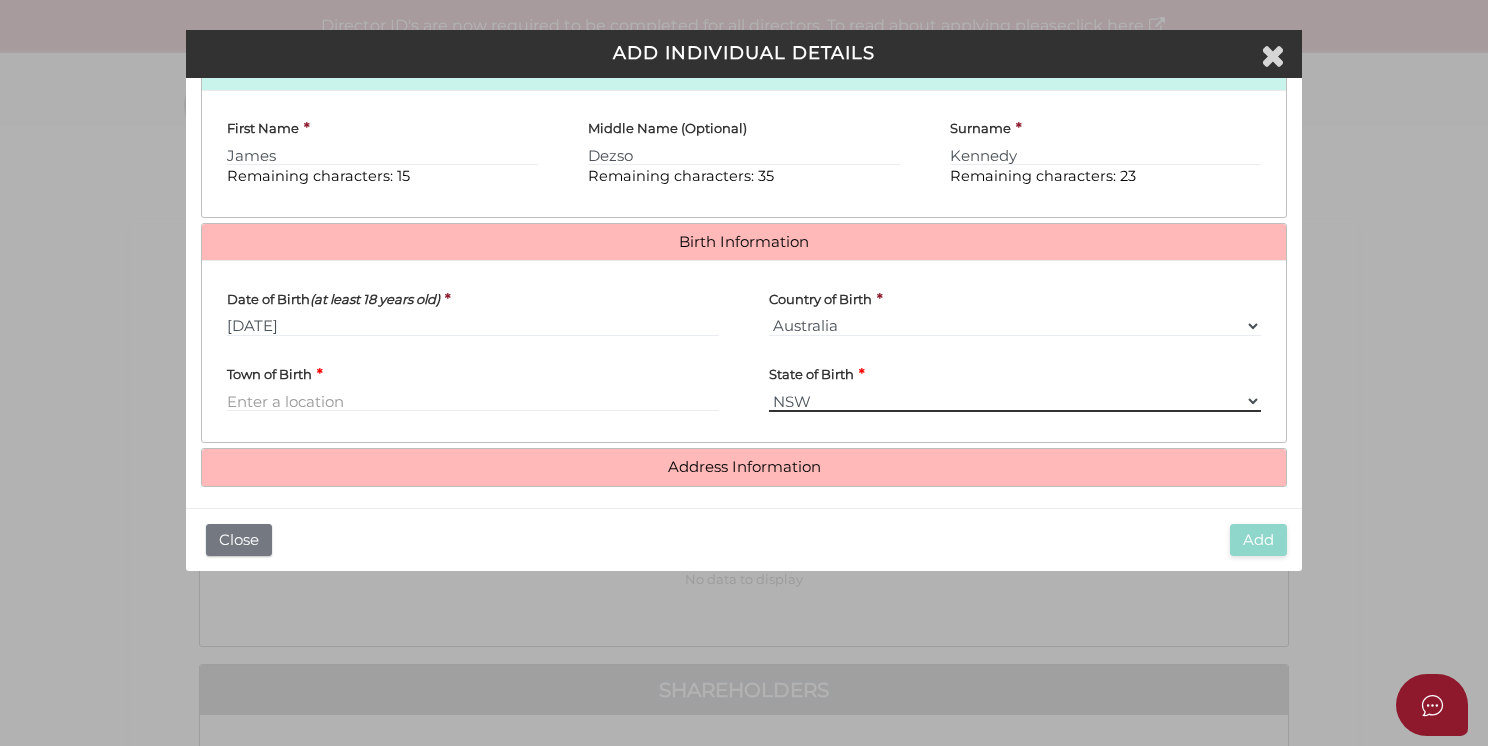 click on "Please Select
VIC
ACT
NSW
NT
QLD
TAS
WA
SA" at bounding box center [1015, 401] 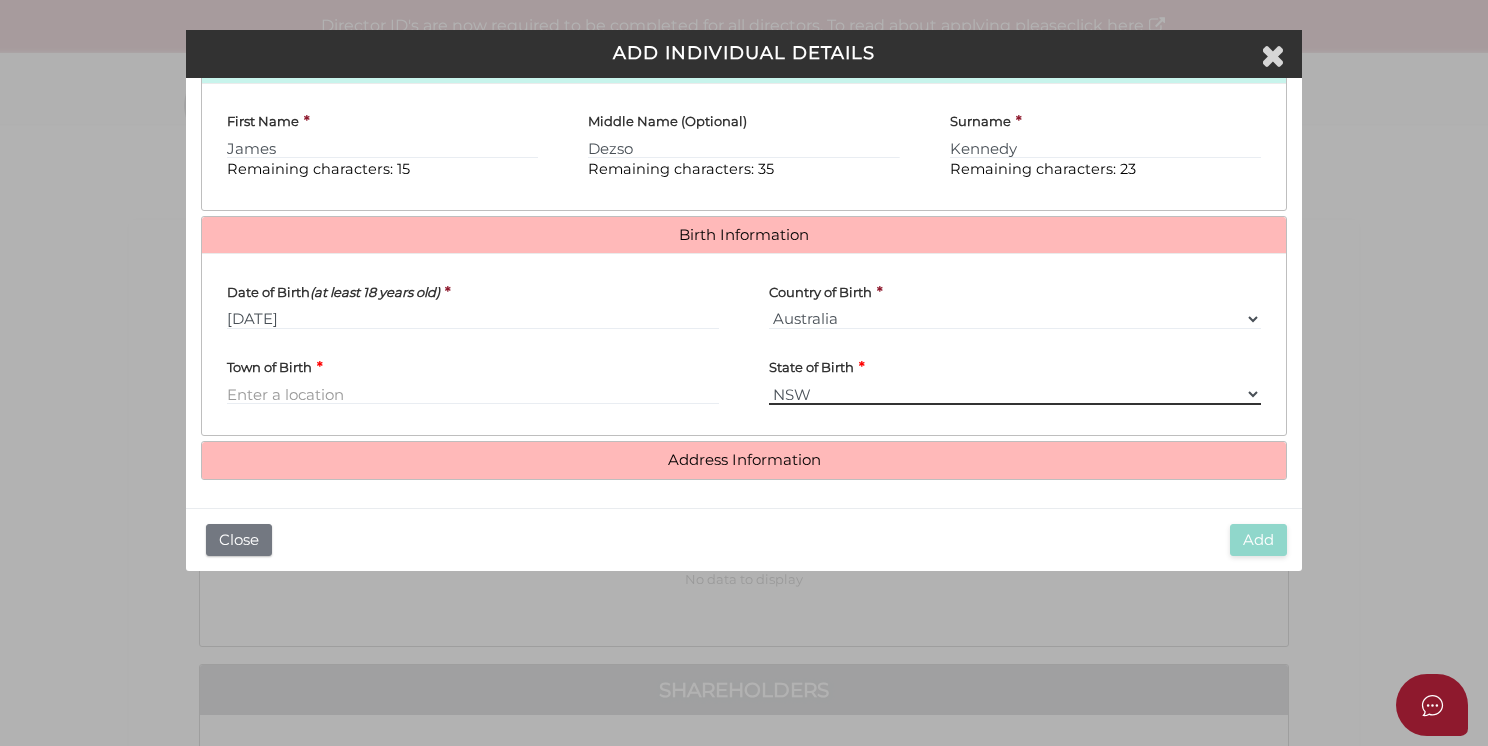 scroll, scrollTop: 488, scrollLeft: 0, axis: vertical 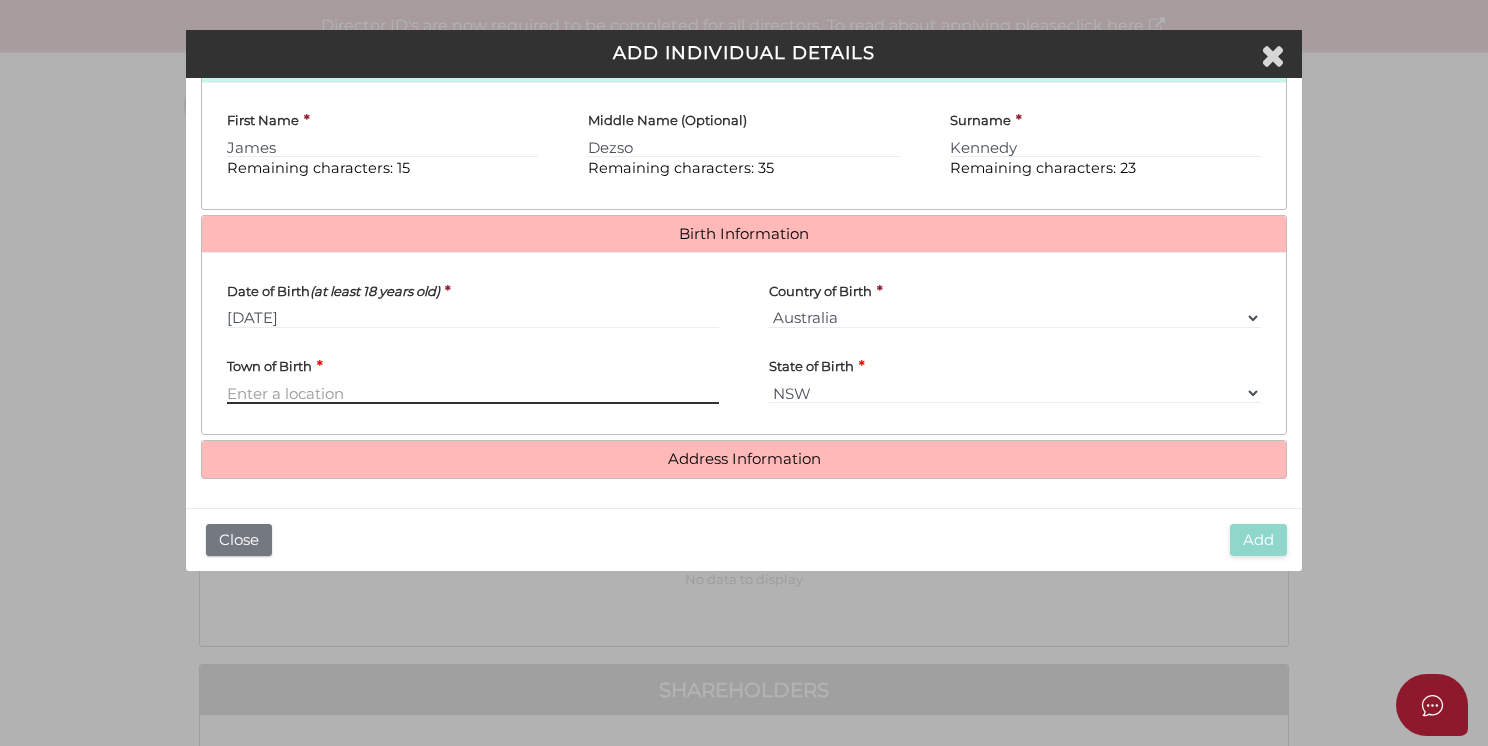 click on "Town of Birth" at bounding box center [473, 393] 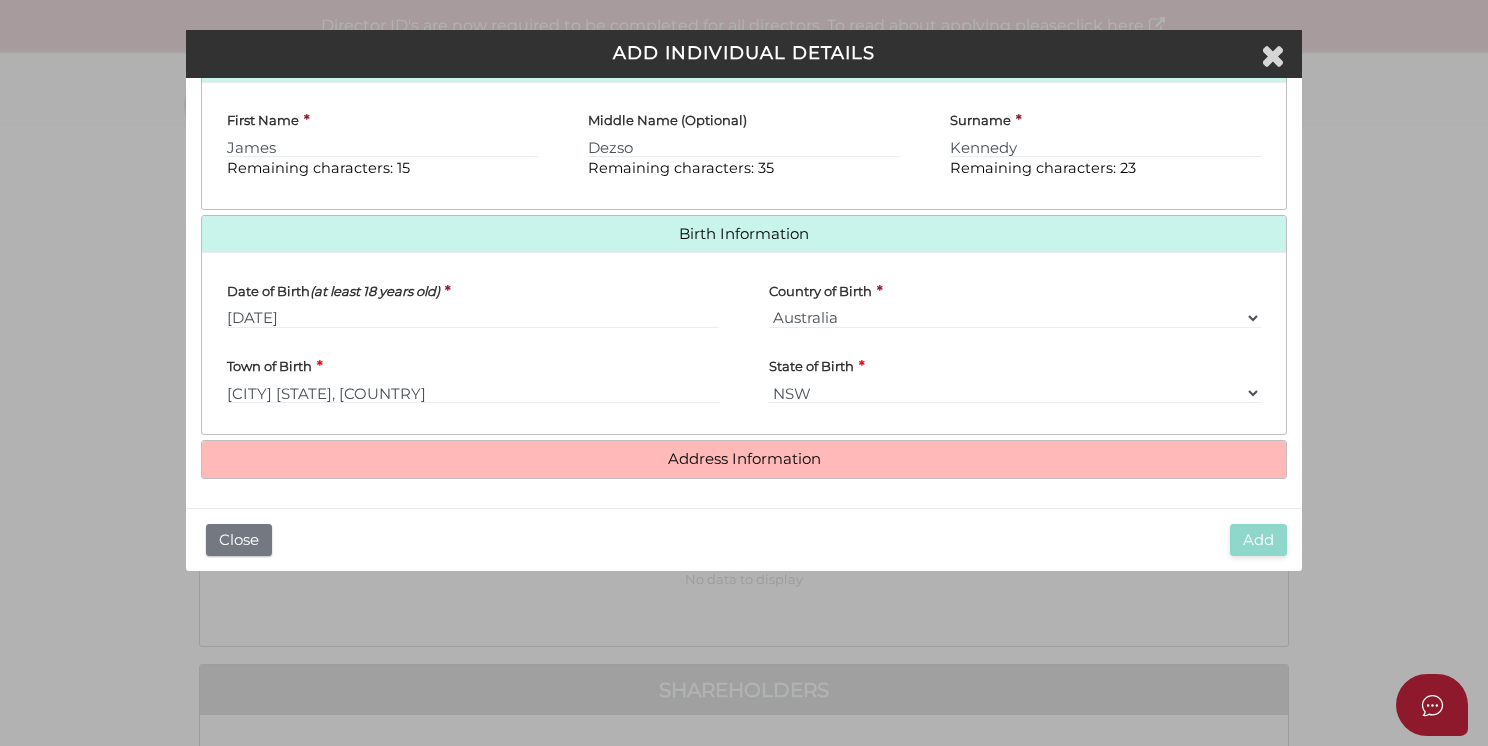 type on "Sydney" 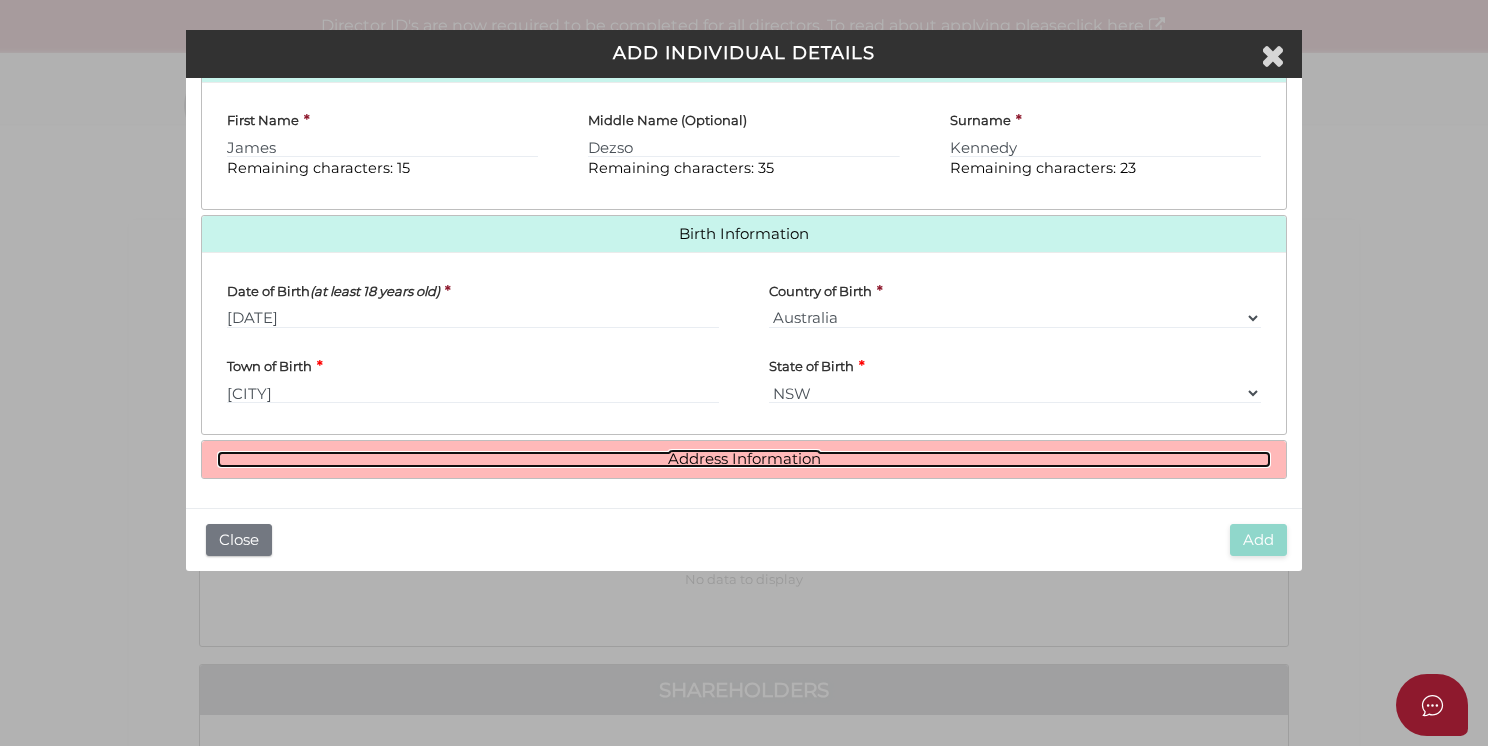 click on "Address Information" at bounding box center [744, 459] 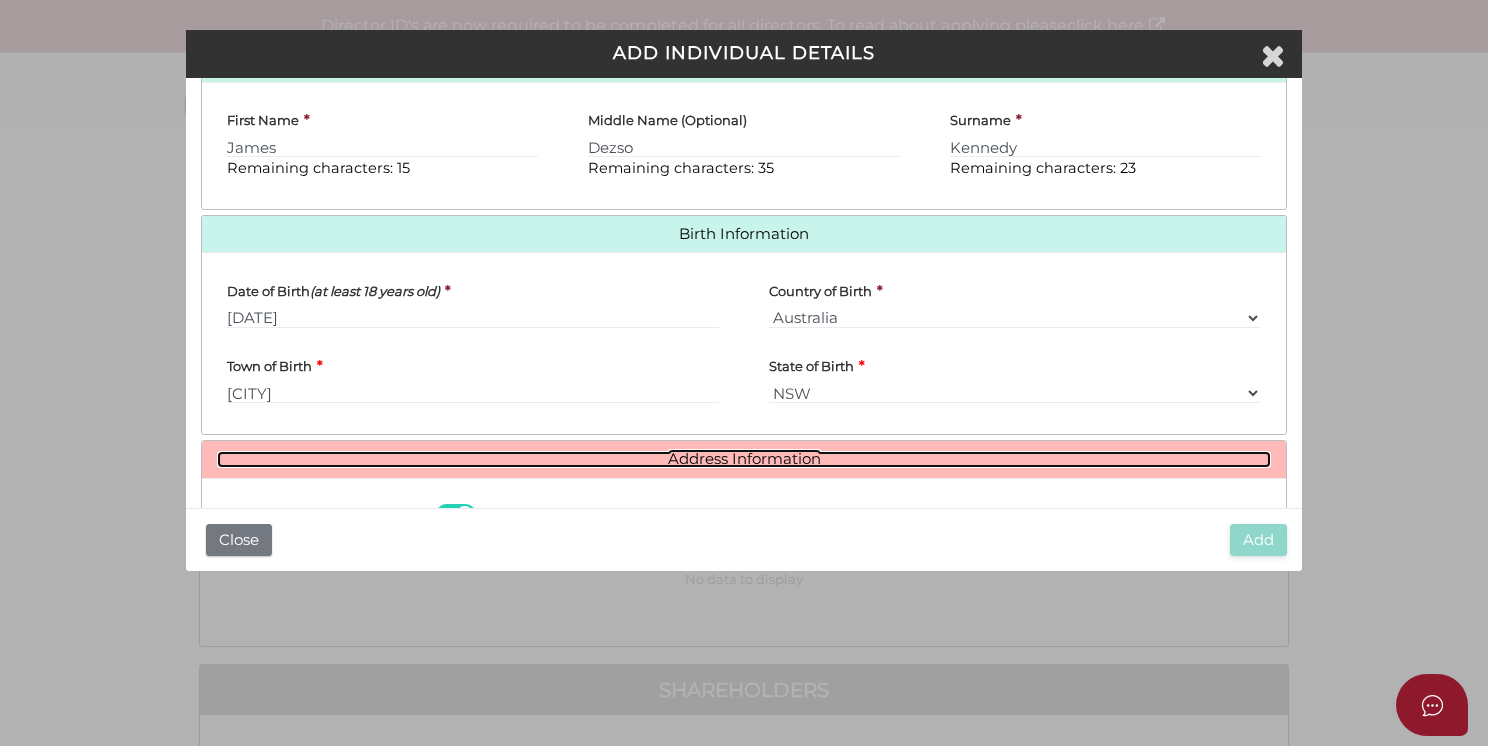 scroll, scrollTop: 786, scrollLeft: 0, axis: vertical 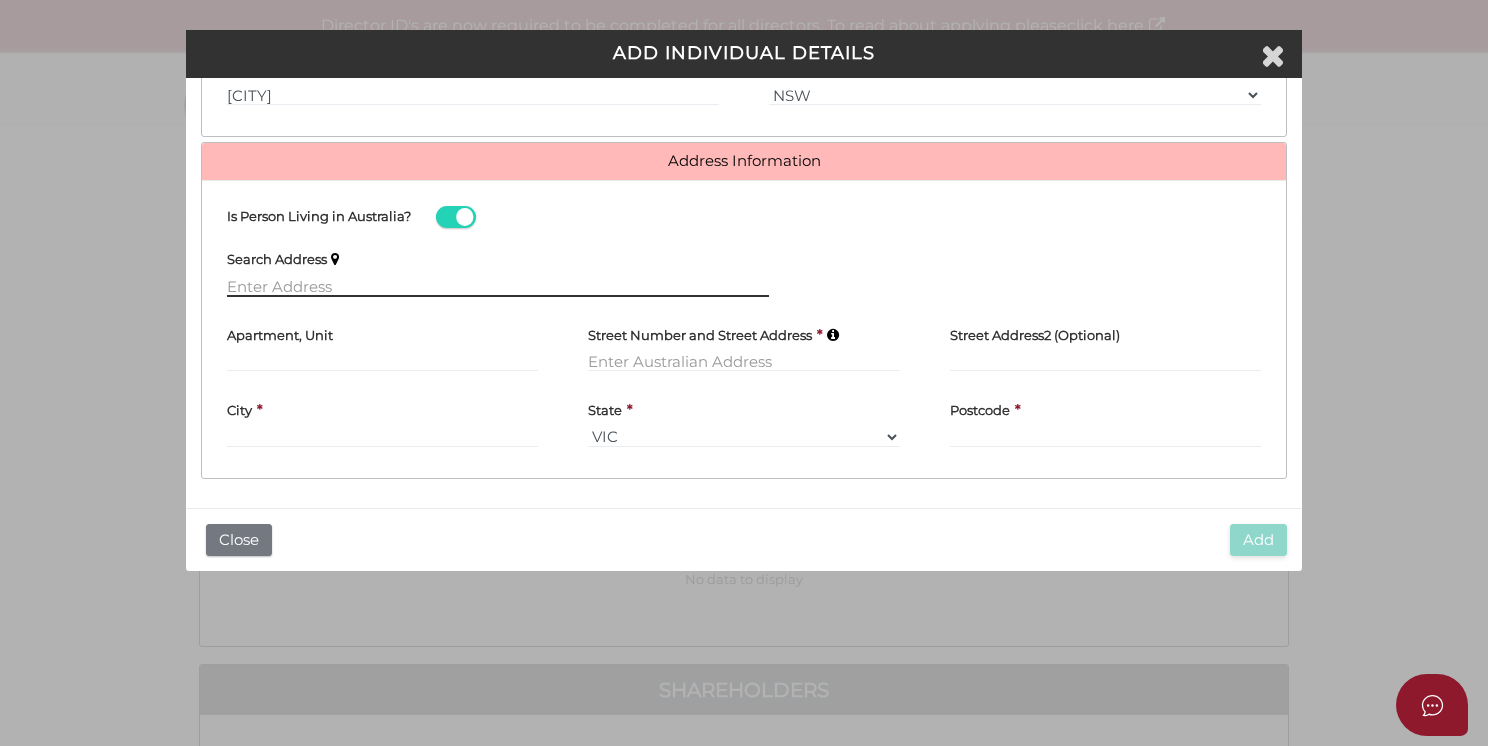 click at bounding box center (498, 286) 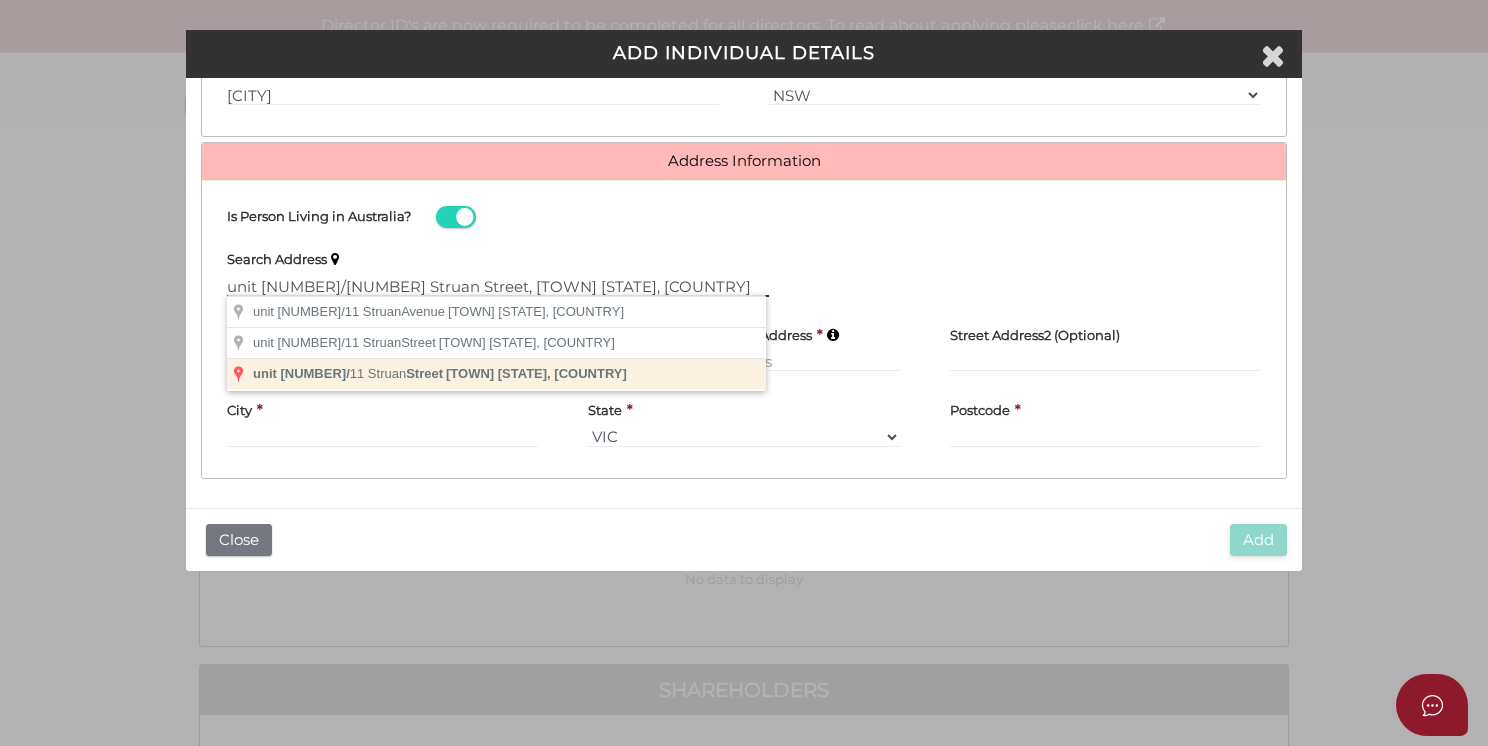 type on "unit 1/11 Struan Street, Toorak VIC, Australia" 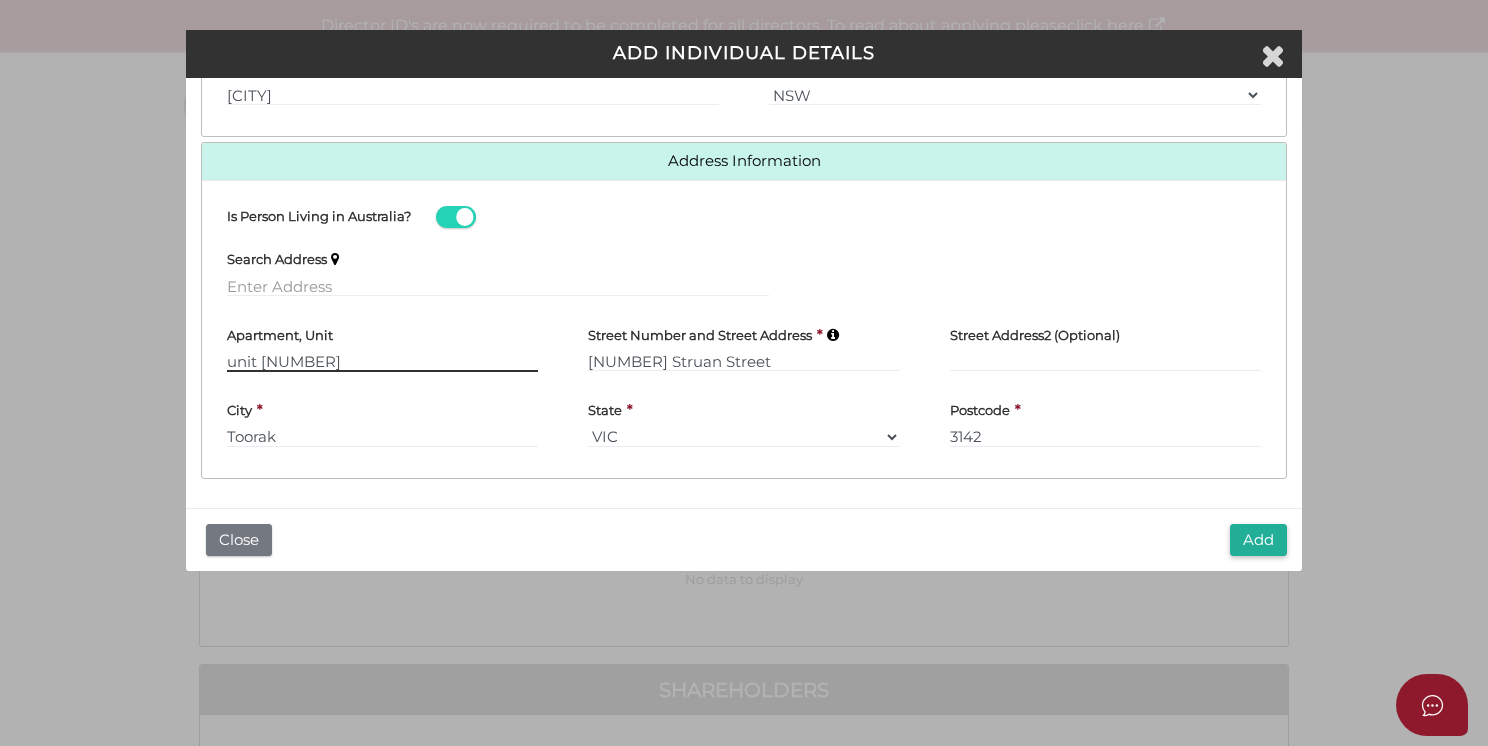 click on "unit 1" at bounding box center (382, 361) 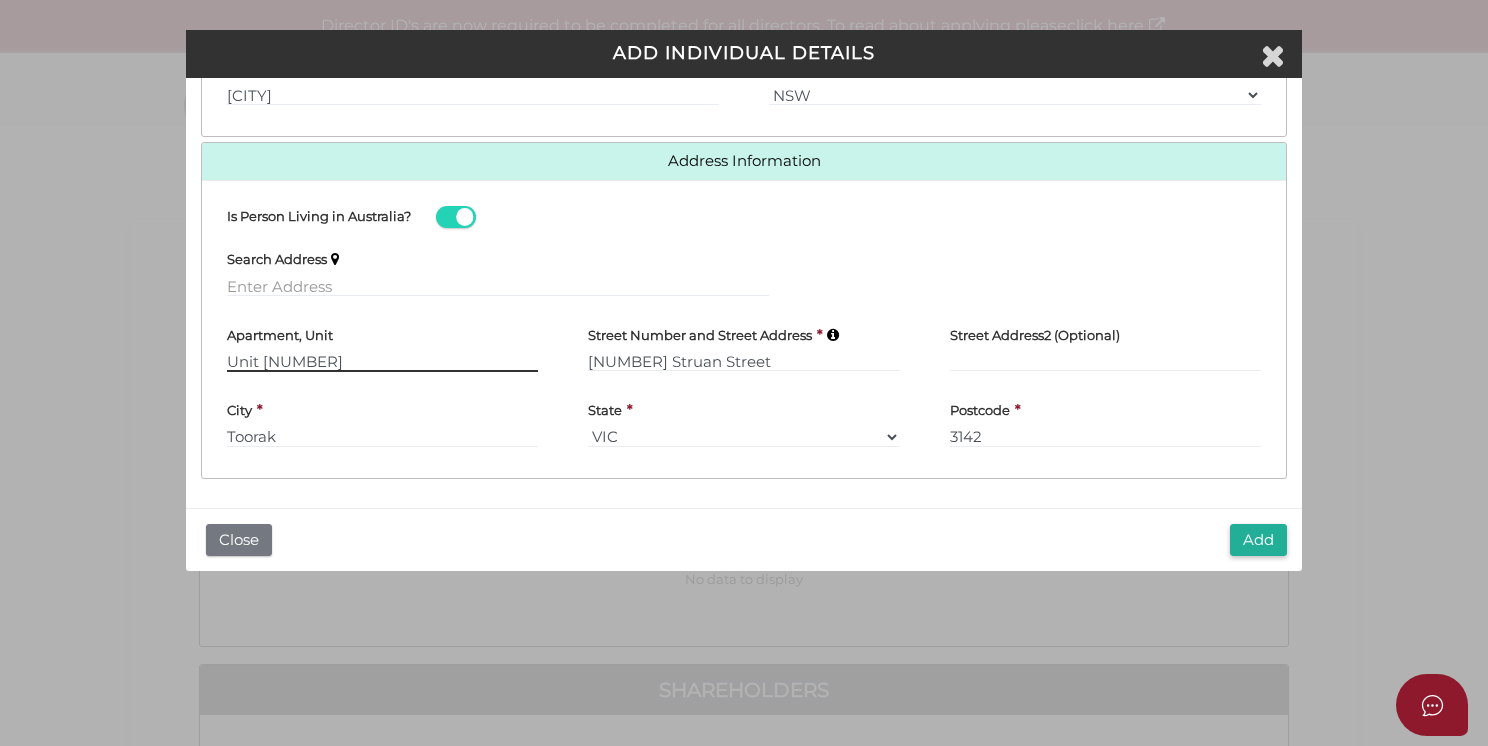 type on "Unit 1" 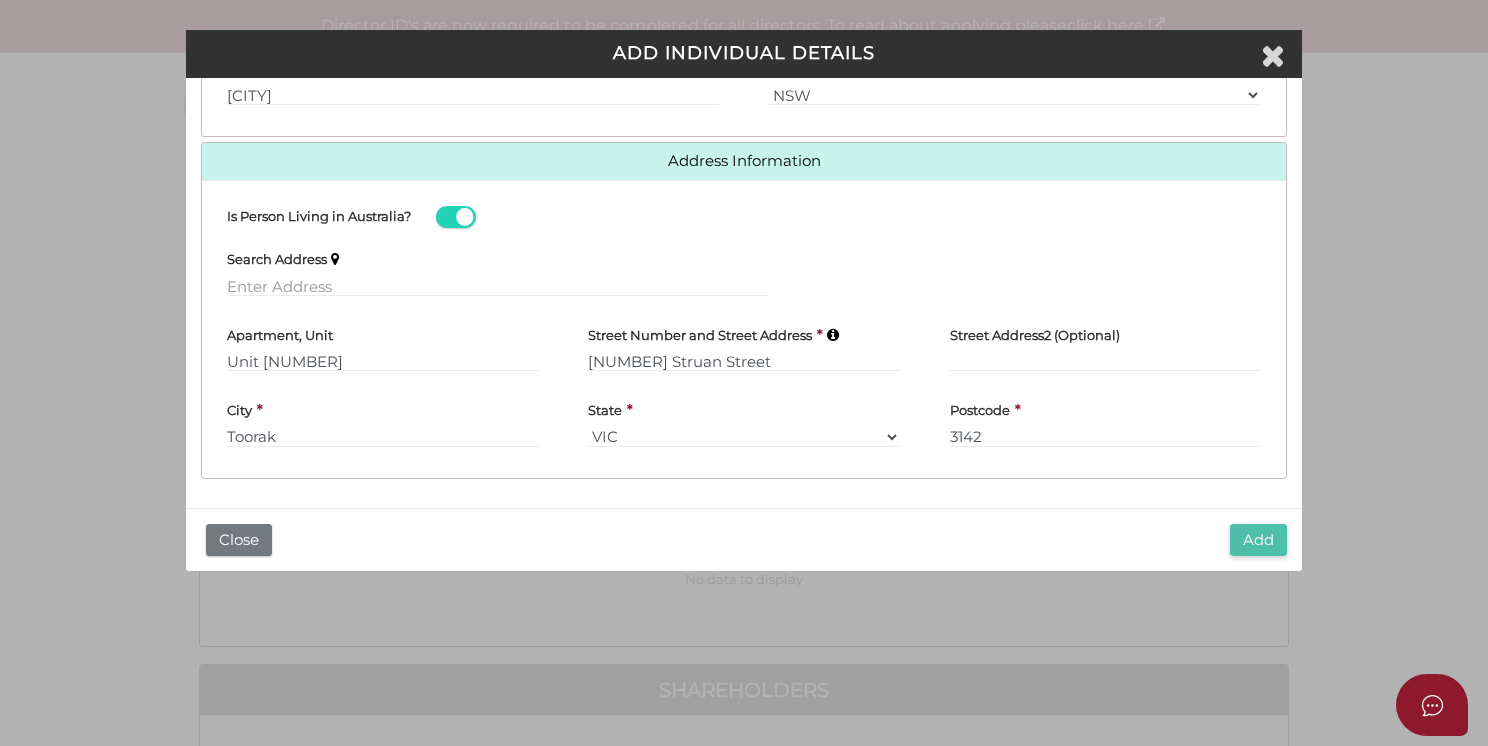 click on "Add" at bounding box center [1258, 540] 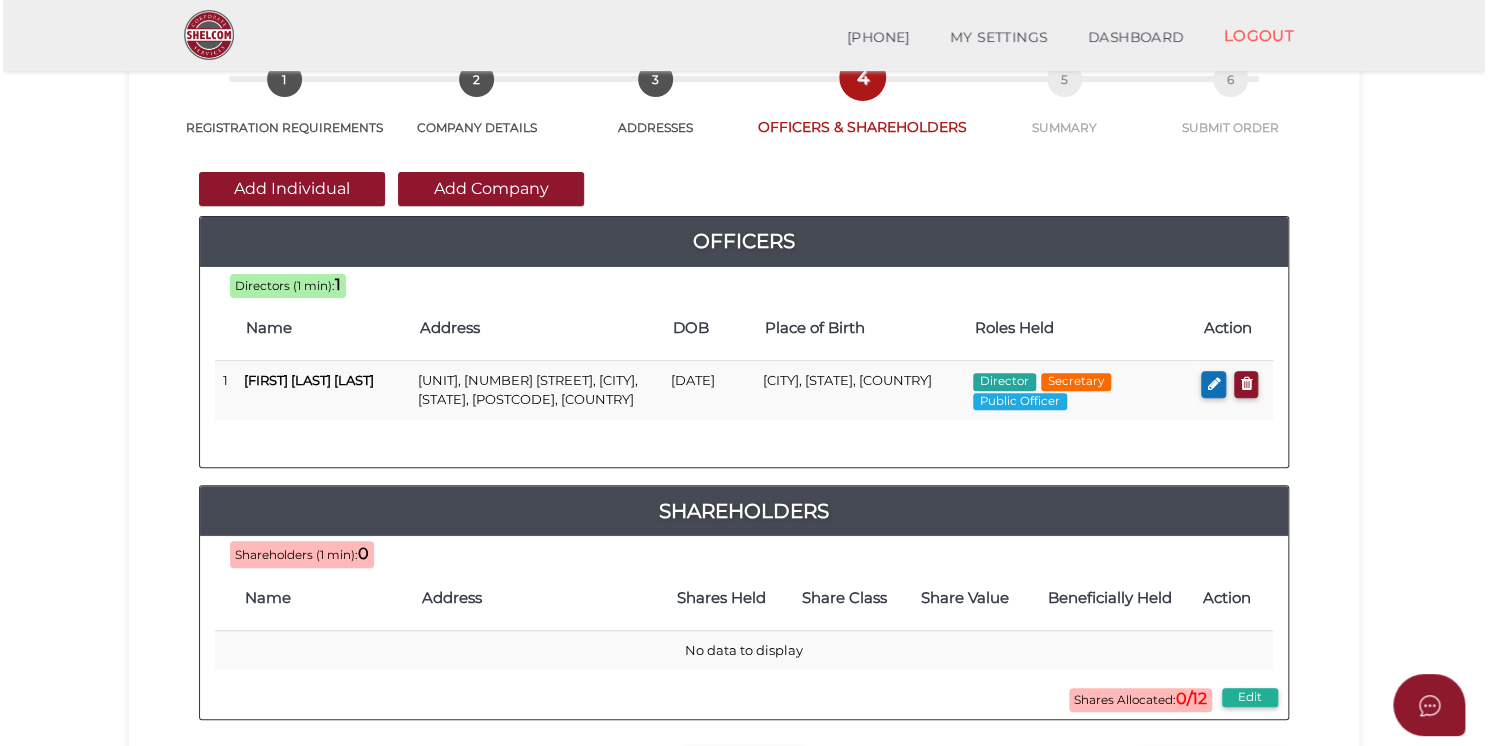 scroll, scrollTop: 0, scrollLeft: 0, axis: both 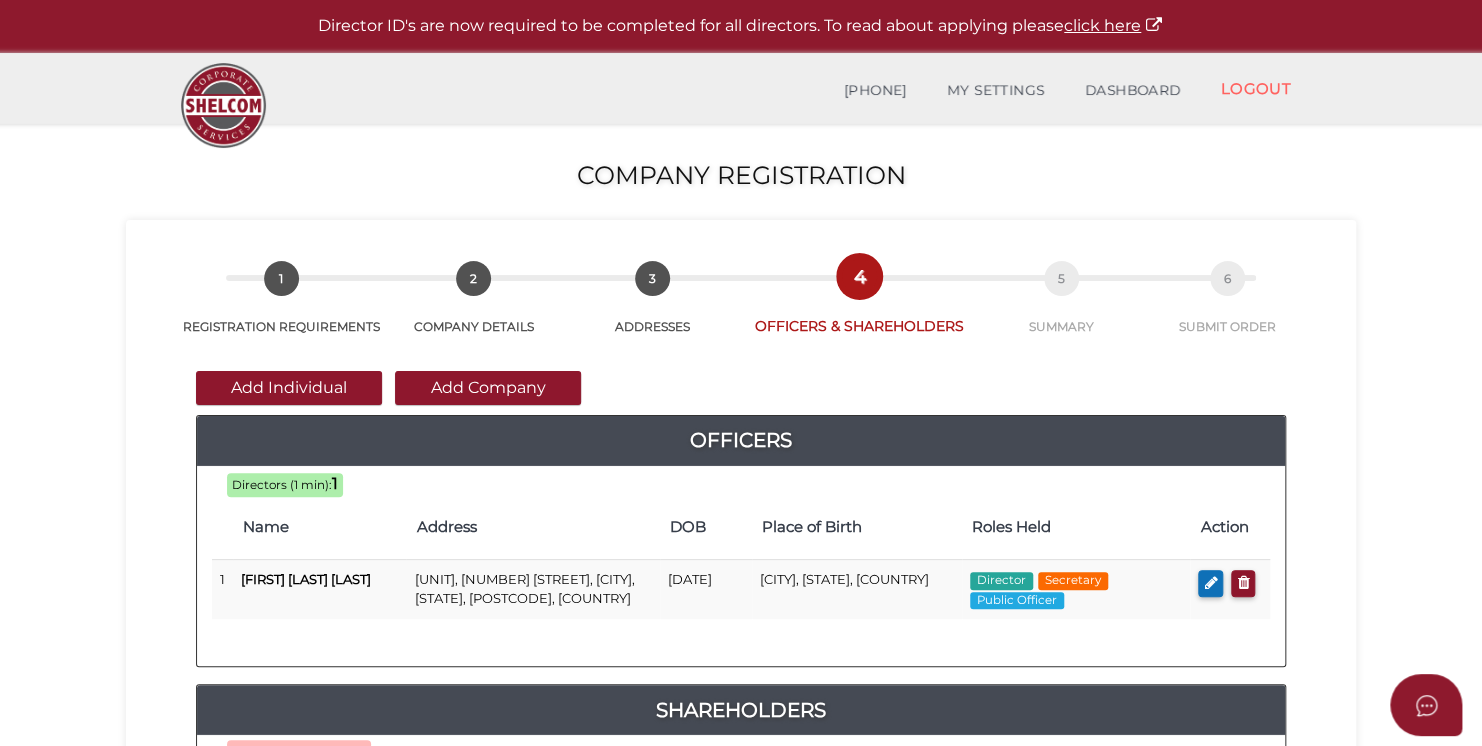click on "Add Company" at bounding box center [488, 388] 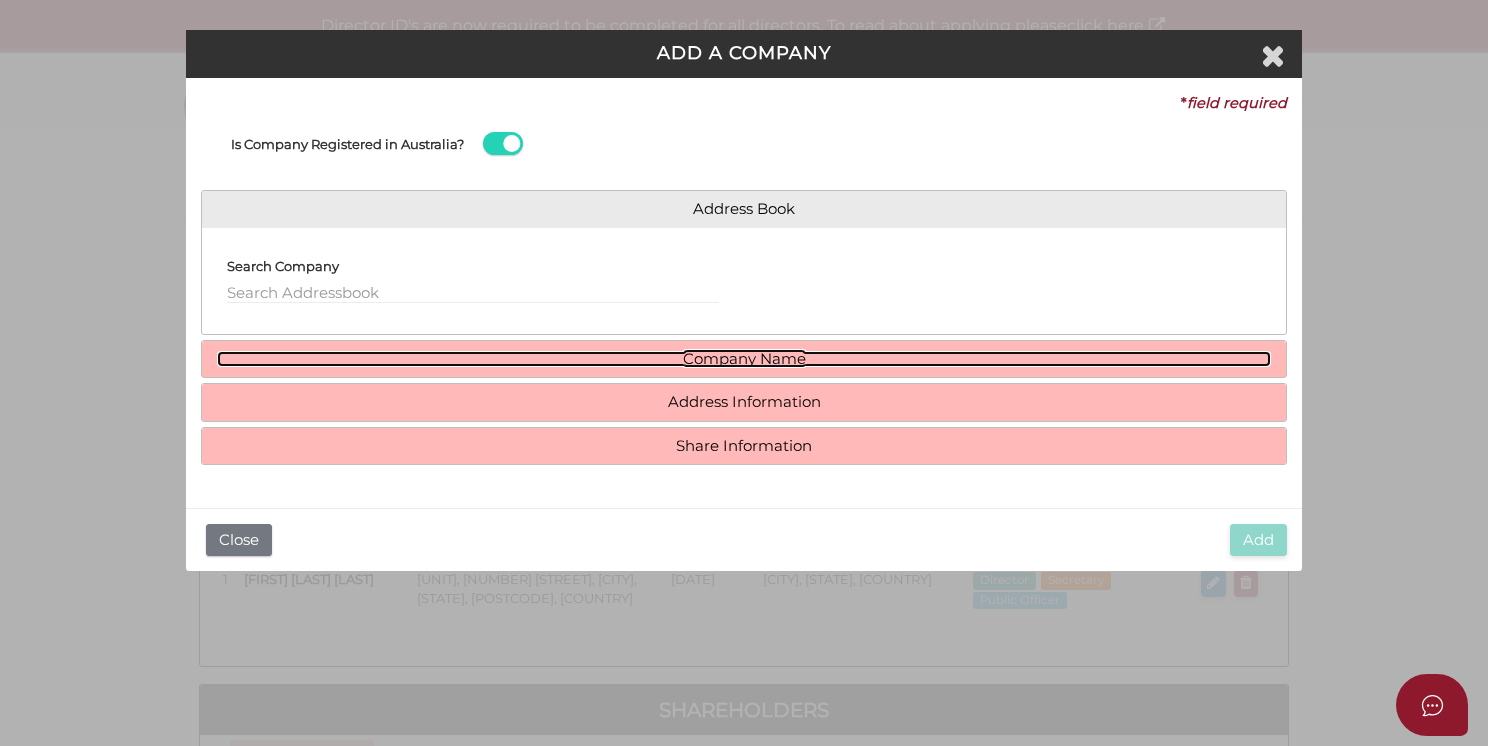 click on "Company Name" at bounding box center (744, 359) 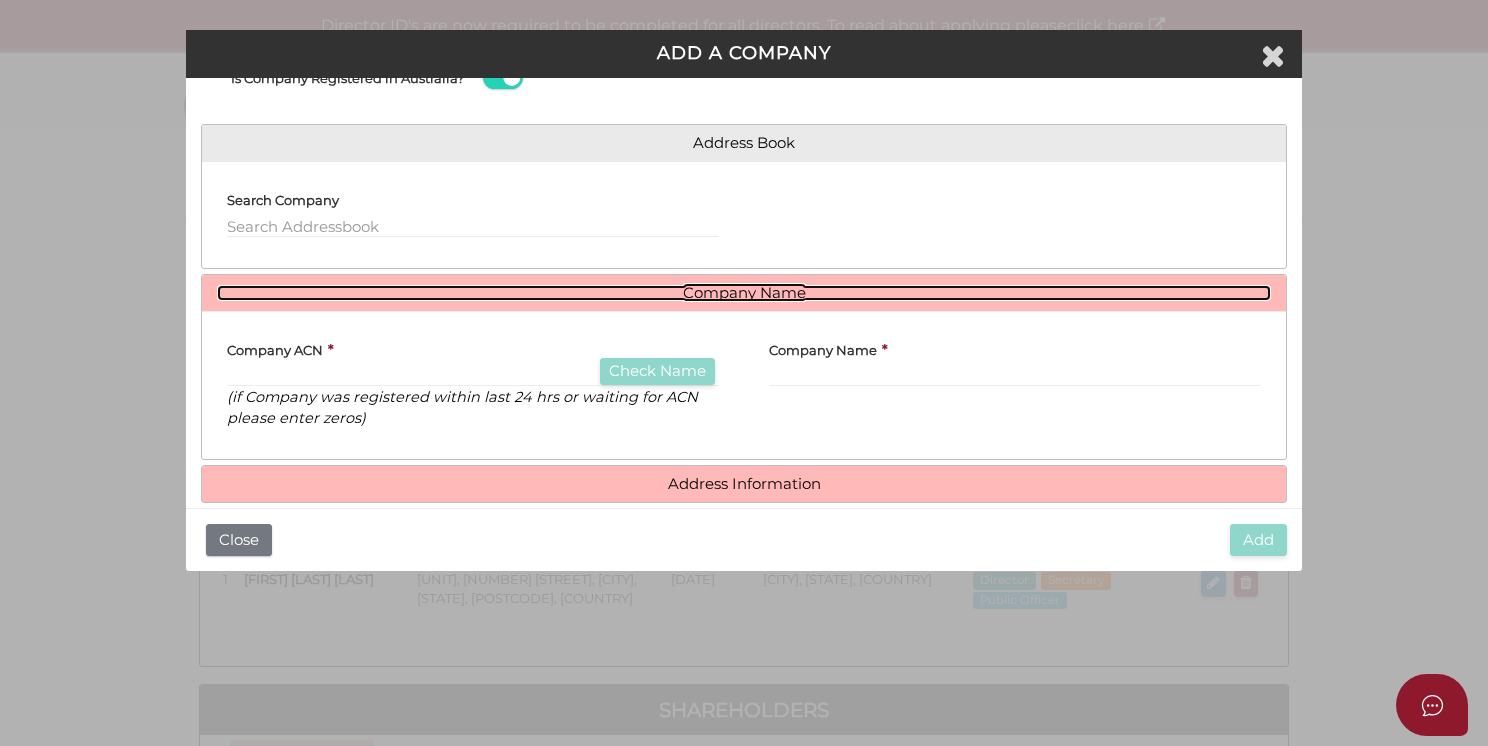 scroll, scrollTop: 134, scrollLeft: 0, axis: vertical 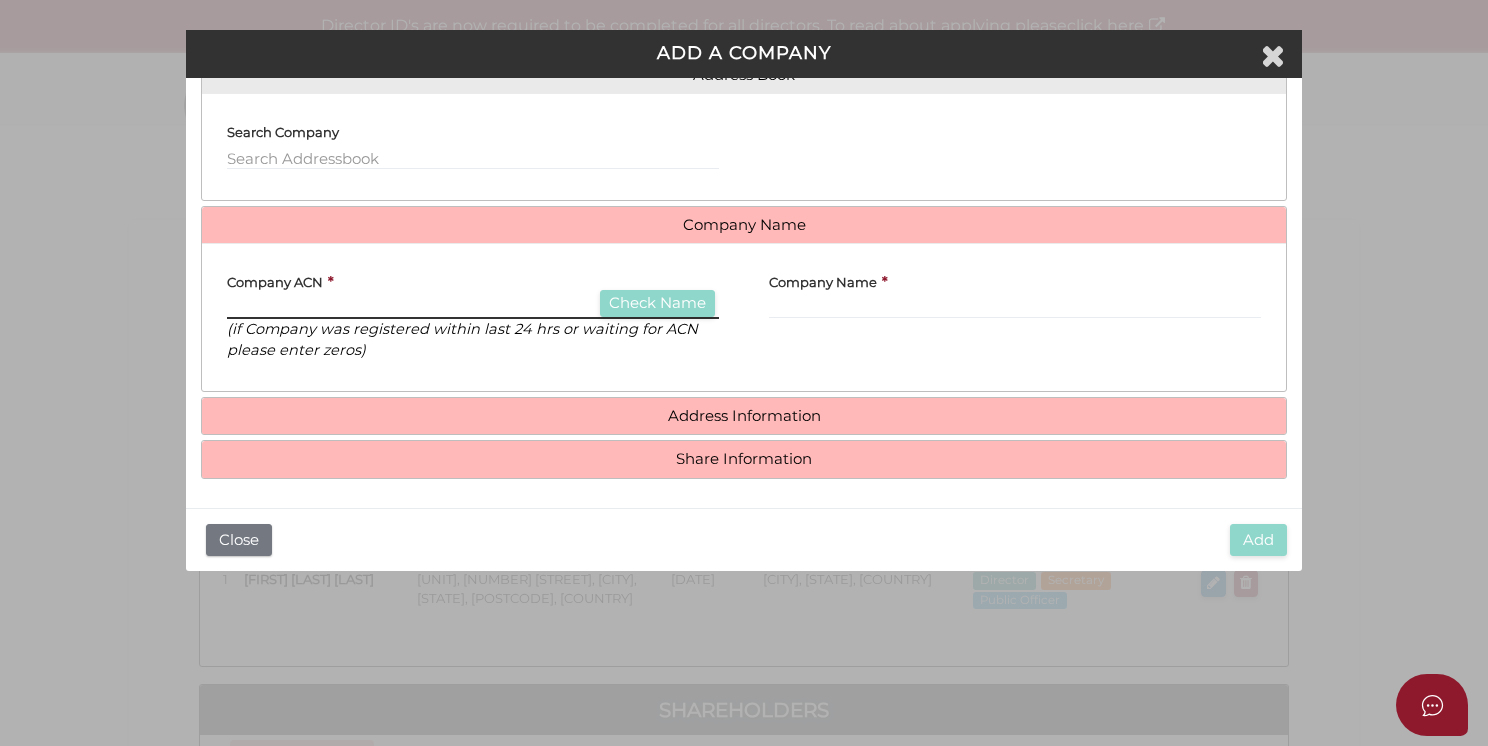 click at bounding box center [473, 308] 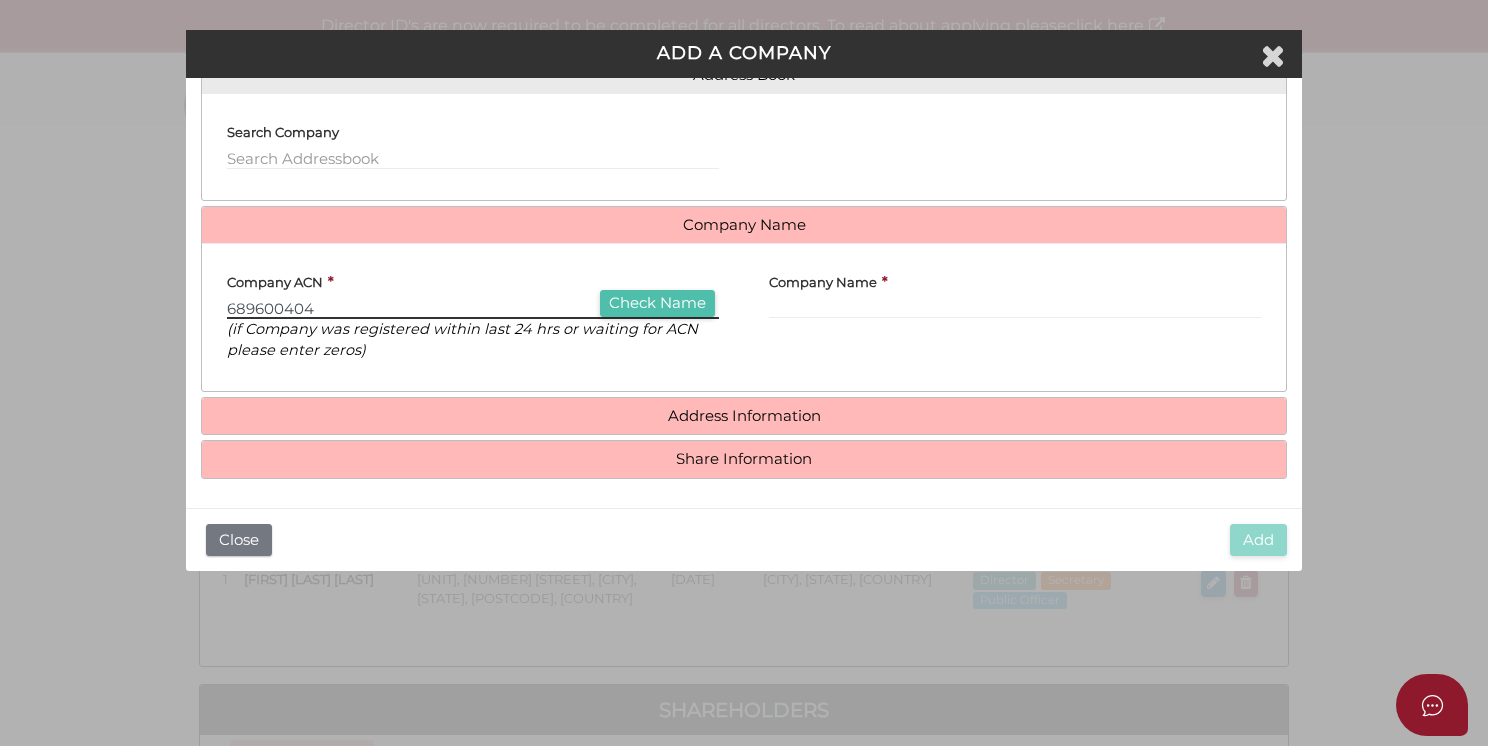 type on "689600404" 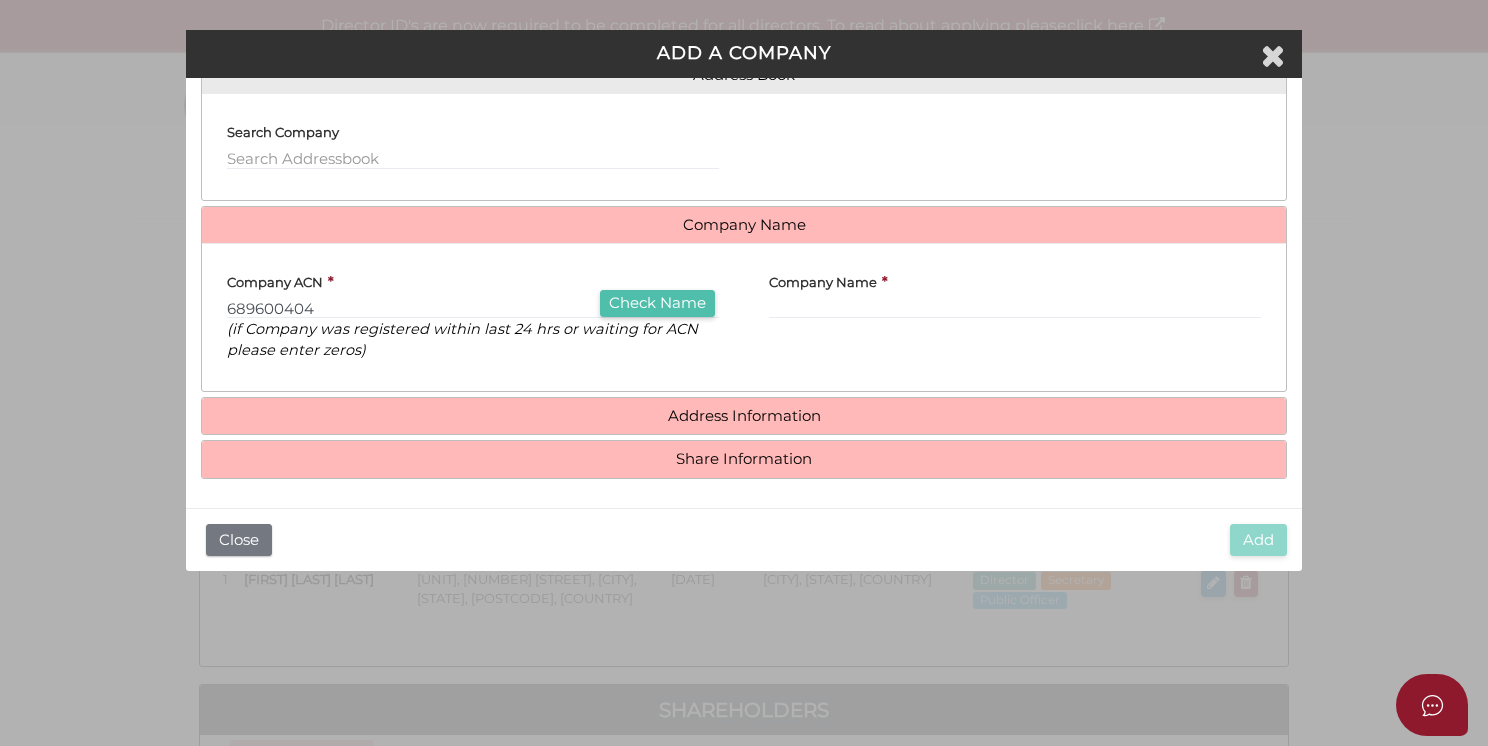 click on "Check Name" at bounding box center [657, 303] 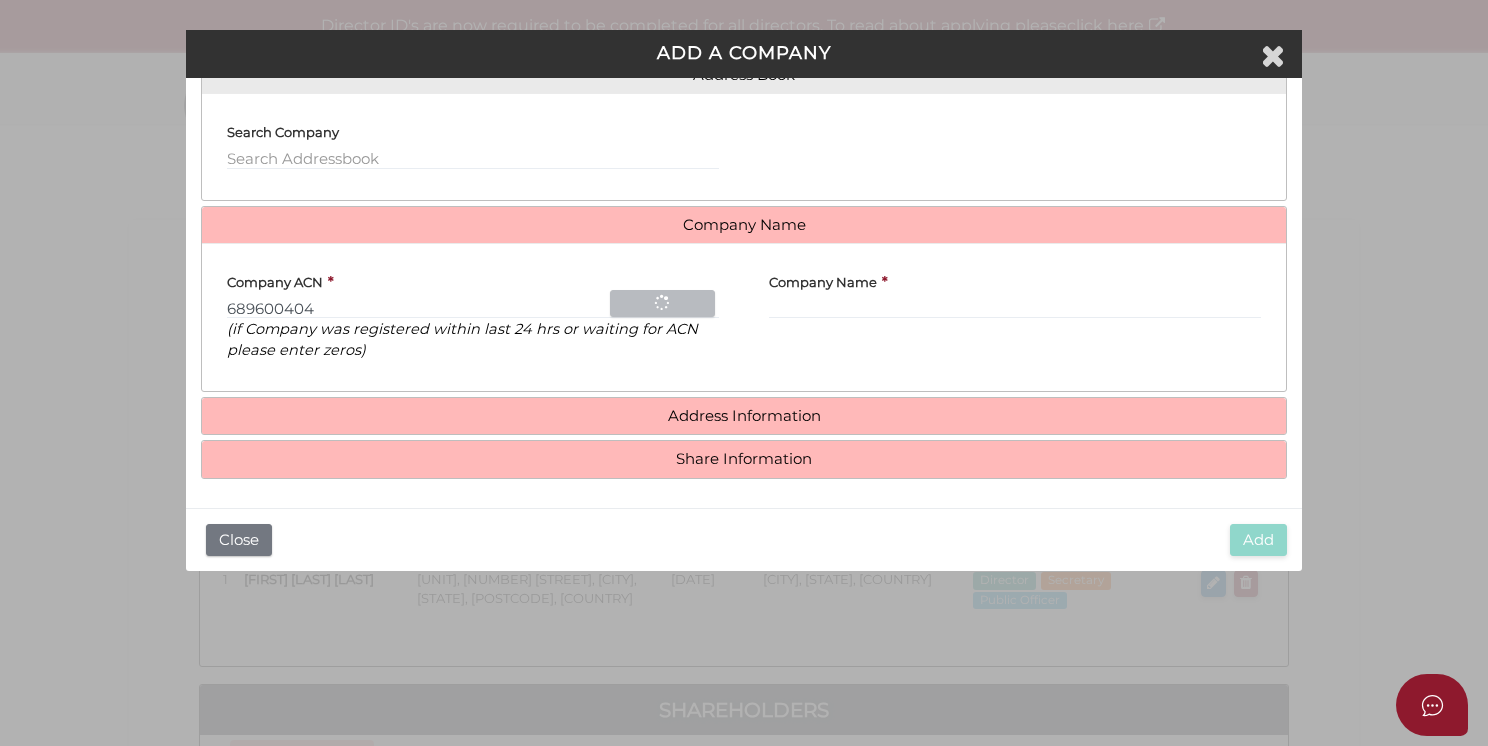 type on "JJPCK PACIFIC NO. 2 PTY LTD" 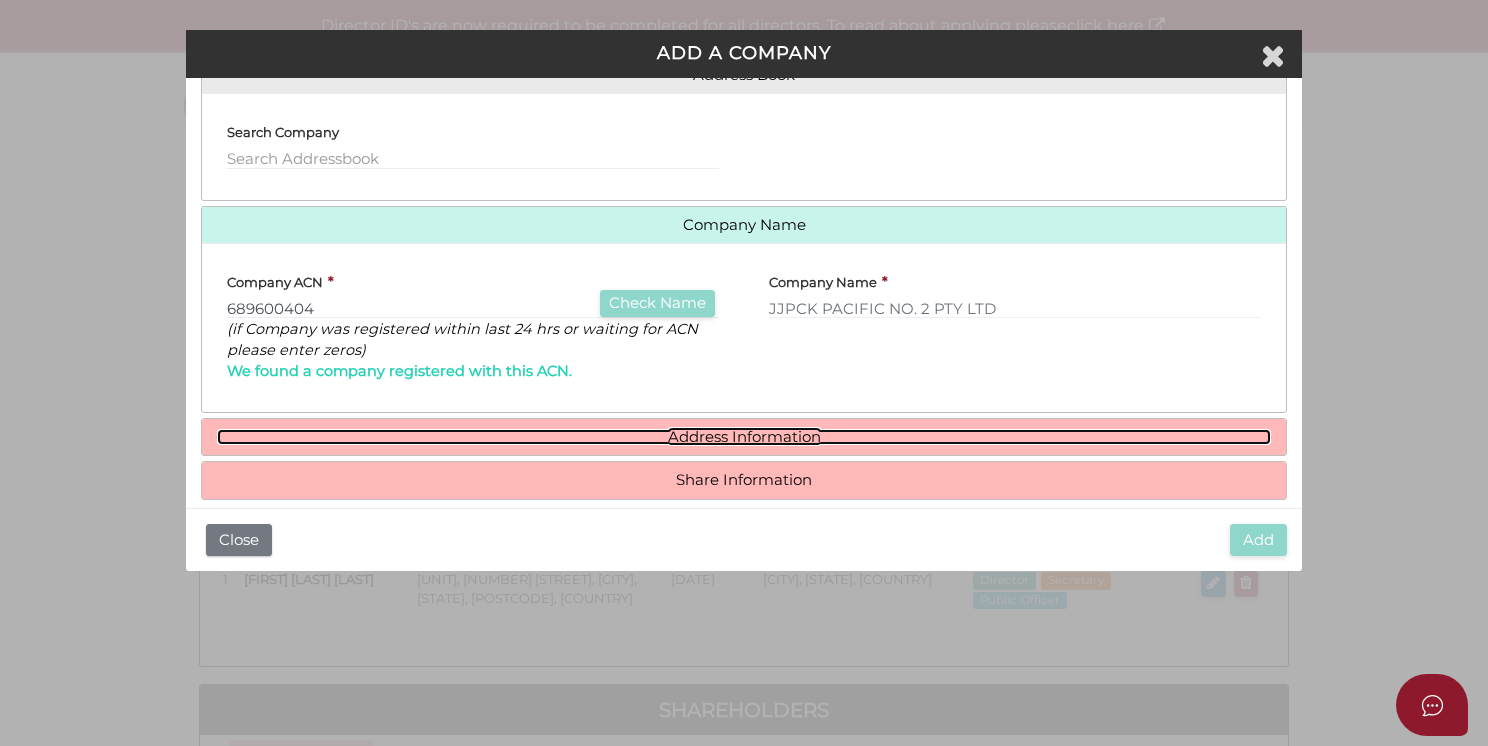 click on "Address Information" at bounding box center (744, 437) 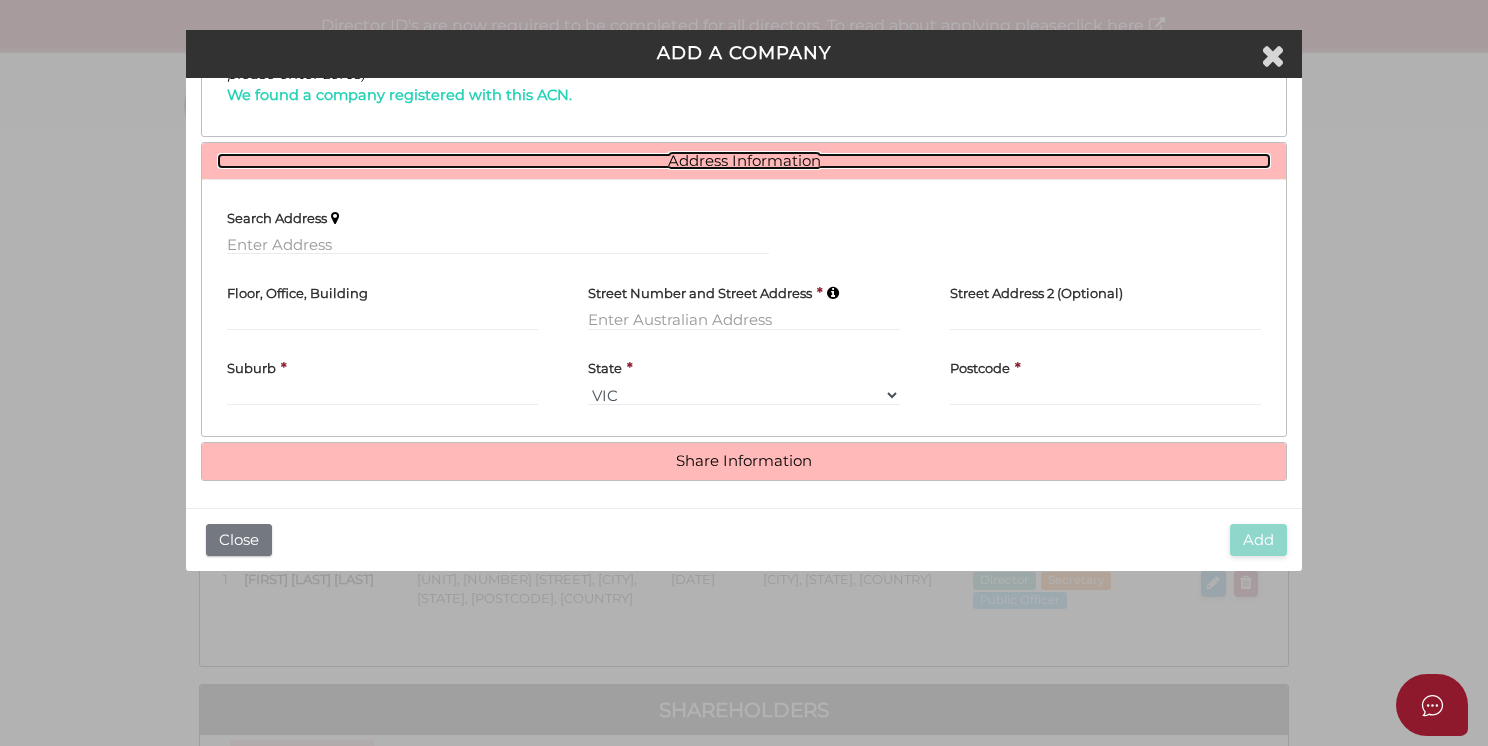 scroll, scrollTop: 412, scrollLeft: 0, axis: vertical 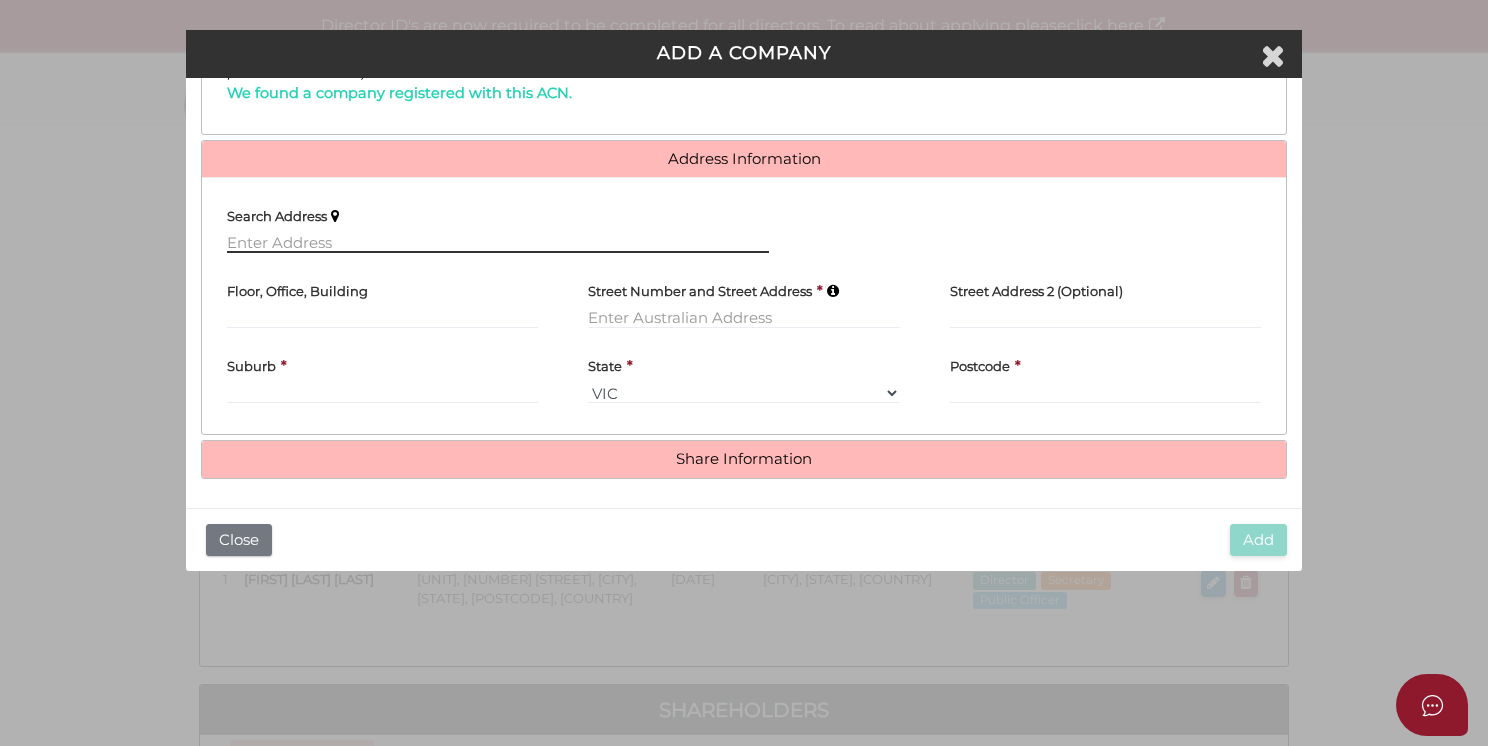 click at bounding box center (498, 242) 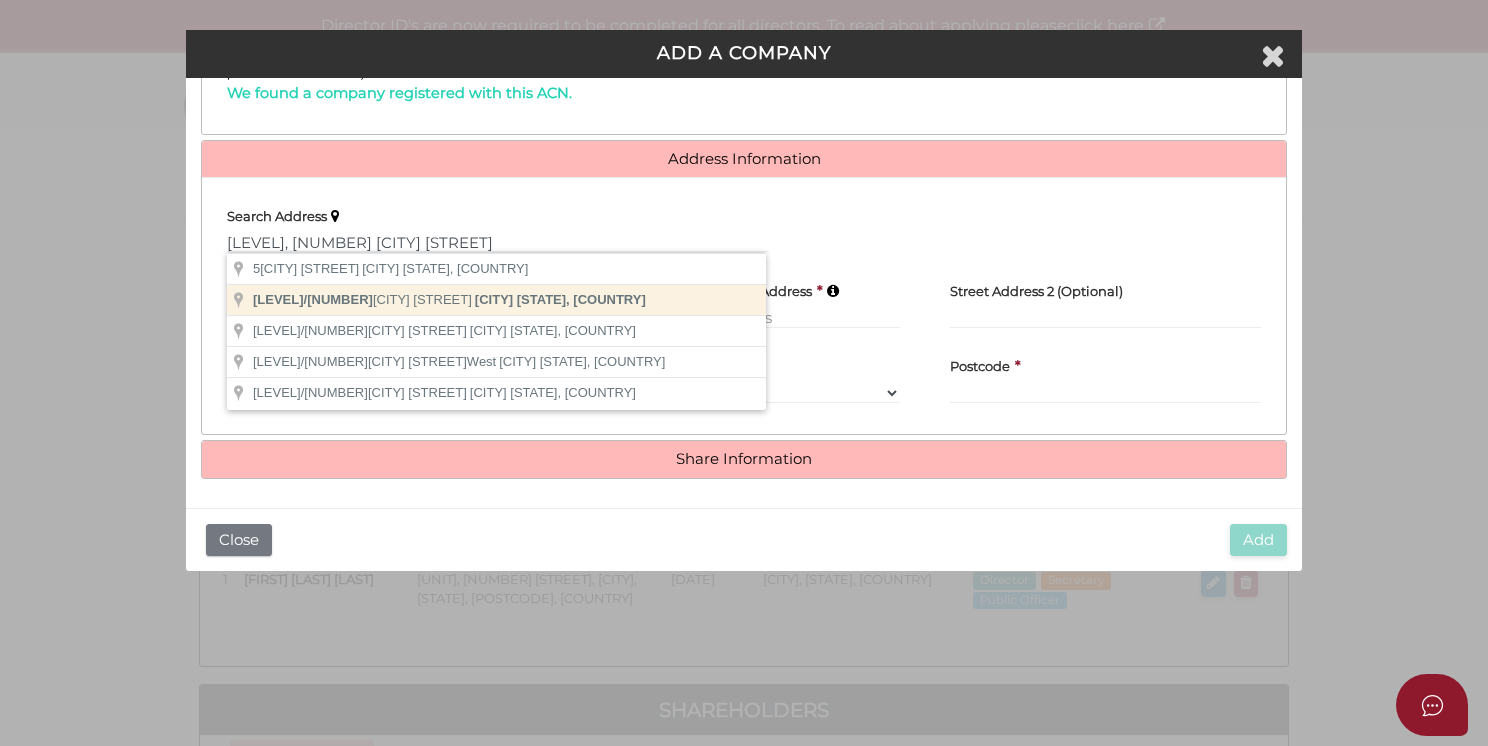 type on "level 5/489 Toorak Road, Toorak VIC, Australia" 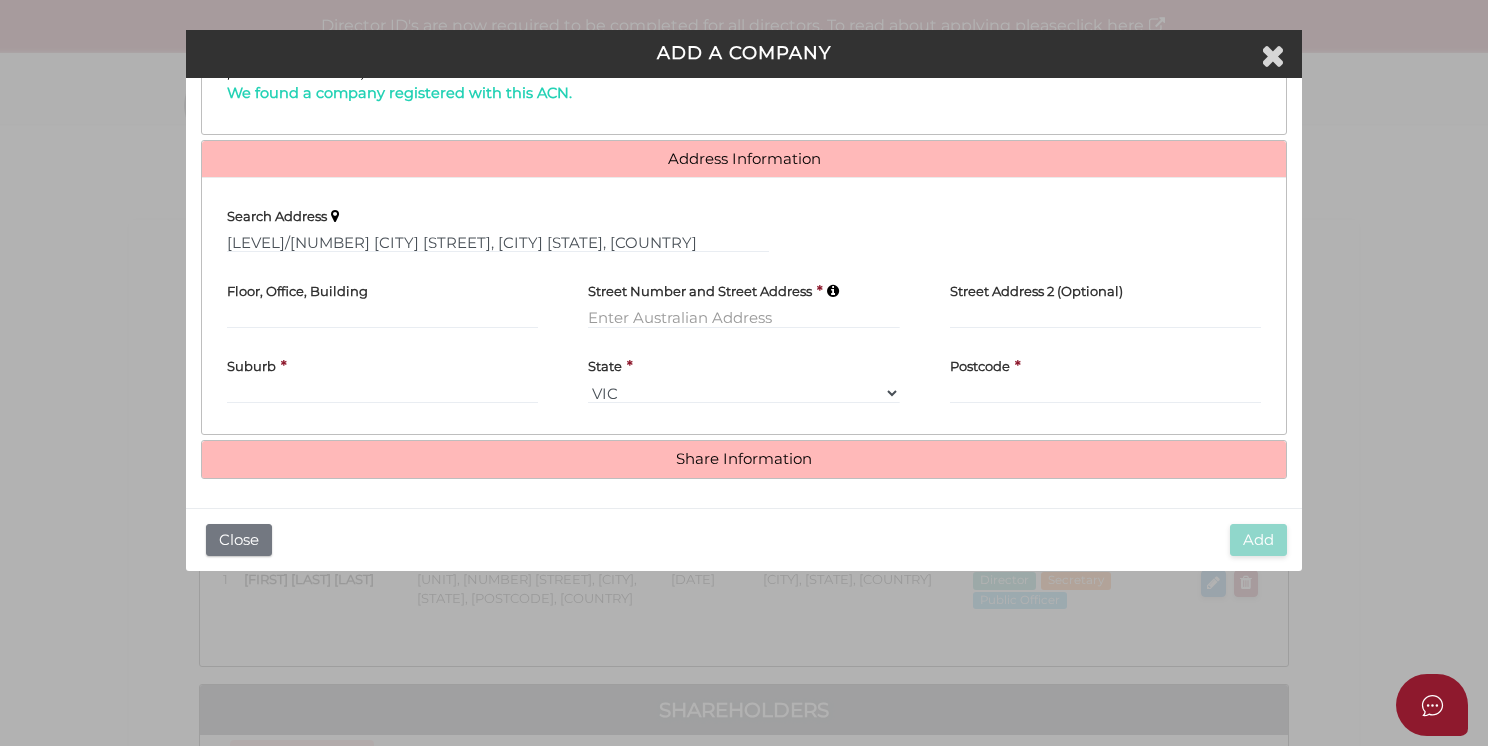 type 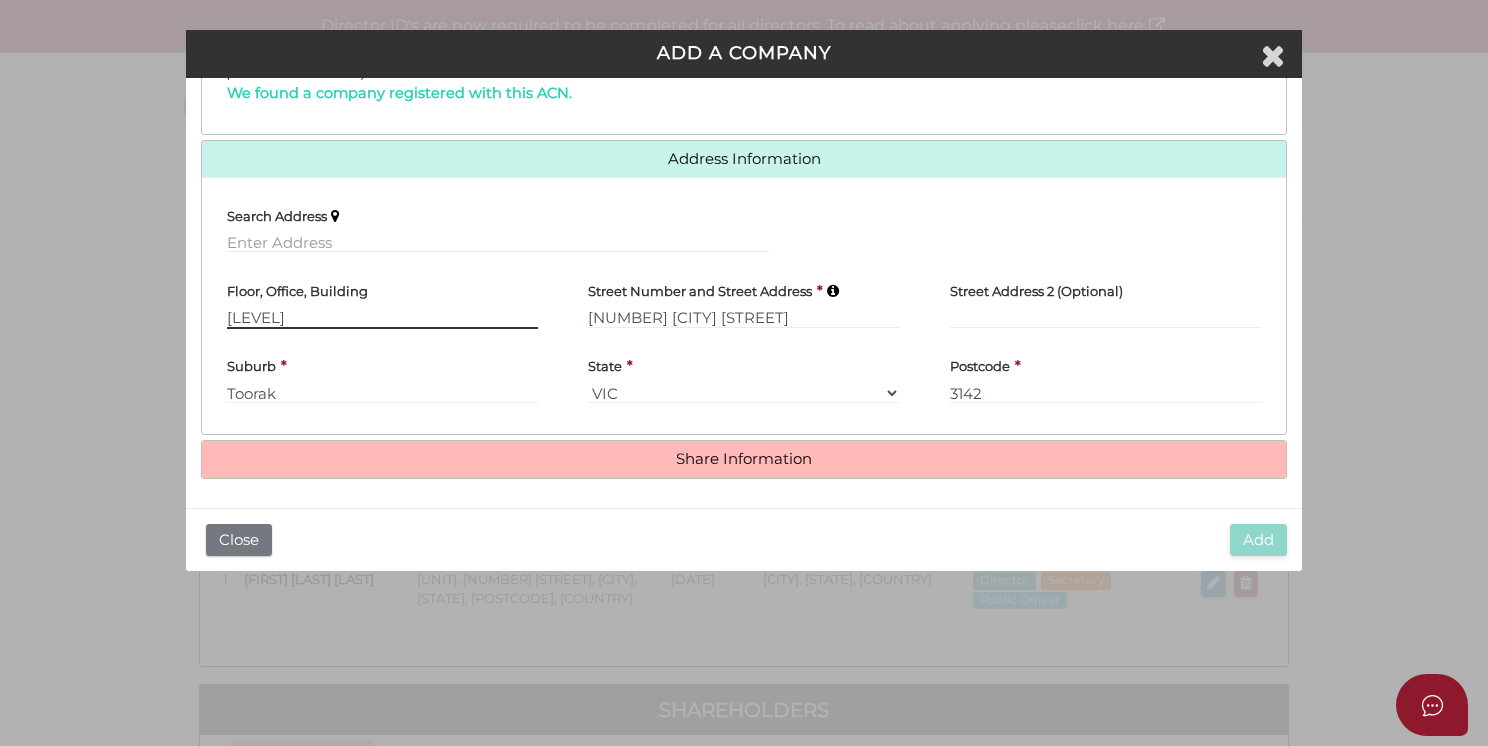 click on "level 5" at bounding box center [382, 318] 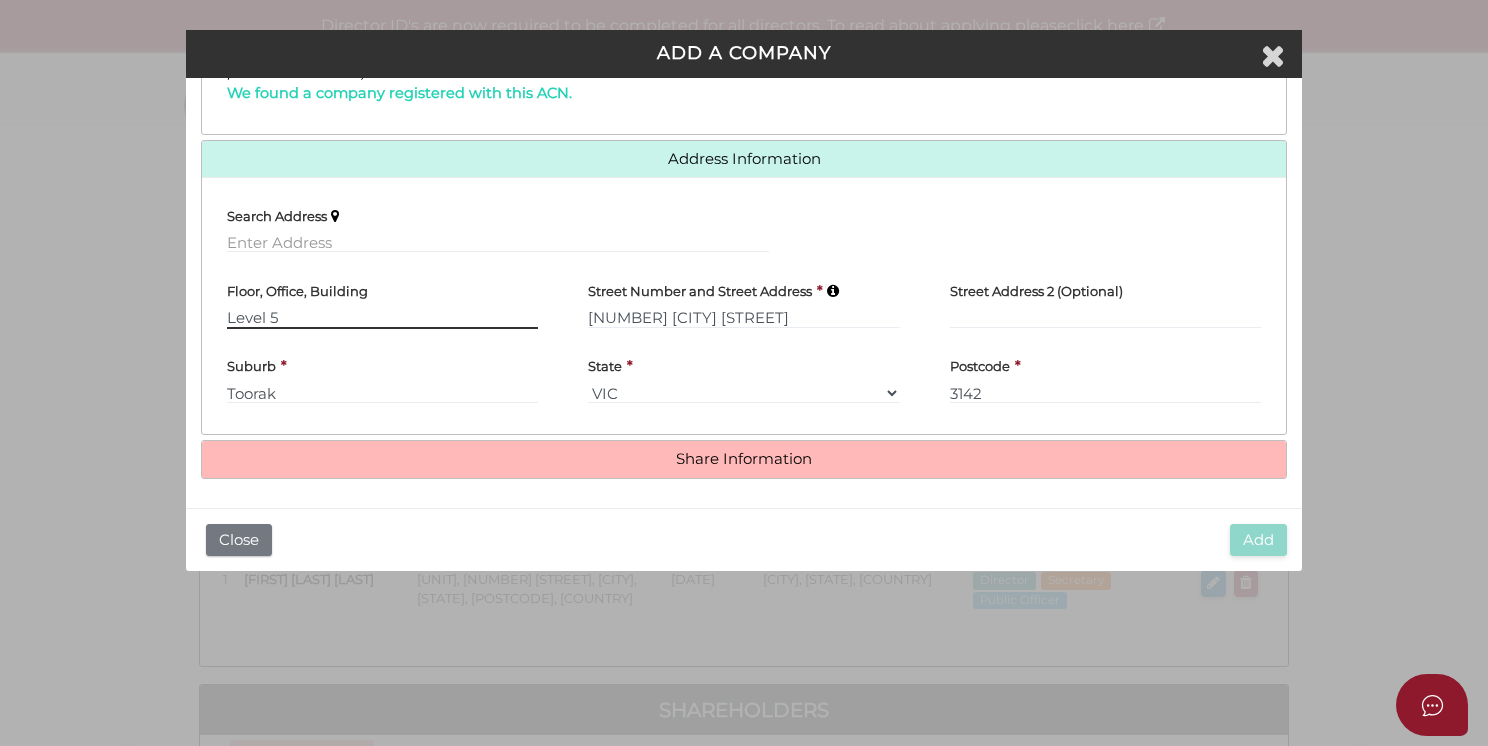type on "Level 5" 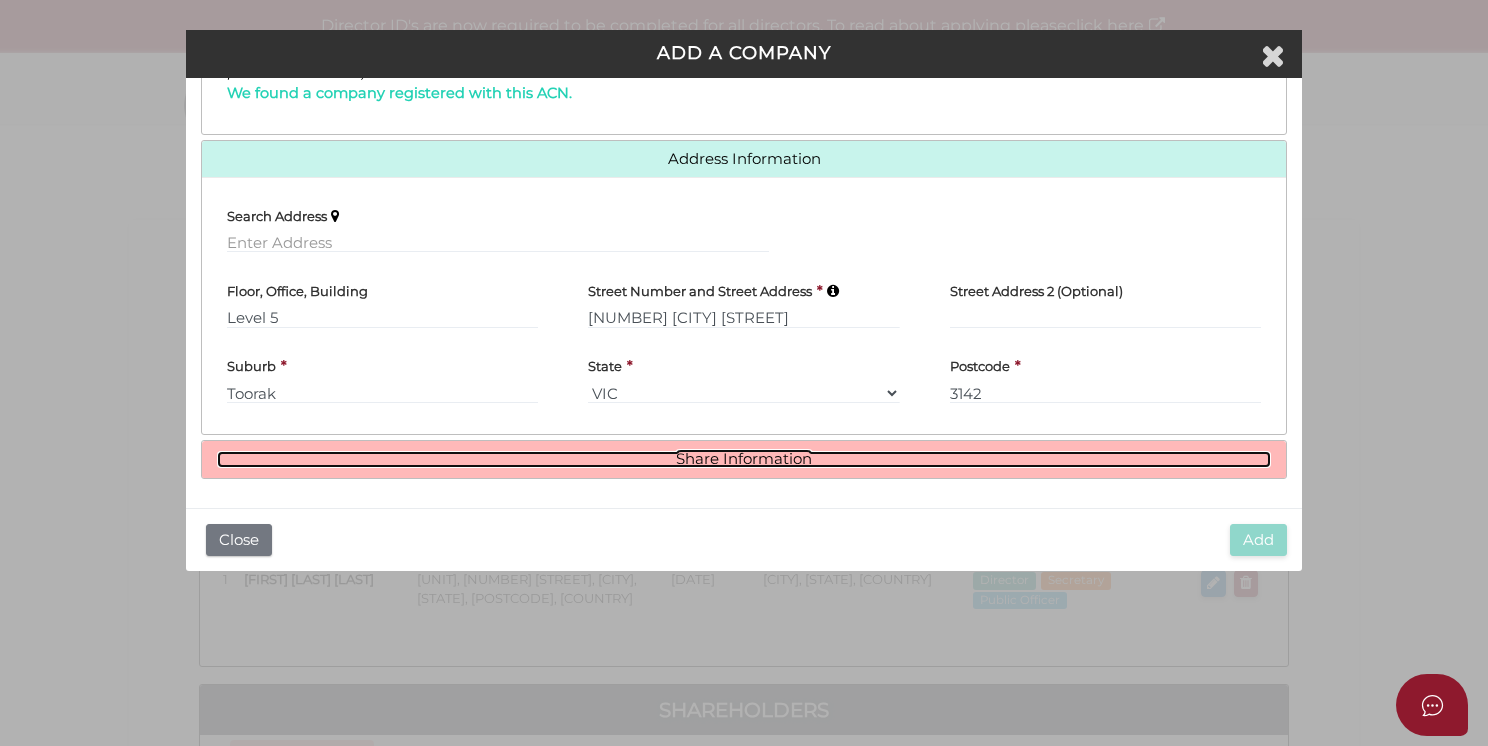 click on "Share Information" at bounding box center (744, 459) 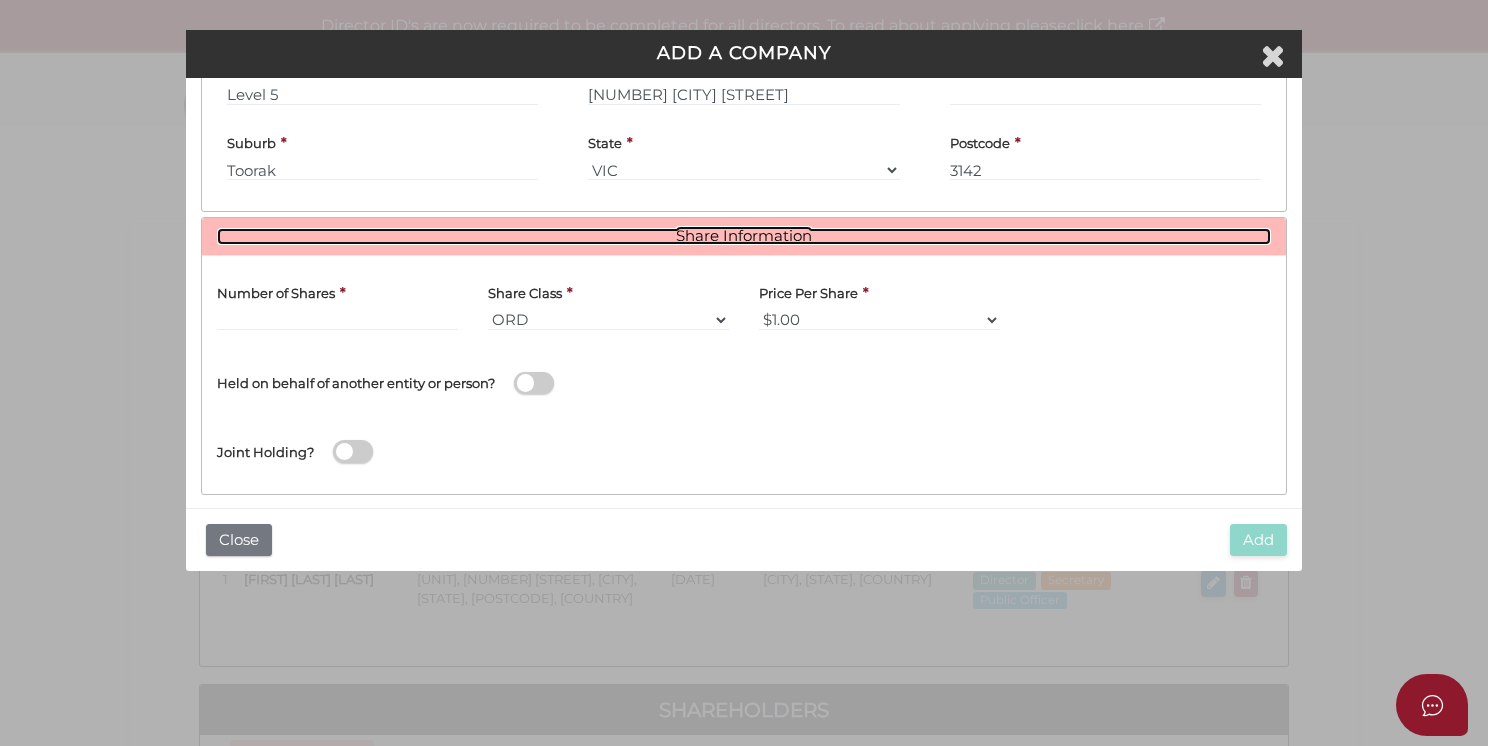 scroll, scrollTop: 652, scrollLeft: 0, axis: vertical 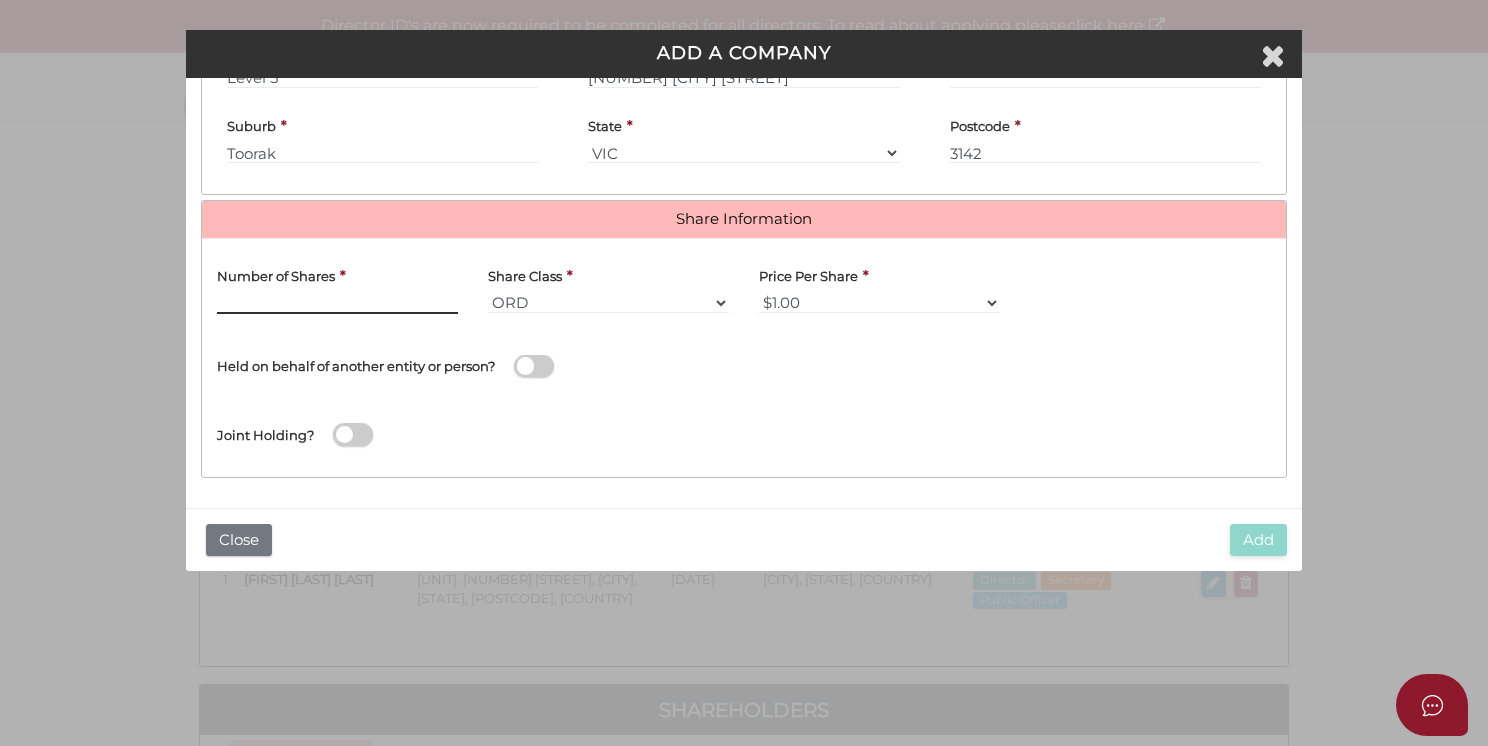 click at bounding box center [337, 303] 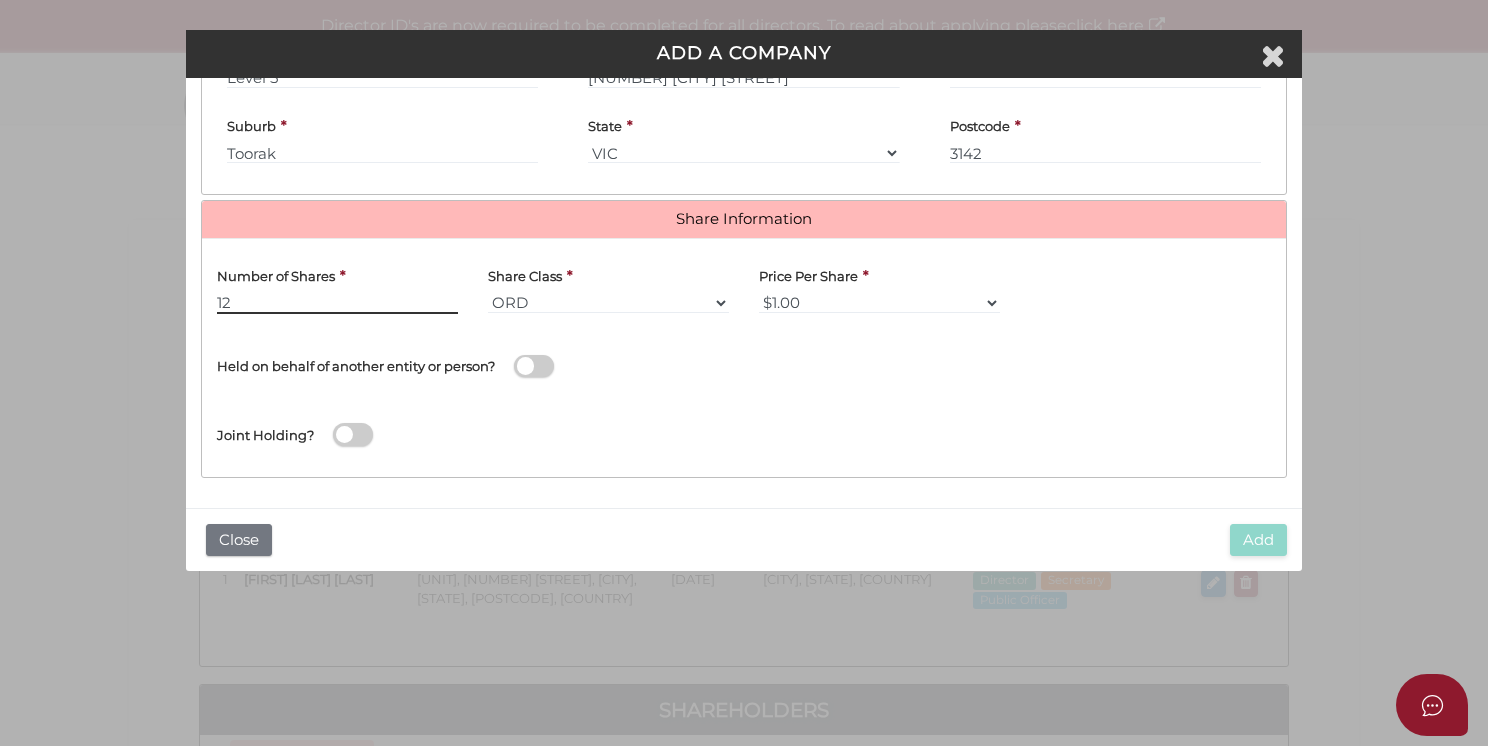 type on "12" 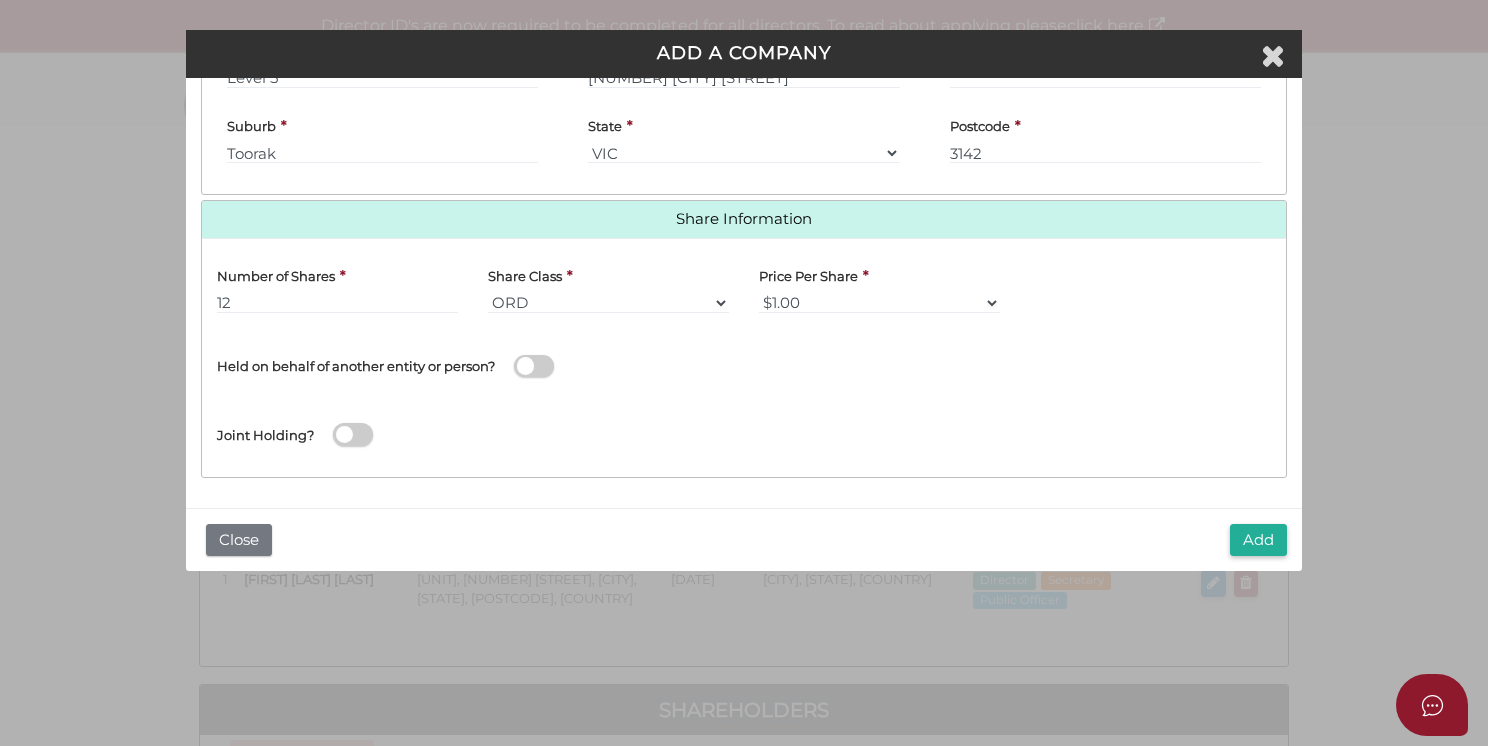 click at bounding box center (534, 366) 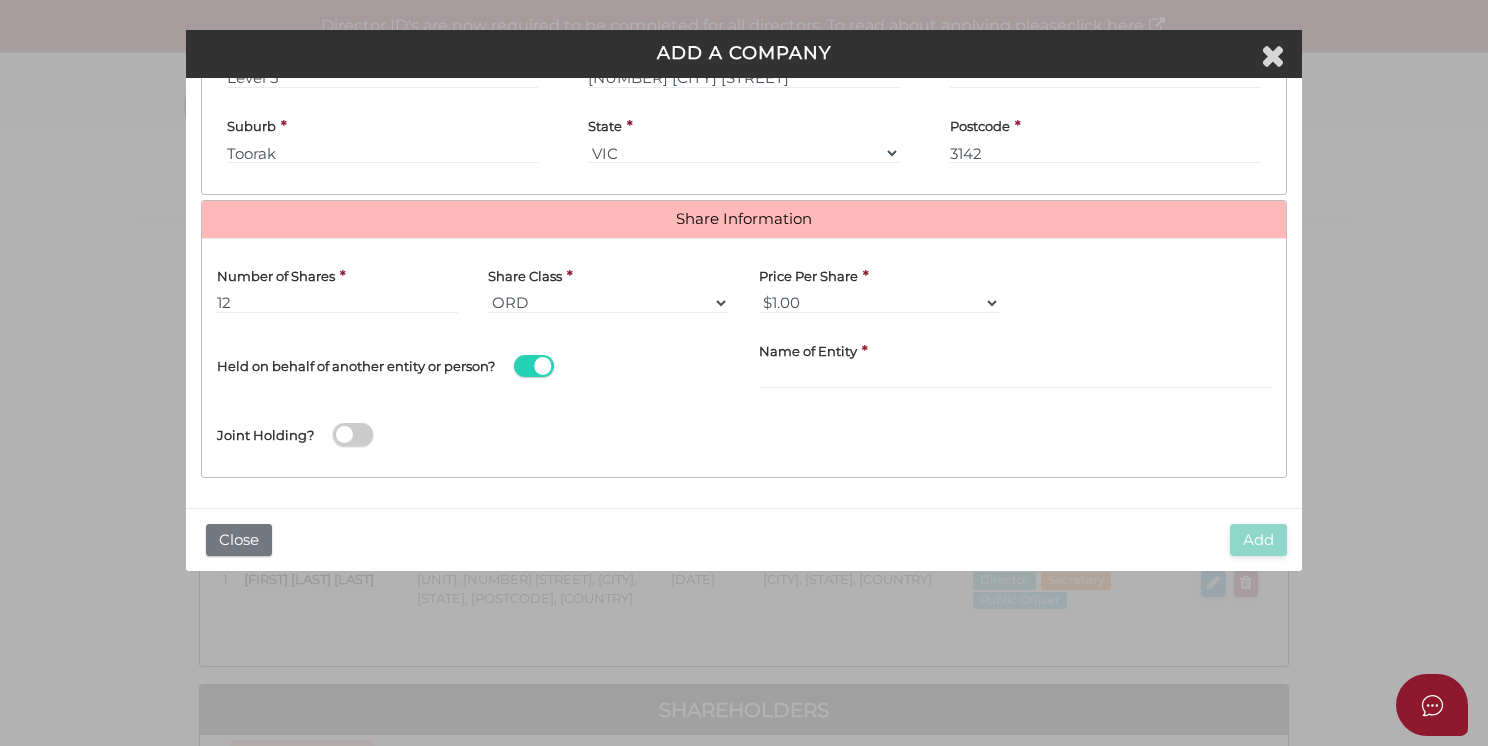 click at bounding box center [534, 366] 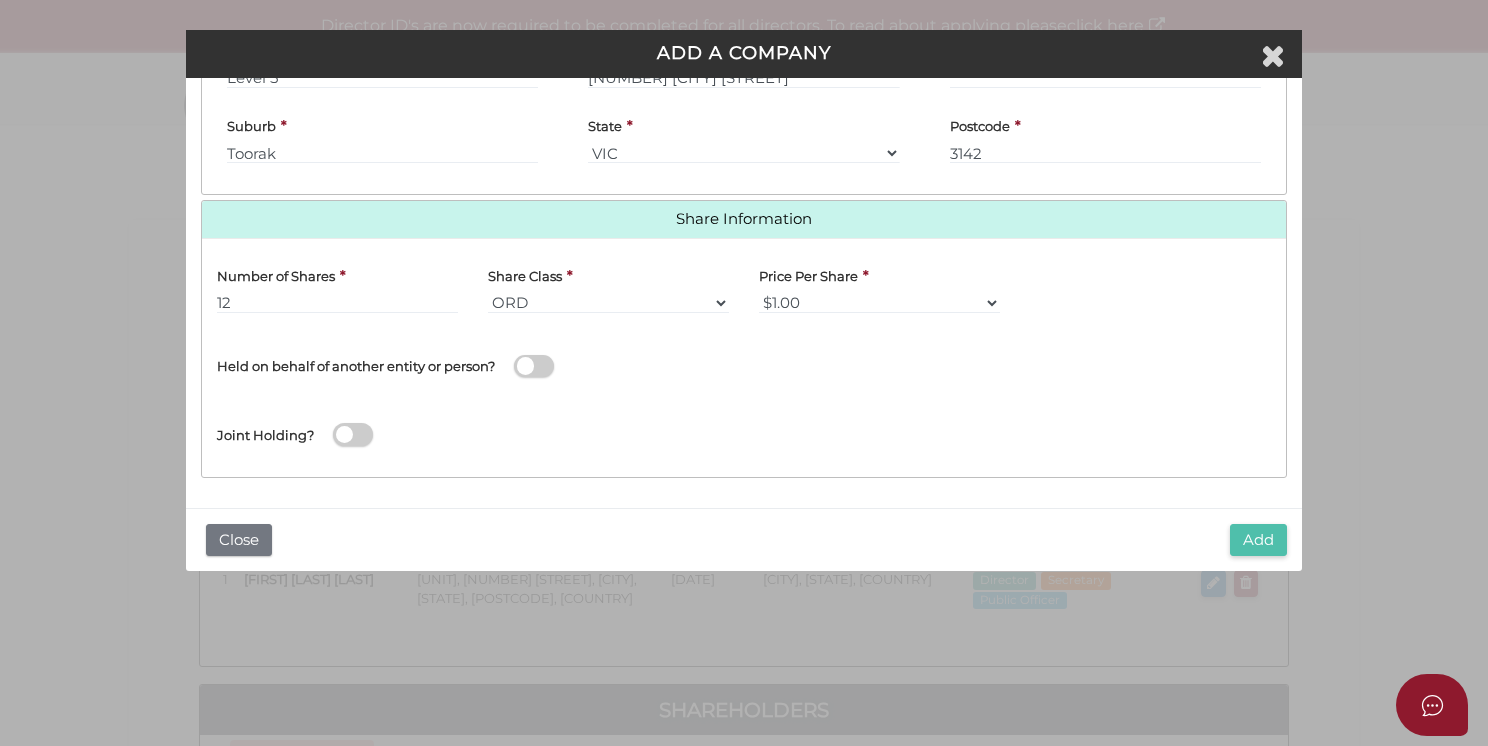click on "Add" at bounding box center [1258, 540] 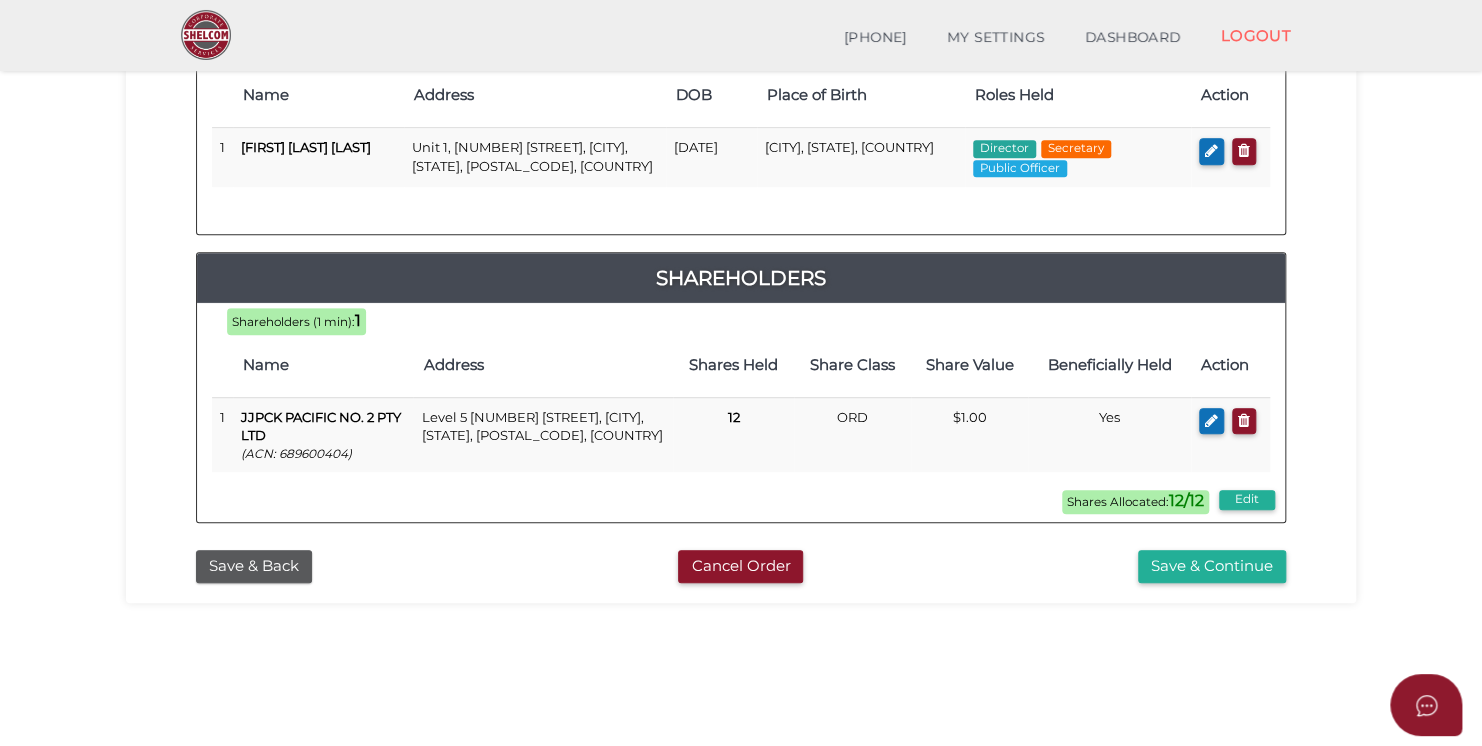 scroll, scrollTop: 400, scrollLeft: 0, axis: vertical 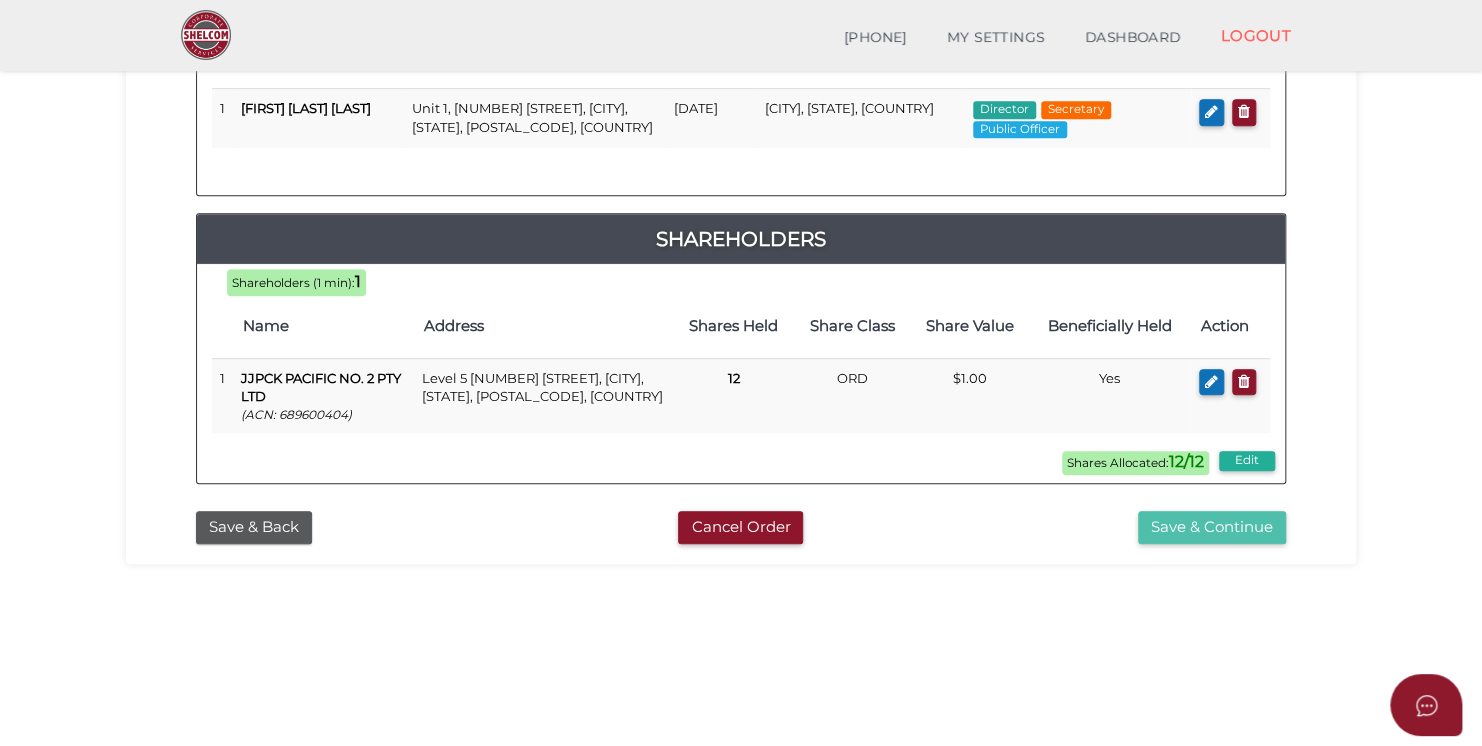 click on "Save & Continue" at bounding box center (1212, 527) 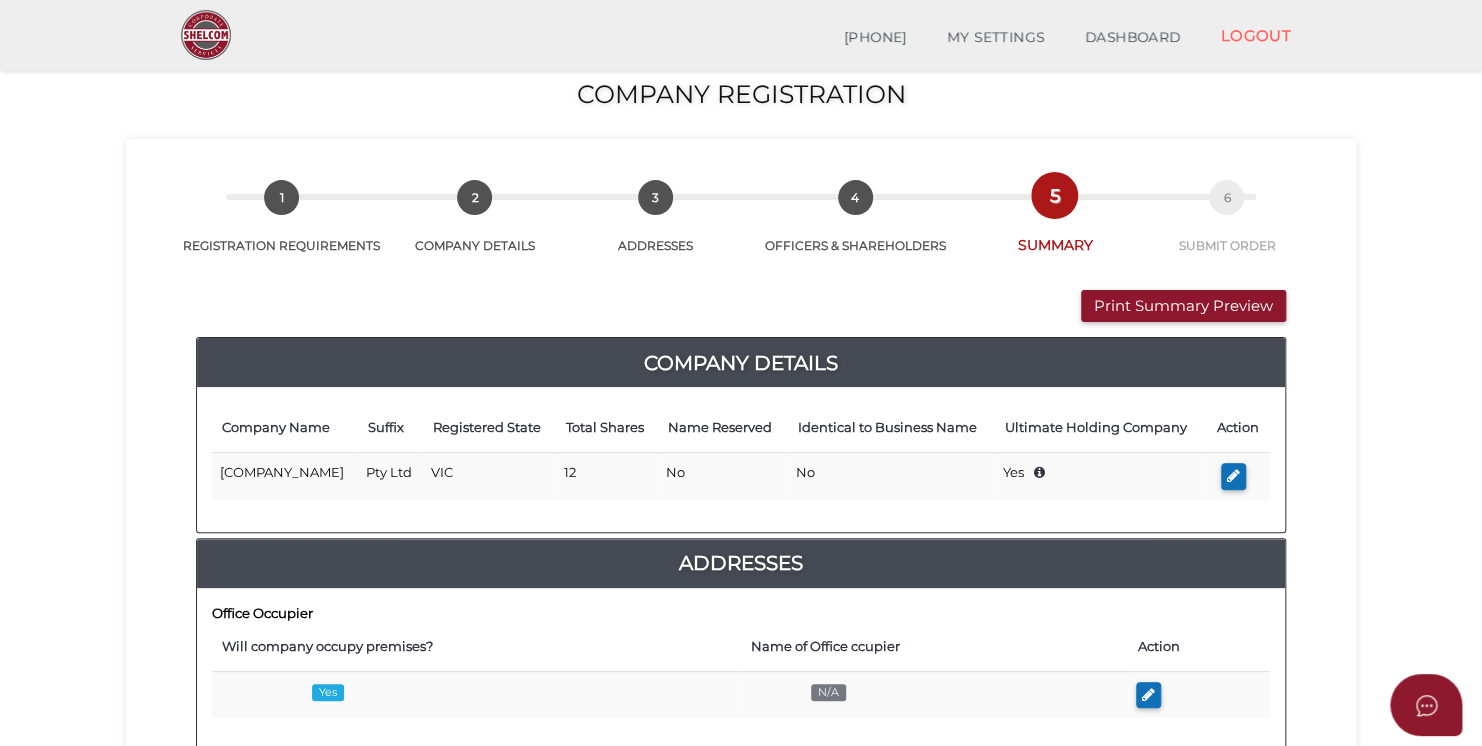 scroll, scrollTop: 0, scrollLeft: 0, axis: both 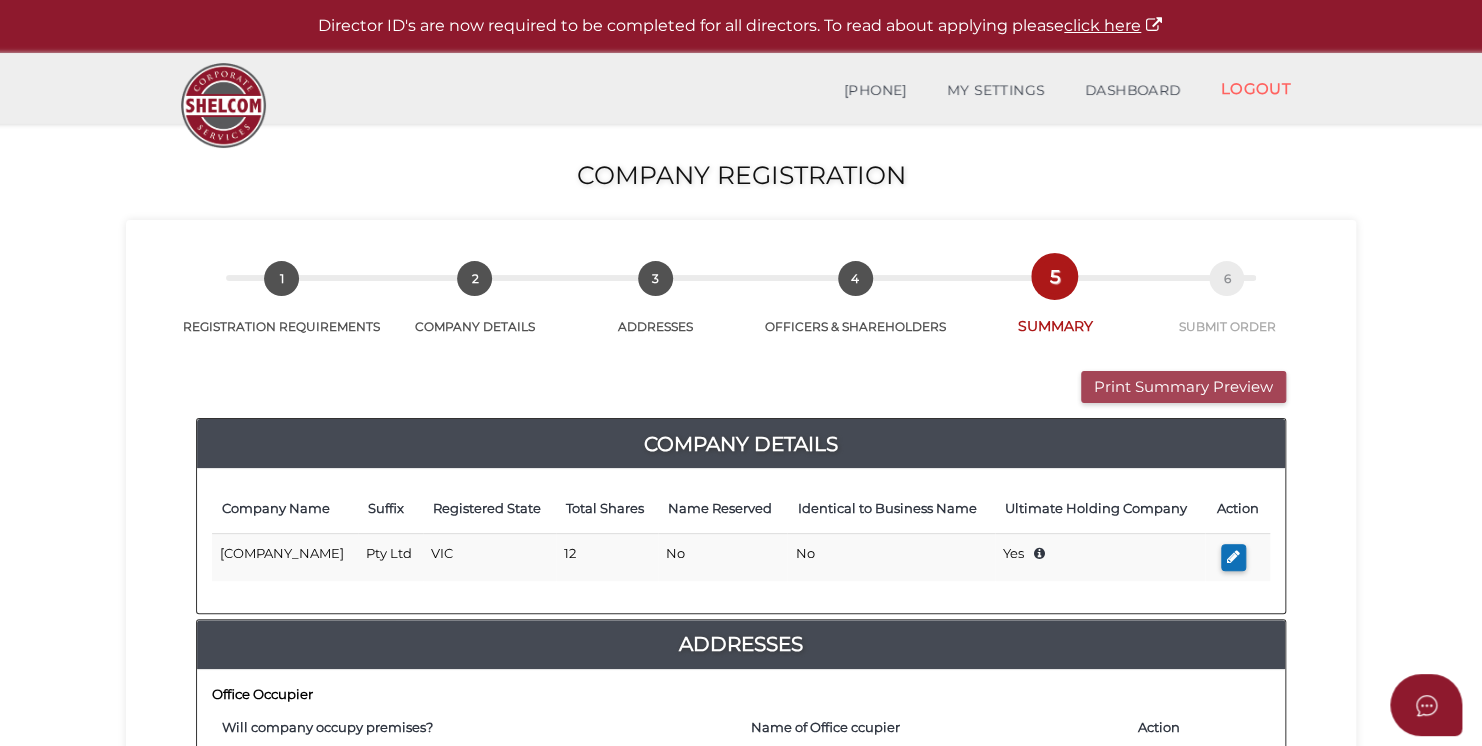 click on "Print Summary Preview" at bounding box center [1183, 387] 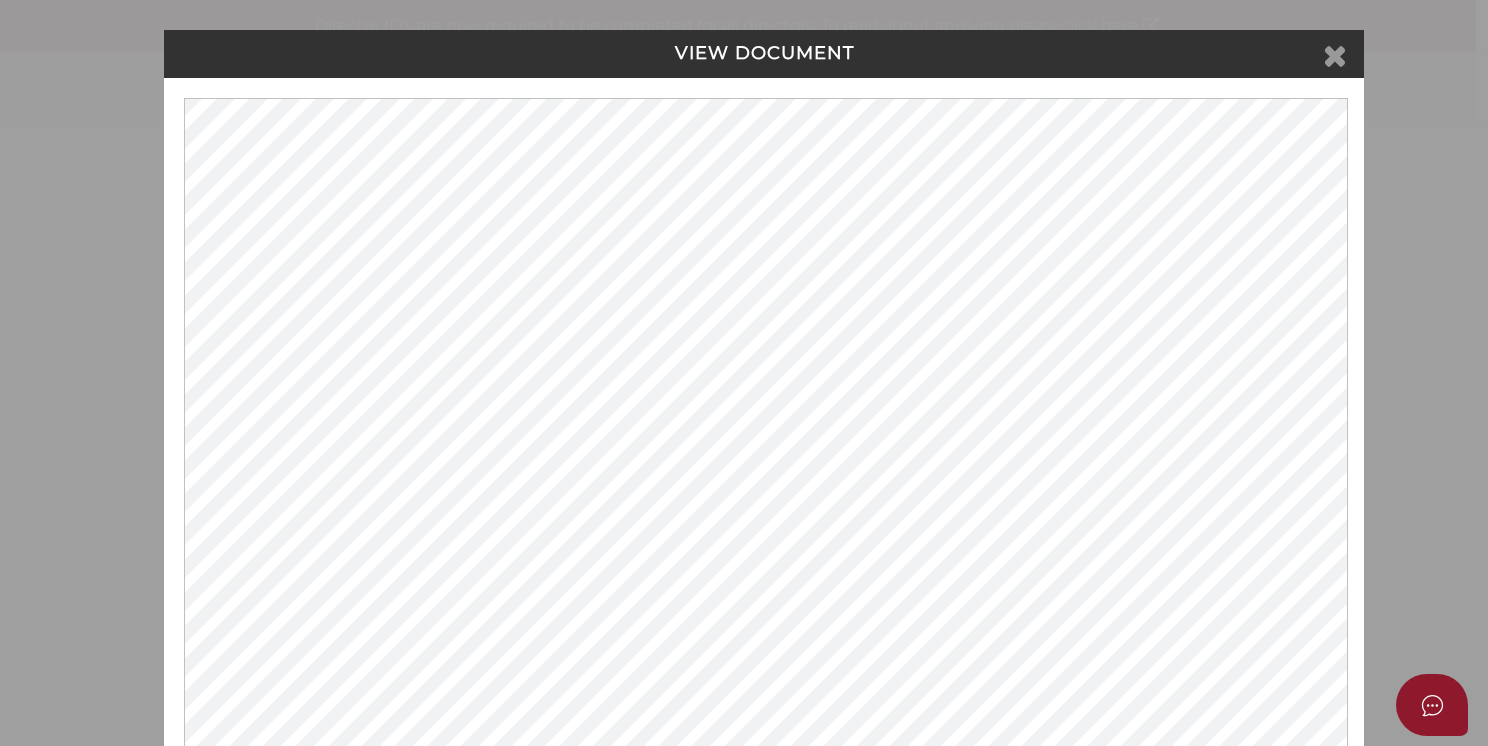 click at bounding box center [1335, 55] 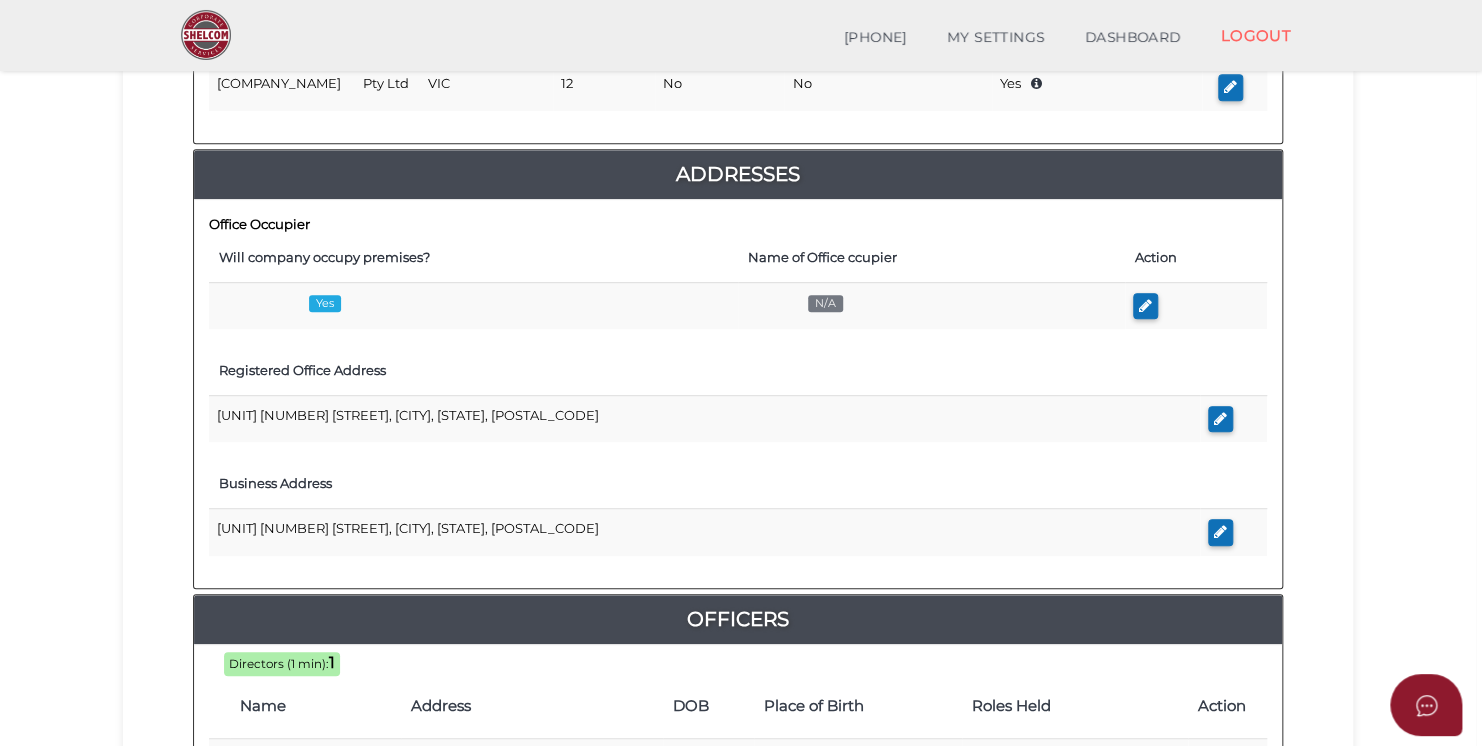 scroll, scrollTop: 400, scrollLeft: 0, axis: vertical 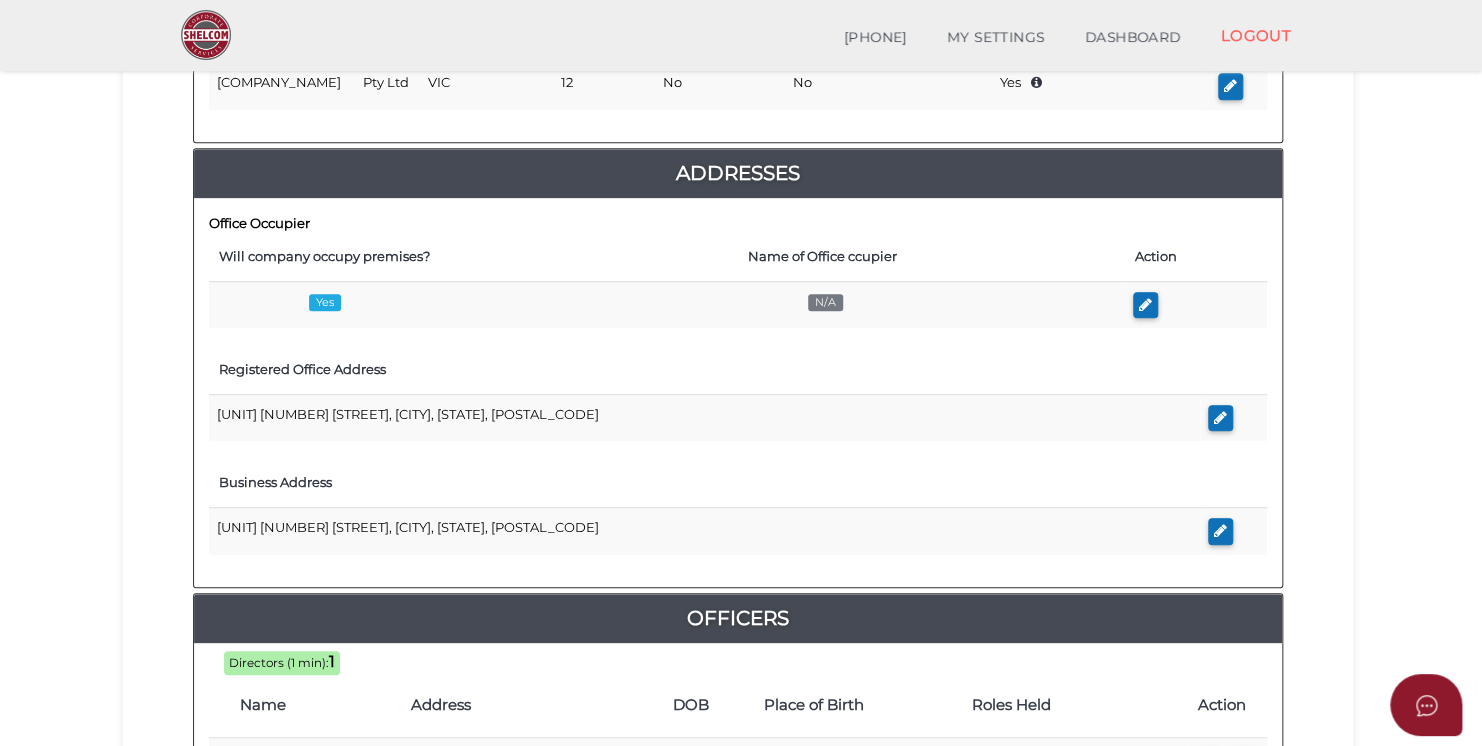 click on "Company Registration
[HASH] 1 REGISTRATION REQUIREMENTS 2 COMPANY DETAILS 3 ADDRESSES 4 OFFICERS & SHAREHOLDERS 5 SUMMARY 6 SUBMIT ORDER
Print Summary Preview
VIEW DOCUMENT
Please click here to view this document in a new tab.
Company Details
Company Name
Suffix
Registered State
Total Shares
Name Reserved
Identical to Business Name
Ultimate Holding Company
Action
Luxlink
Pty Ltd
[STATE]
12
No
No
Yes  Company Name:  [COMPANY_NAME] ACN:  [COMPANY_REGISTRATION_NUMBER]
Addresses
1" at bounding box center (738, 466) 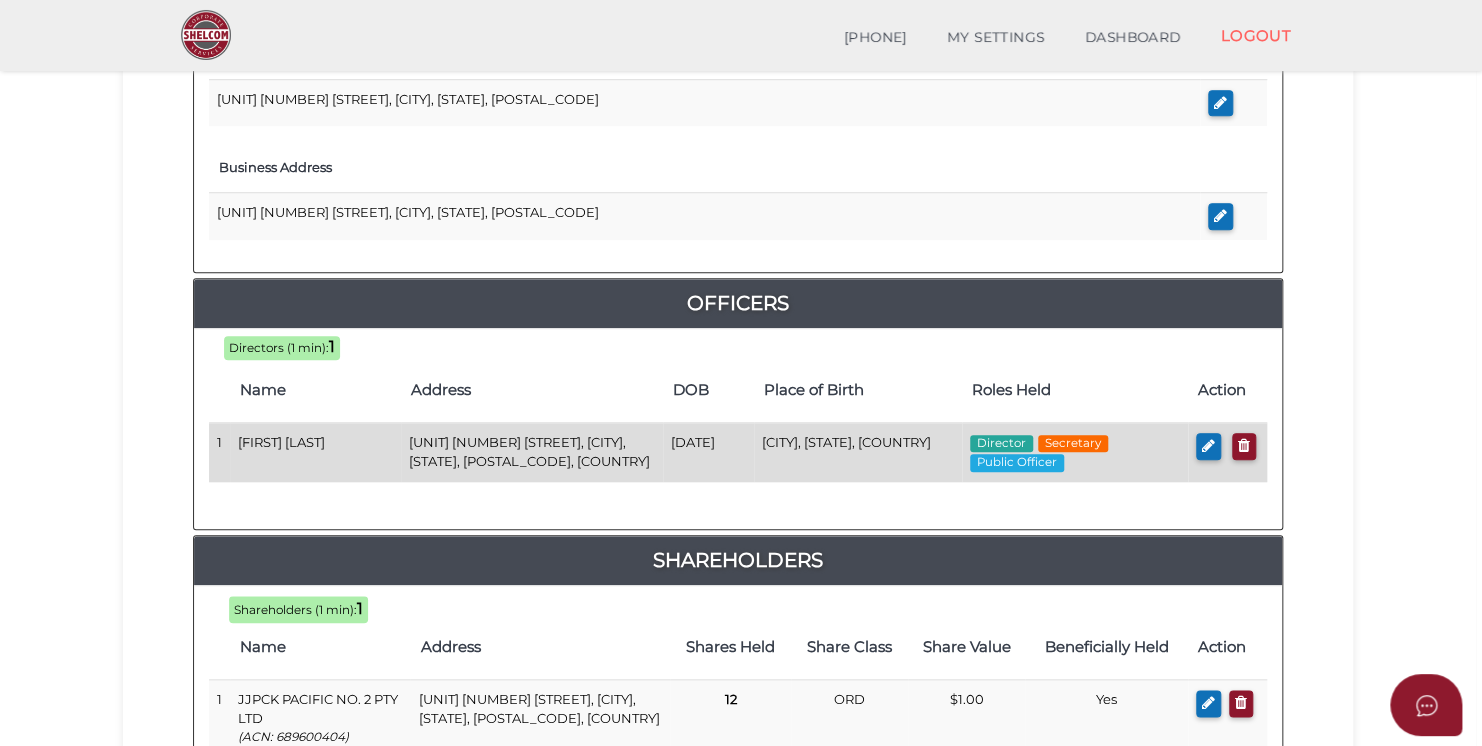scroll, scrollTop: 1000, scrollLeft: 0, axis: vertical 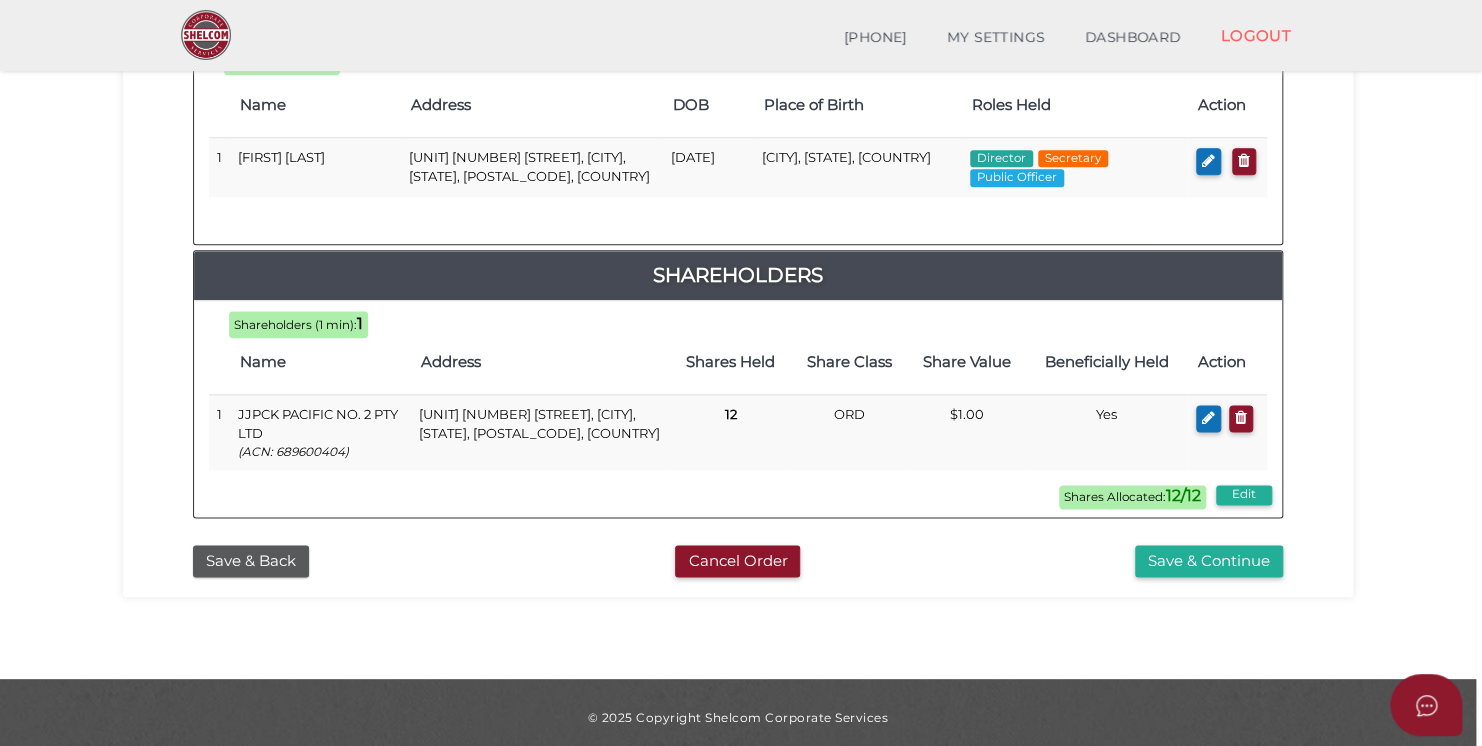 click on "[HASH] 1 REGISTRATION REQUIREMENTS 2 COMPANY DETAILS 3 ADDRESSES 4 OFFICERS & SHAREHOLDERS 5 SUMMARY 6 SUBMIT ORDER
Print Summary Preview
VIEW DOCUMENT
Please click here to view this document in a new tab.
Company Details
Company Name
Suffix
Registered State
Total Shares
Name Reserved
Identical to Business Name
Ultimate Holding Company
Action
Luxlink
Pty Ltd
[STATE]
12
No
No
Yes  Company Name:  [COMPANY_NAME] ACN:  [COMPANY_REGISTRATION_NUMBER]
Addresses
1" at bounding box center [738, -127] 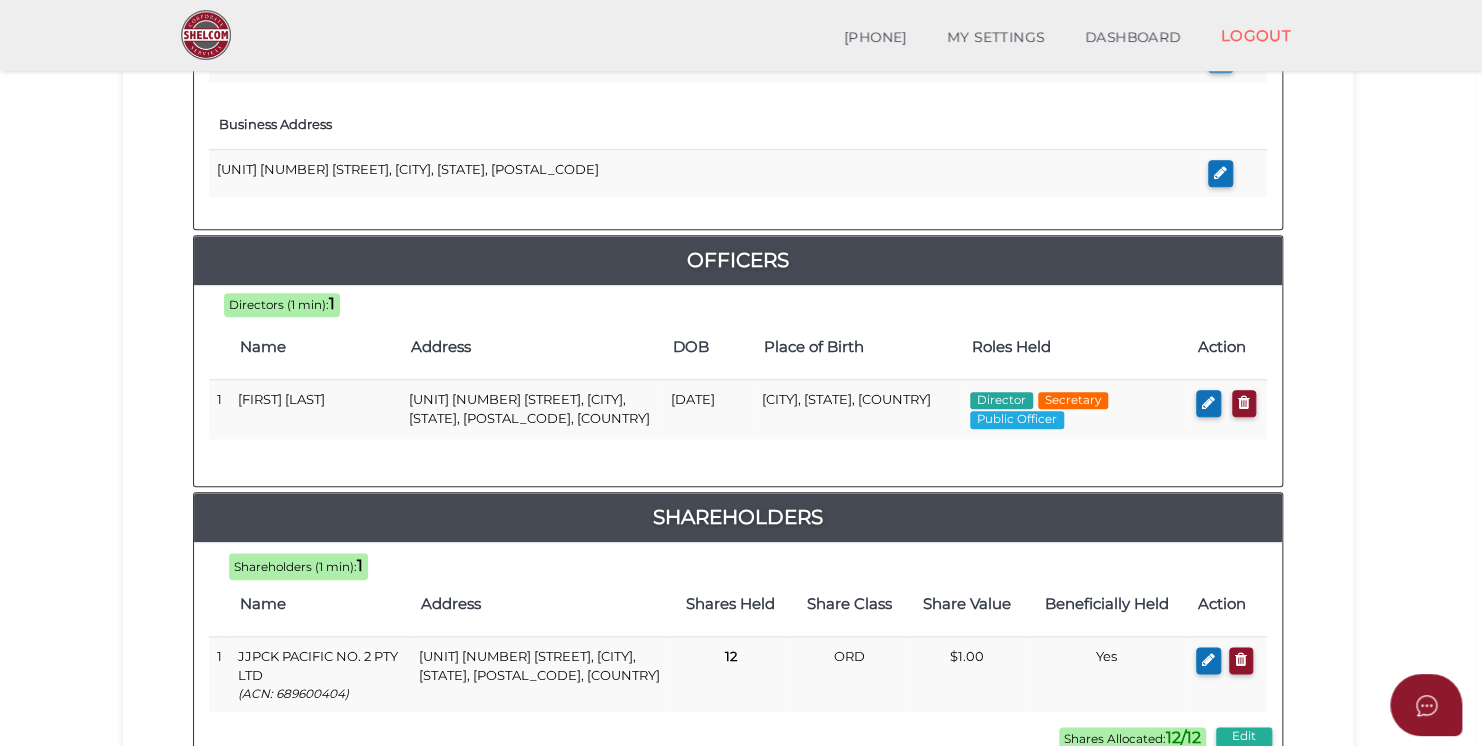 scroll, scrollTop: 1002, scrollLeft: 0, axis: vertical 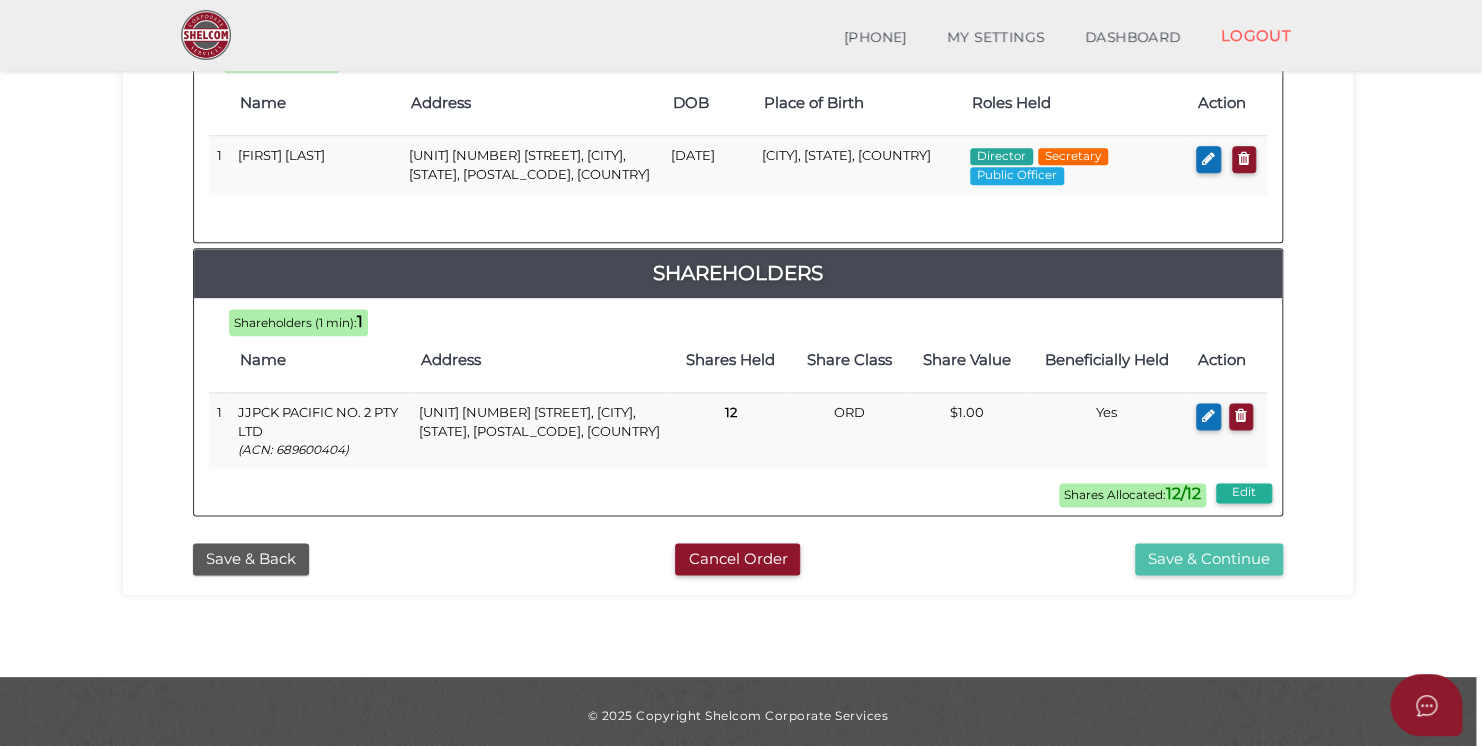 click on "Save & Continue" at bounding box center (1209, 559) 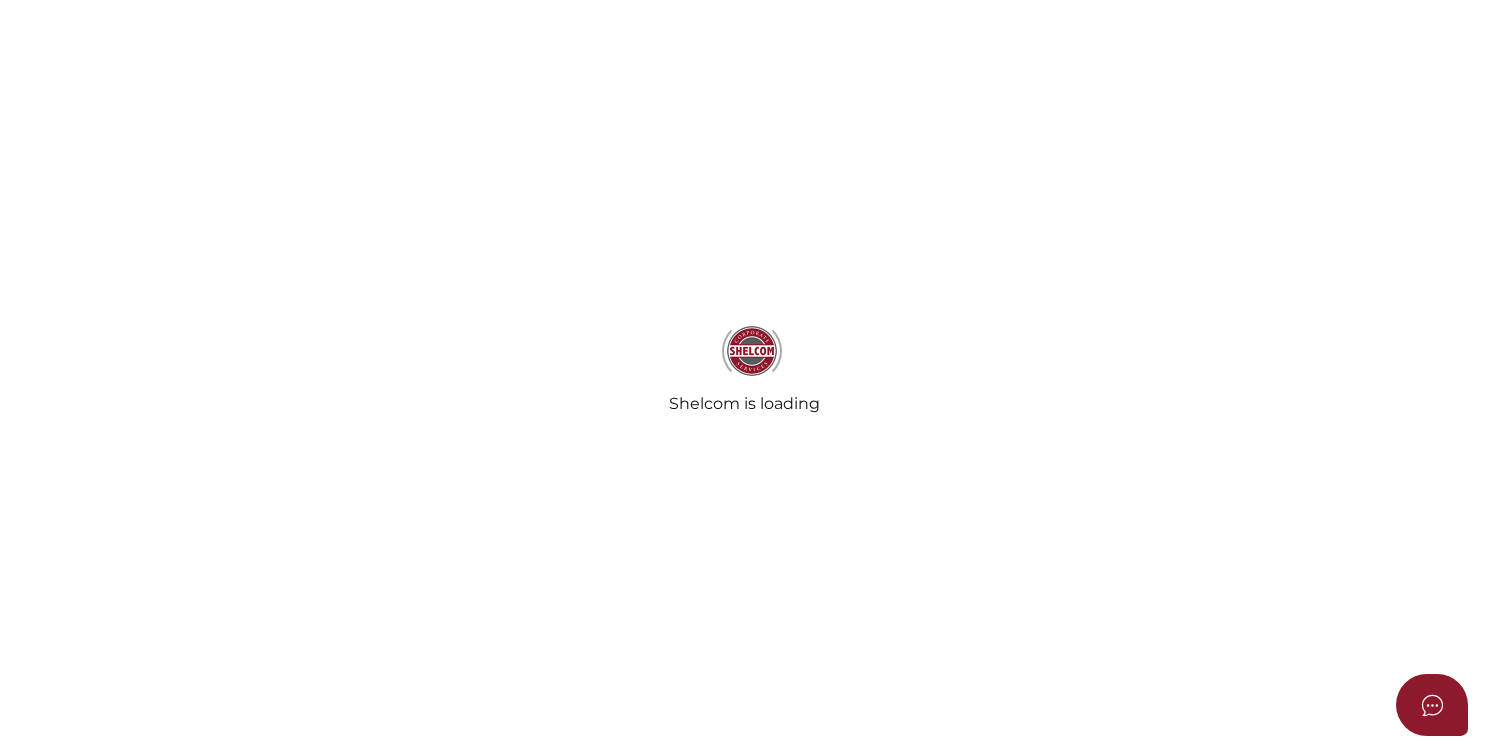 select on "Comb Binding" 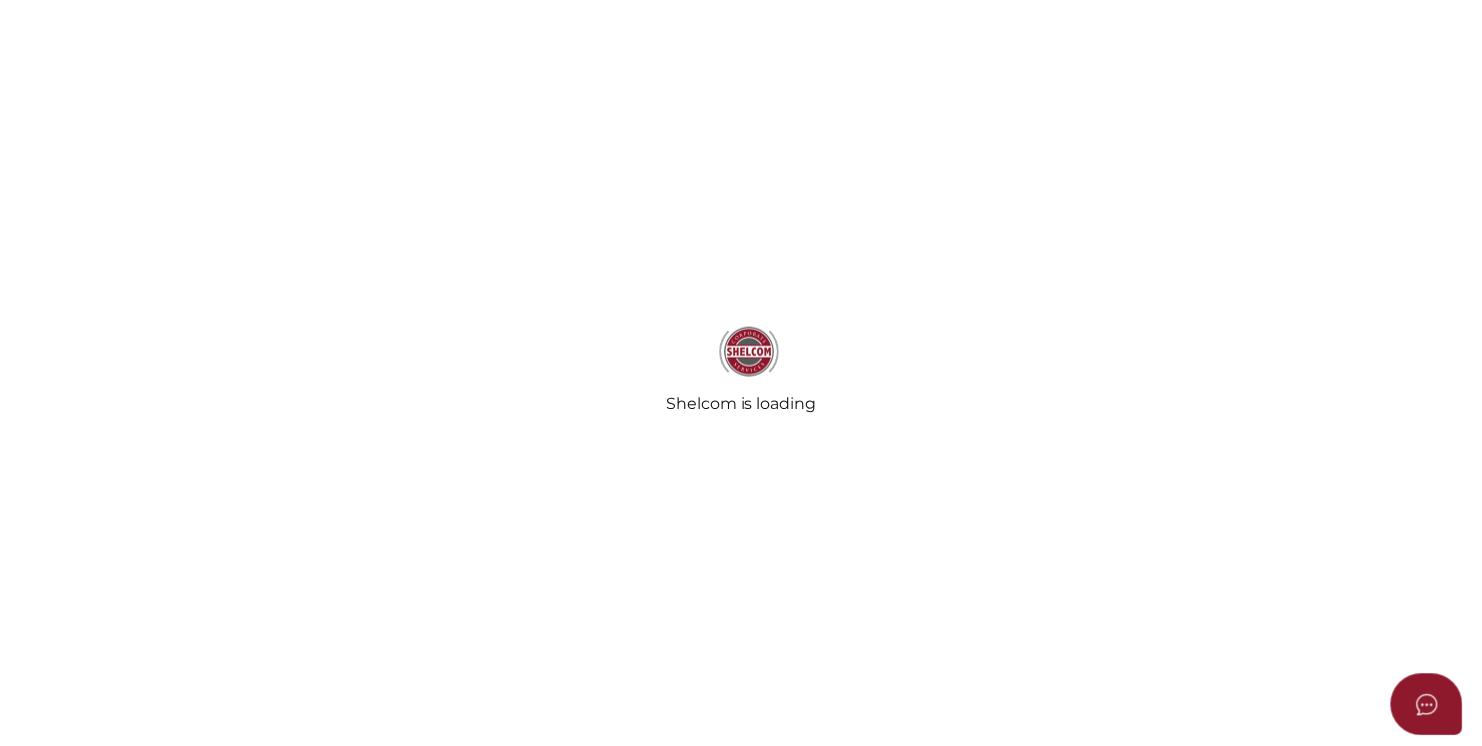 scroll, scrollTop: 0, scrollLeft: 0, axis: both 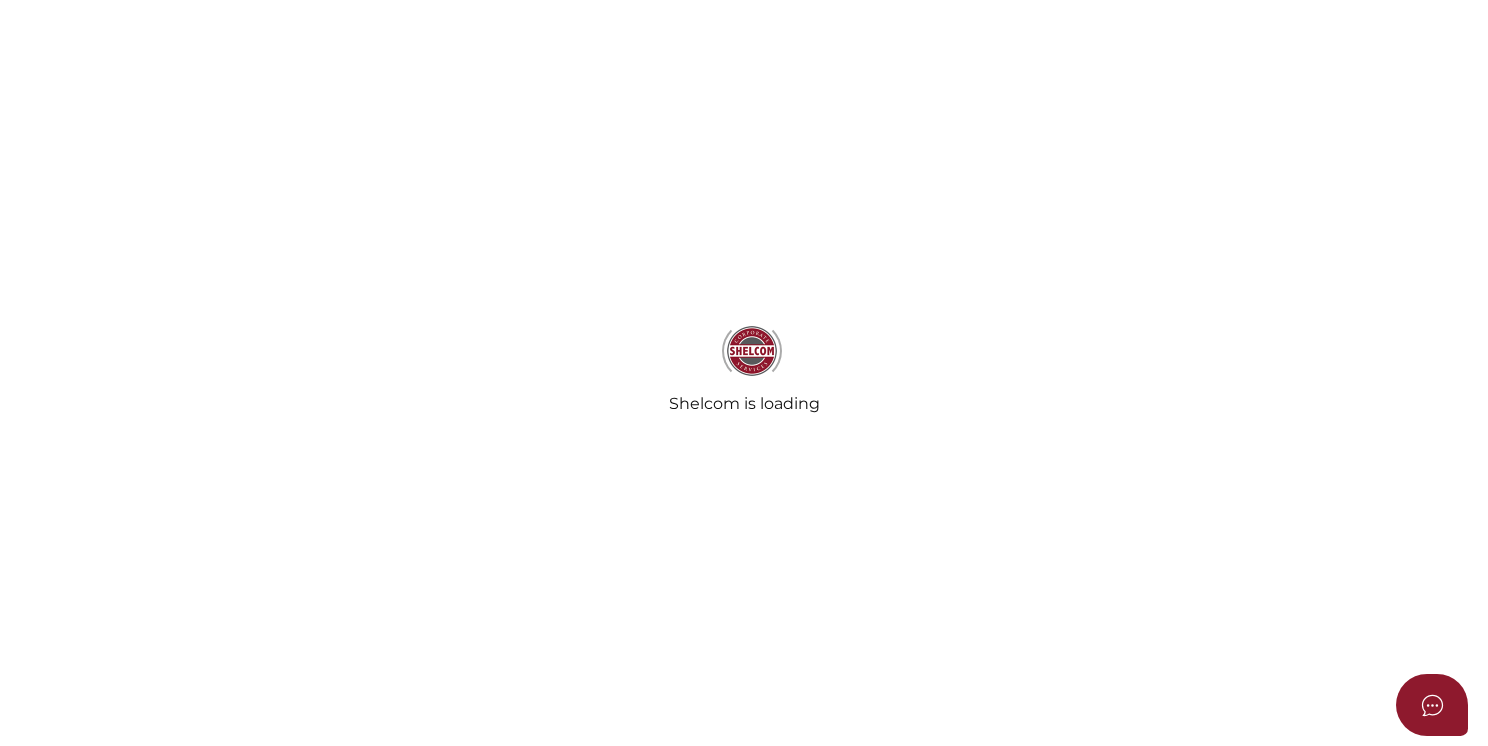 radio on "true" 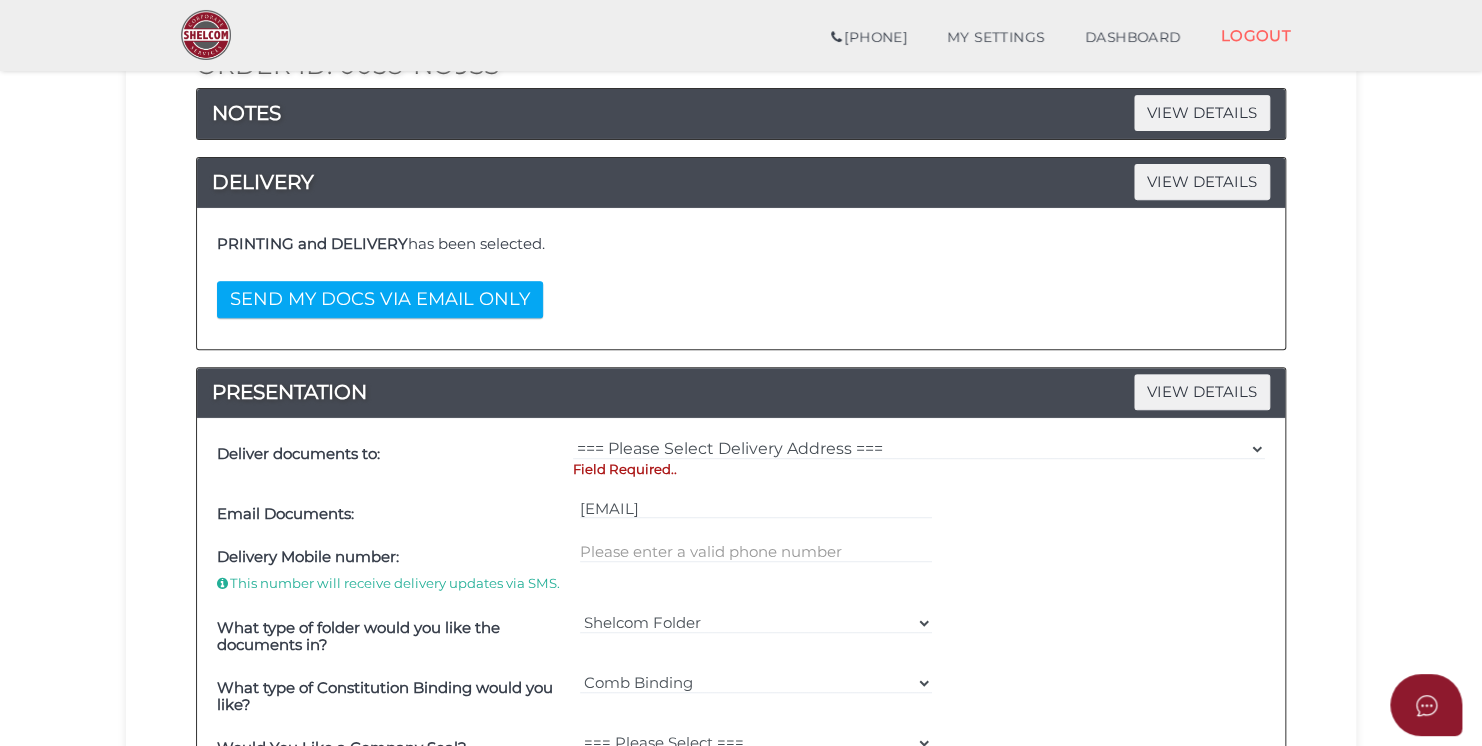 scroll, scrollTop: 300, scrollLeft: 0, axis: vertical 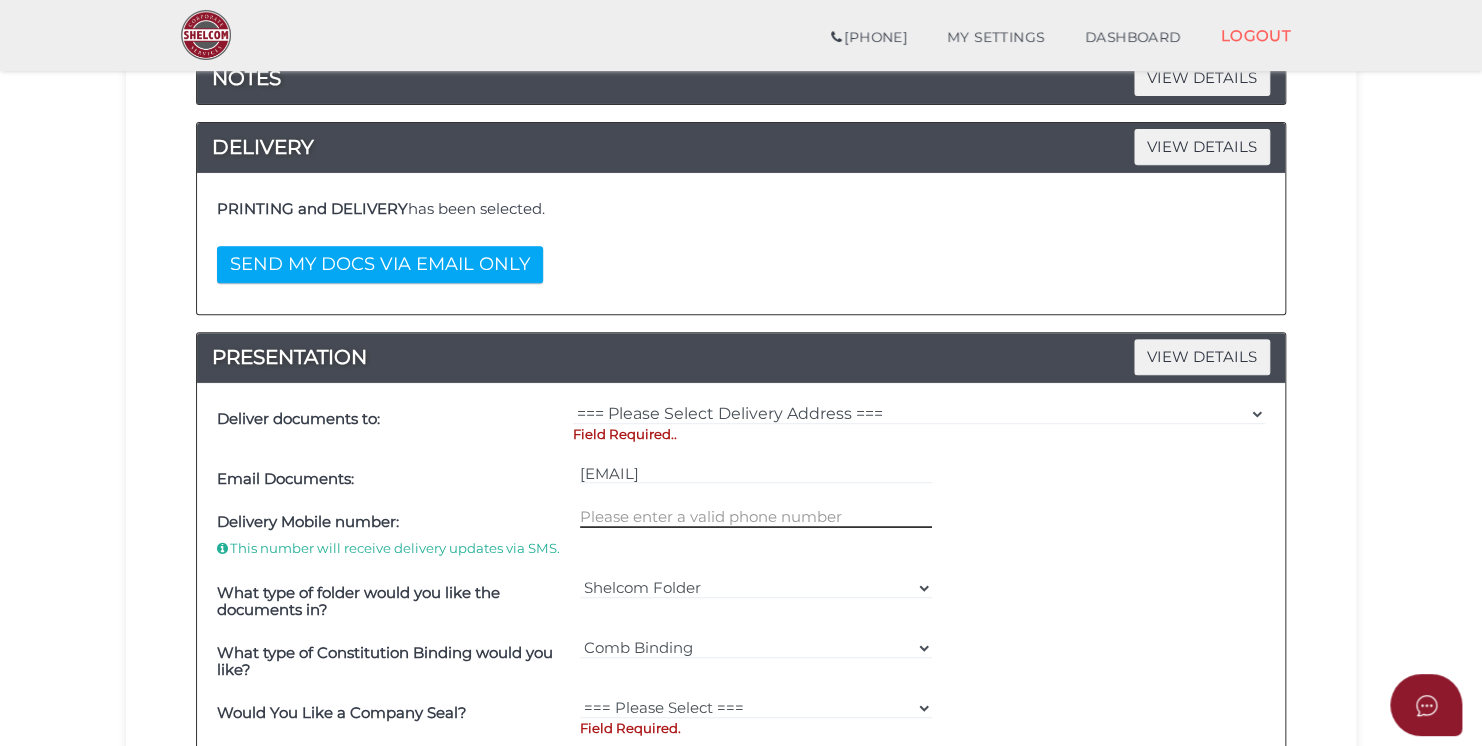 click at bounding box center [756, 517] 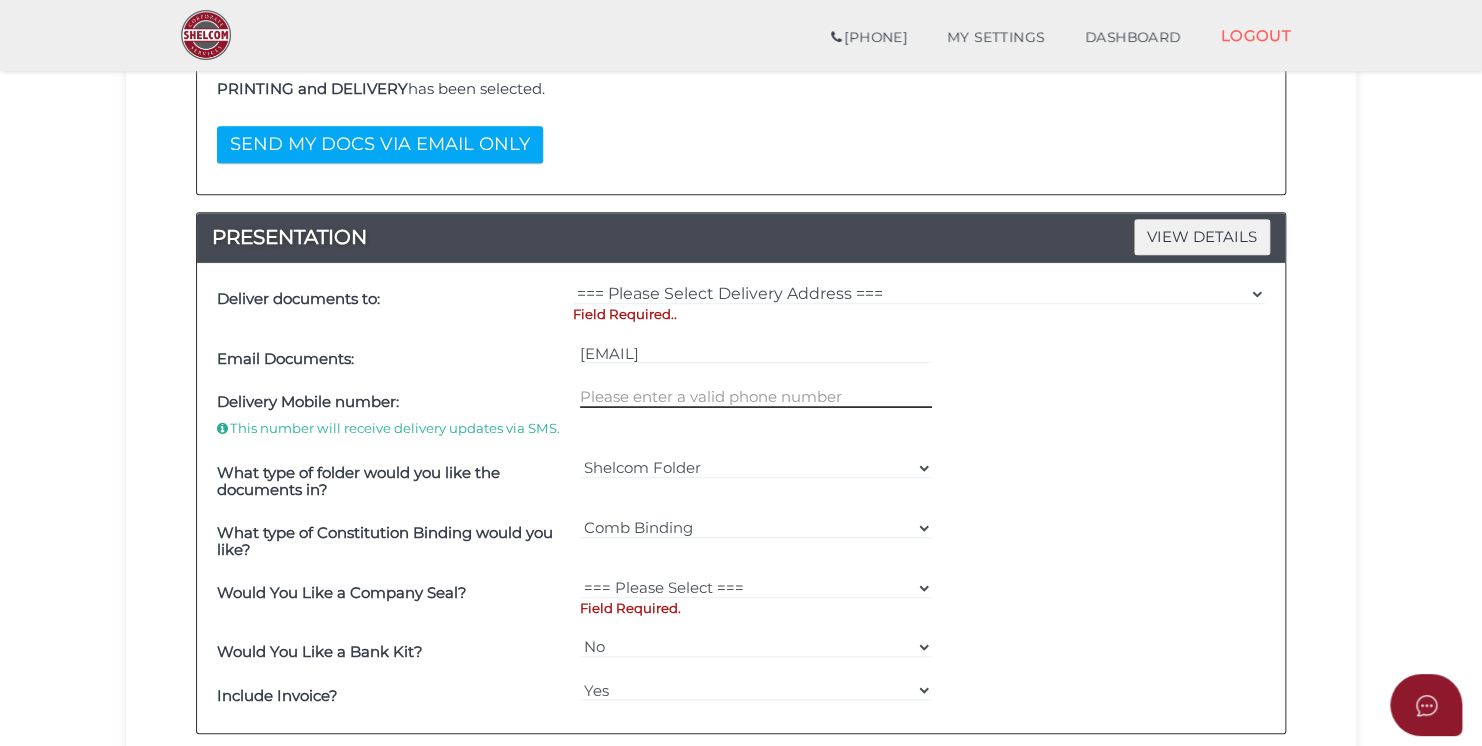 scroll, scrollTop: 600, scrollLeft: 0, axis: vertical 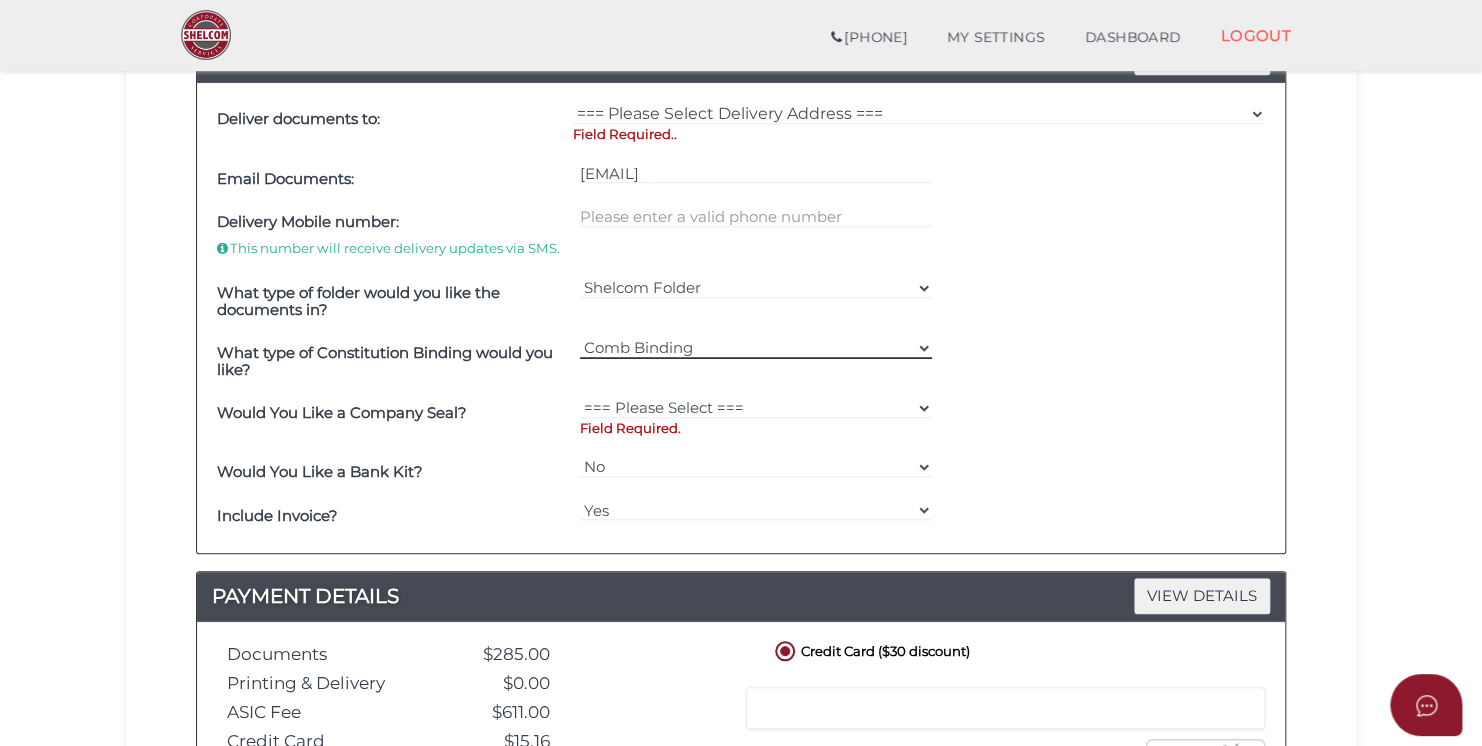 click on "=== Please Select ===
Comb Binding
No Binding" at bounding box center (756, 348) 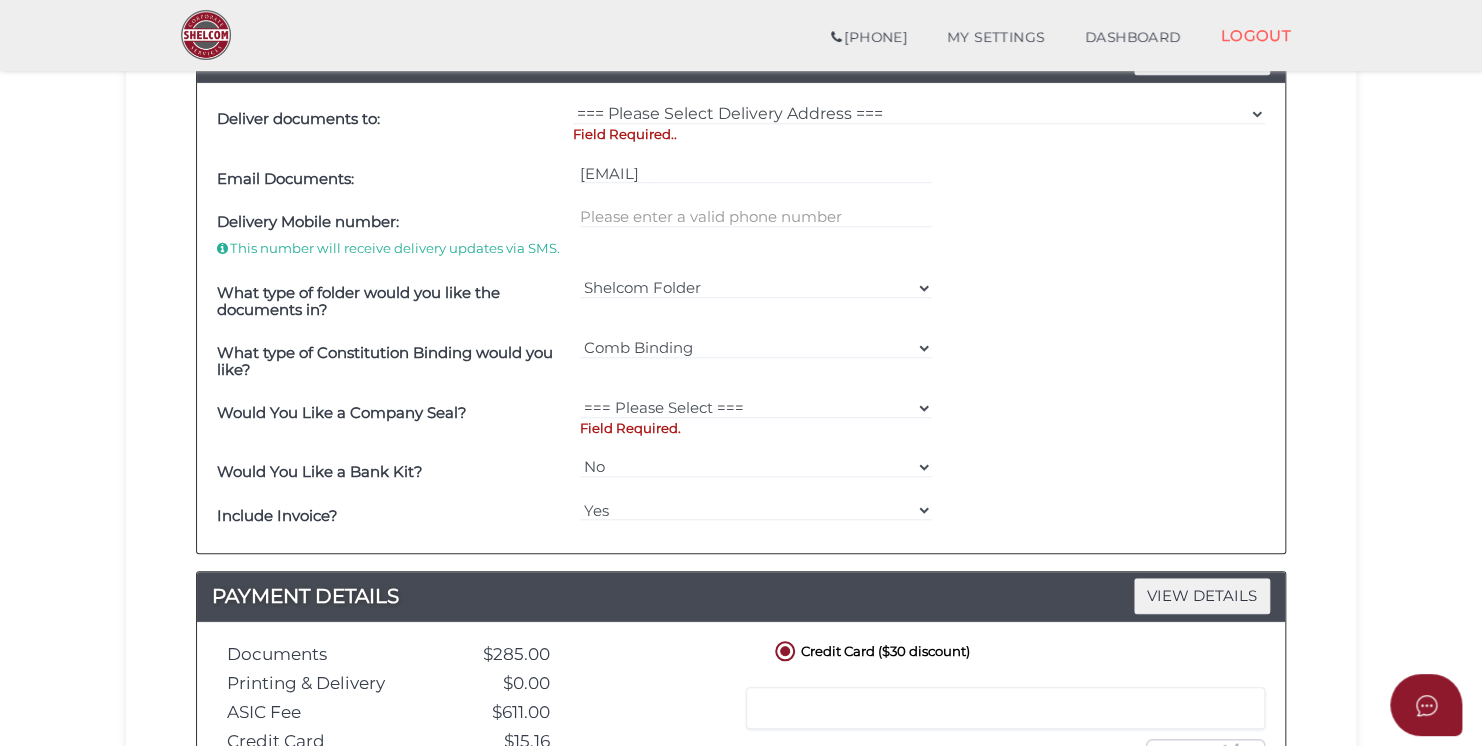 click on "What type of folder would you like the documents in?
Shelcom Folder === Please Select ===
Shelcom Folder
Client Supplied Folder
No Folder" at bounding box center (741, 302) 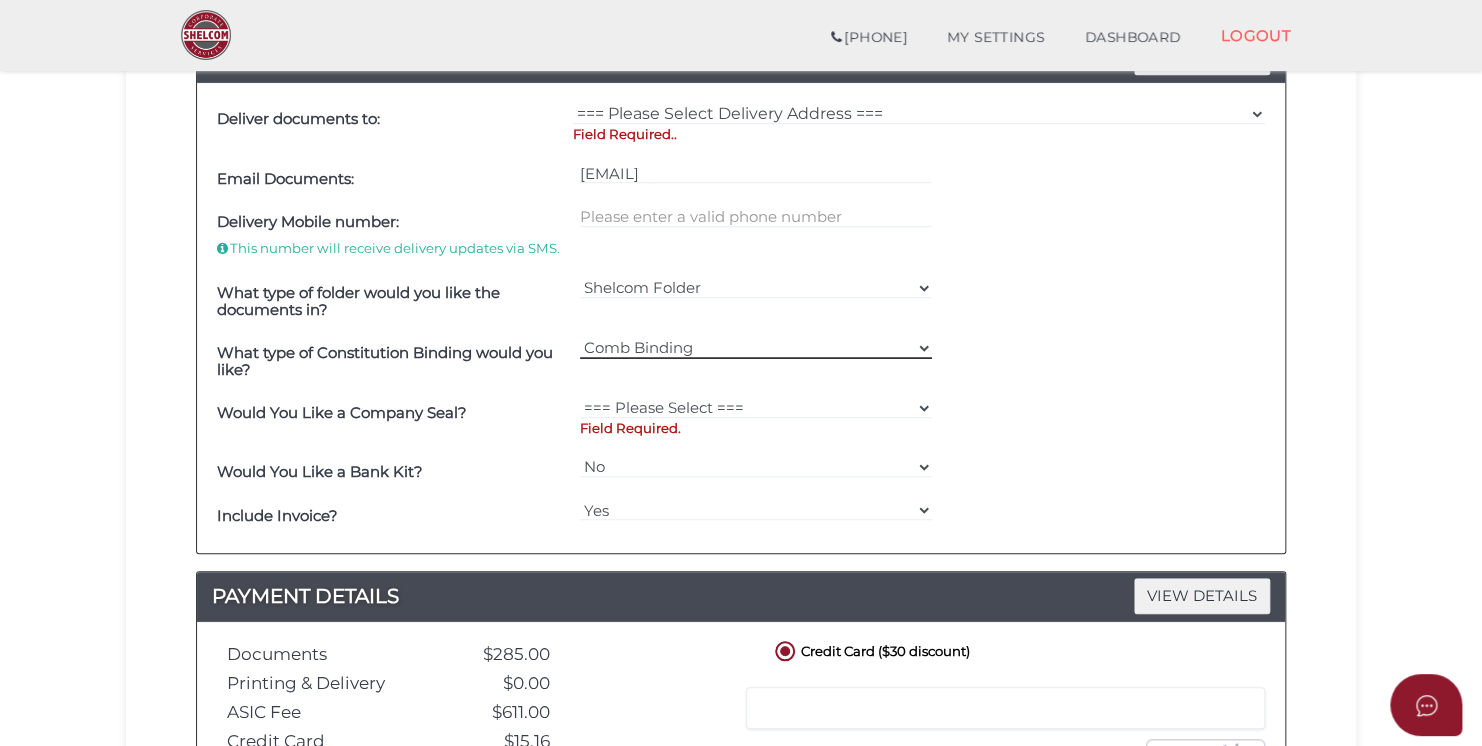 click on "=== Please Select ===
Comb Binding
No Binding" at bounding box center (756, 348) 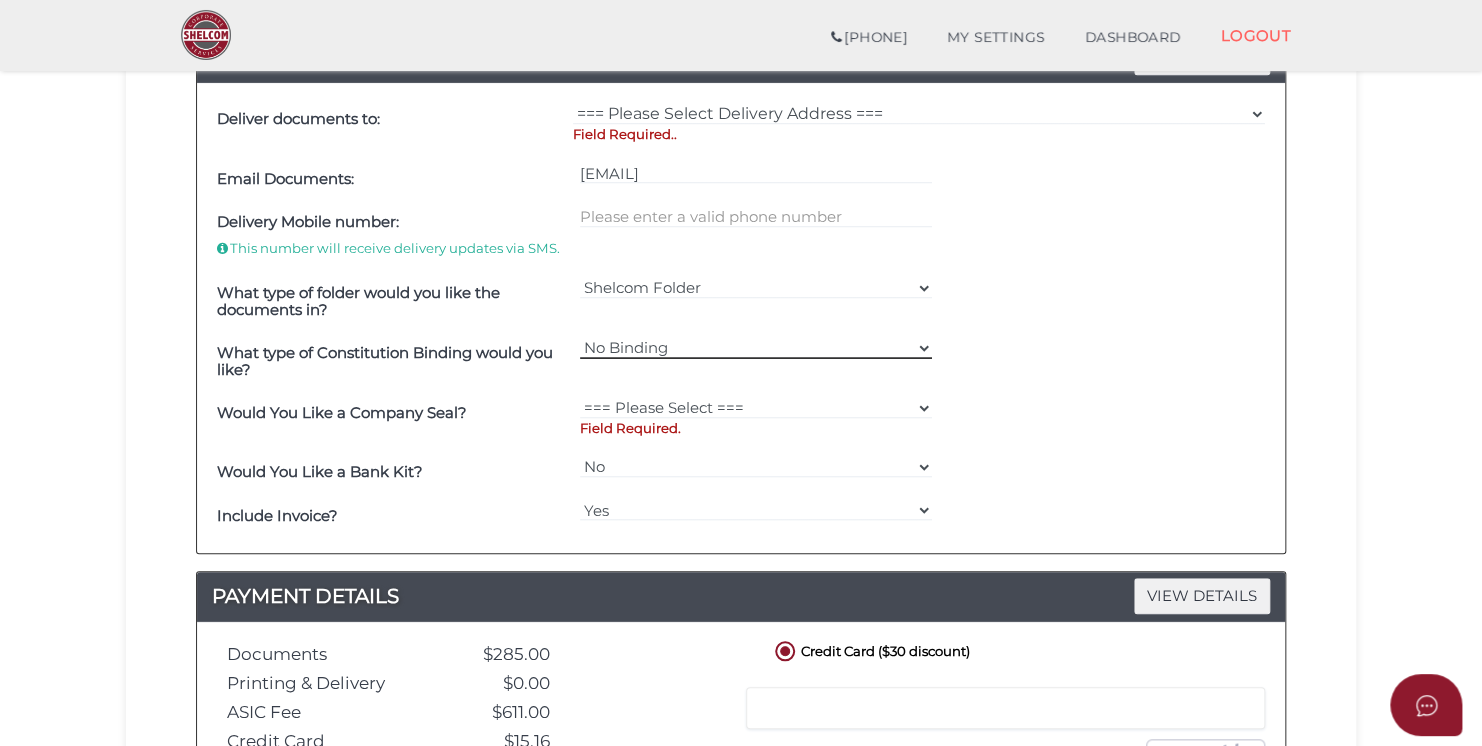 click on "=== Please Select ===
Comb Binding
No Binding" at bounding box center [756, 348] 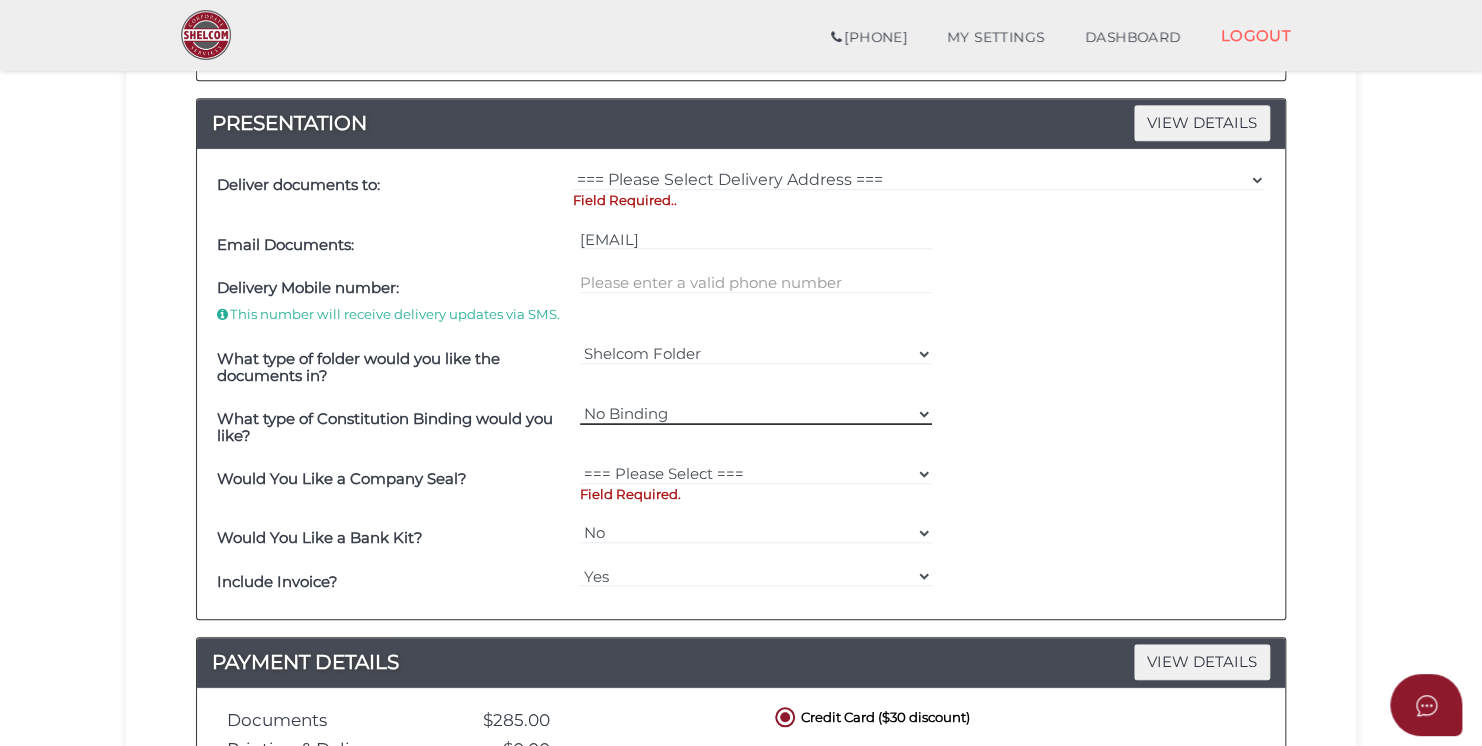 scroll, scrollTop: 500, scrollLeft: 0, axis: vertical 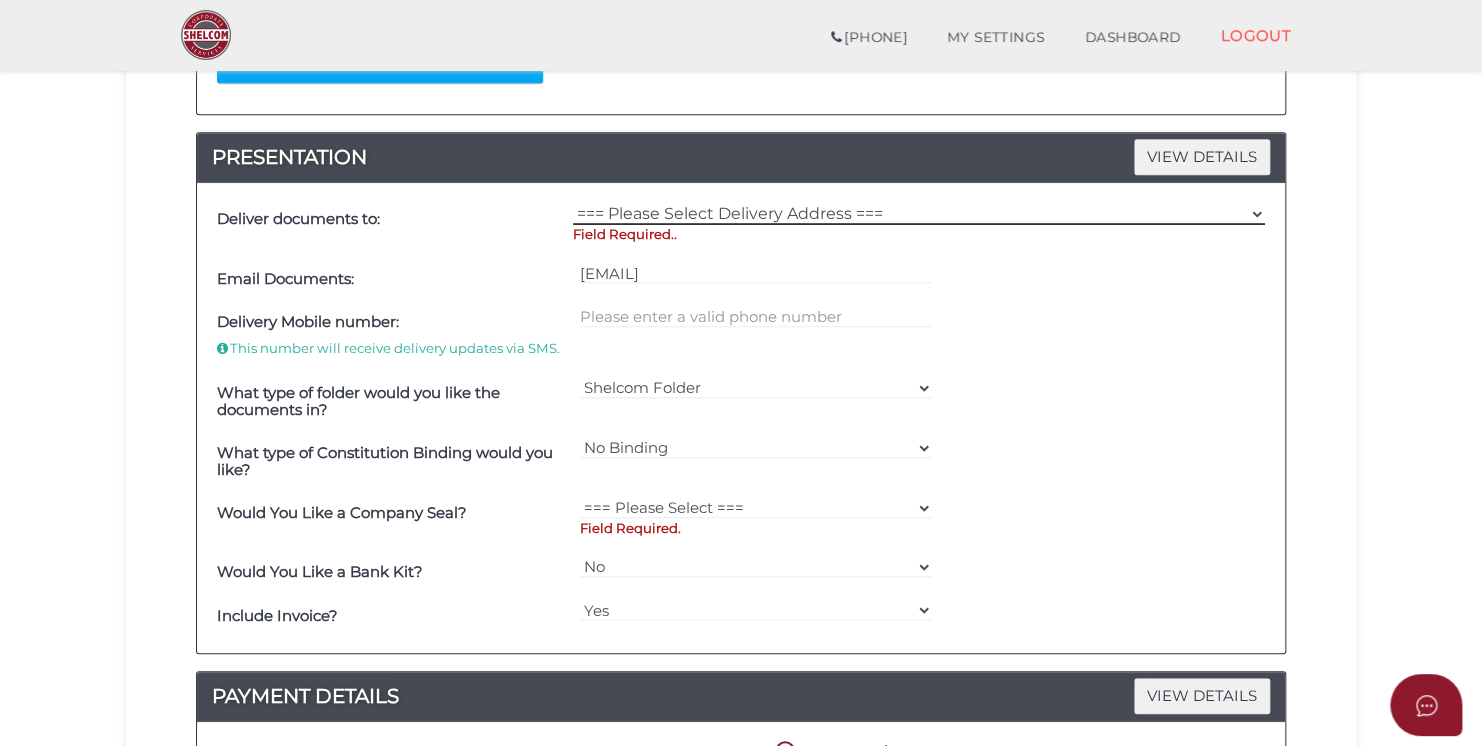 click on "=== Please Select Delivery Address ===
(User Address - Jessica Jeans) Level 8 447 Collins Street Melbourne, VIC, 3000 Other" at bounding box center (919, 214) 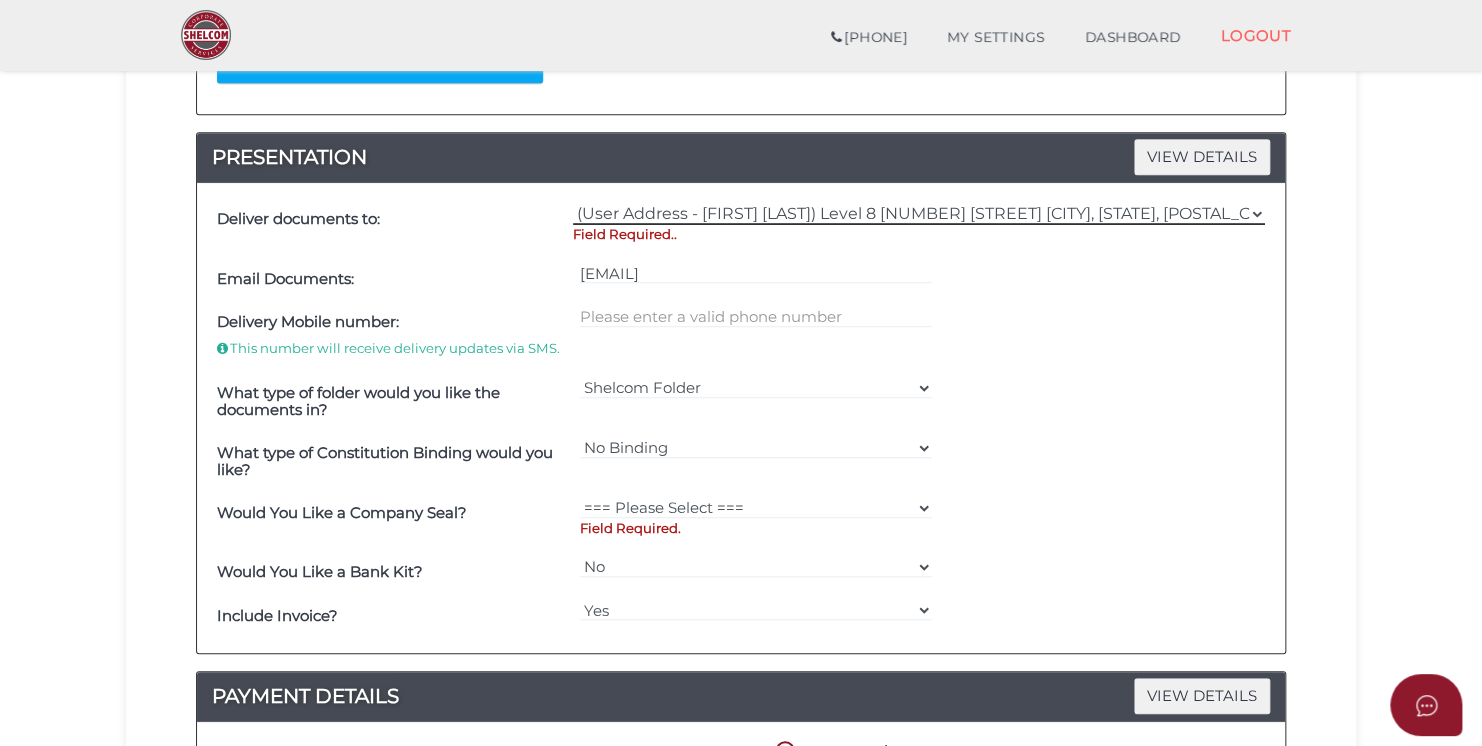 click on "=== Please Select Delivery Address ===
(User Address - Jessica Jeans) Level 8 447 Collins Street Melbourne, VIC, 3000 Other" at bounding box center [919, 214] 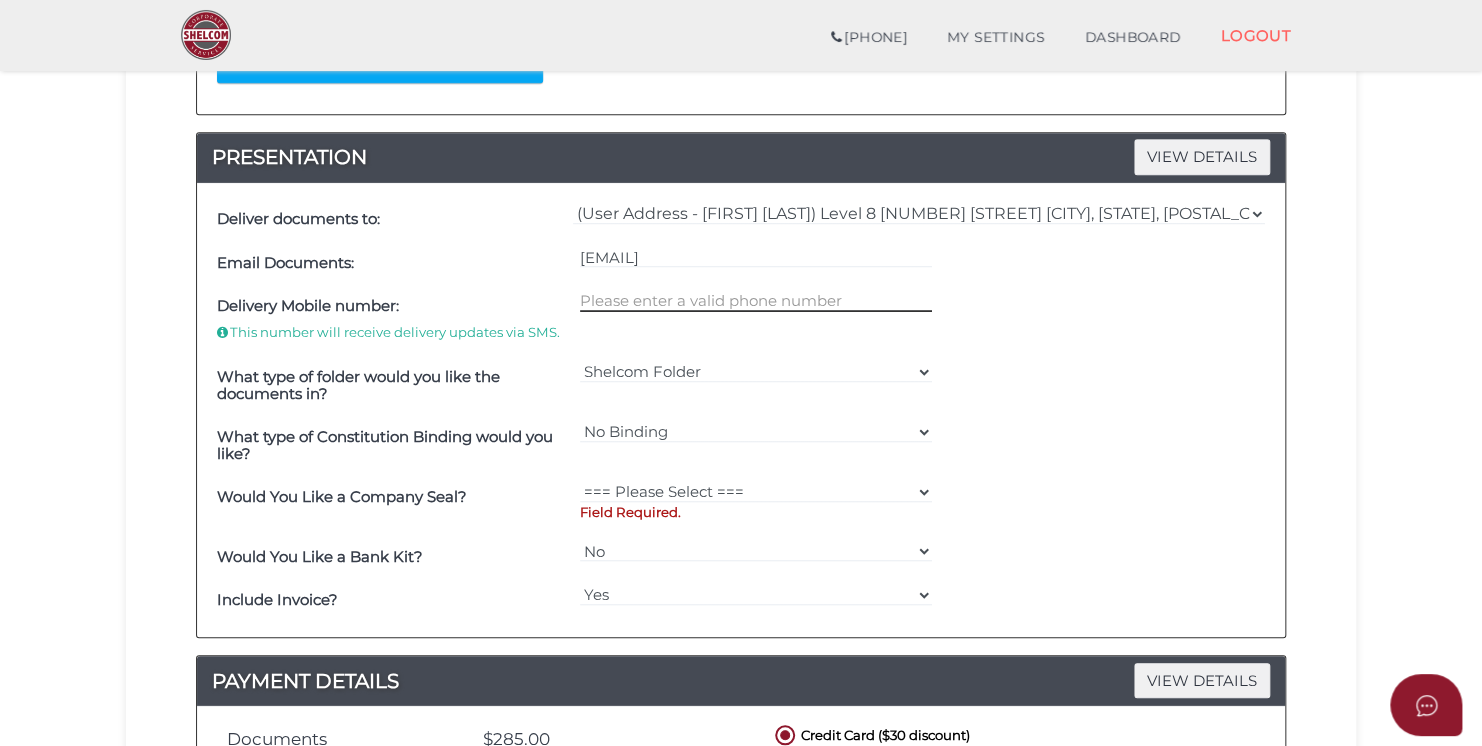 click at bounding box center (756, 301) 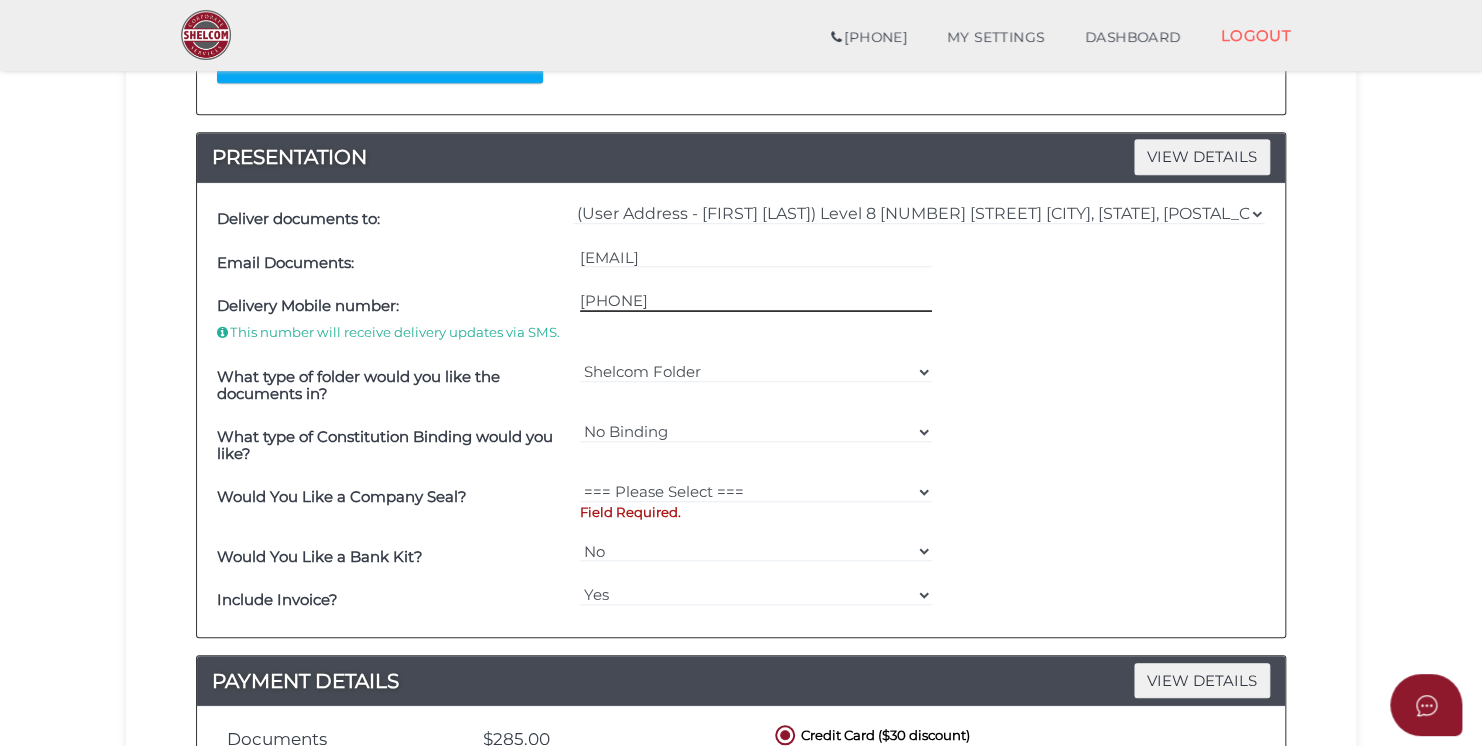type on "0439283039" 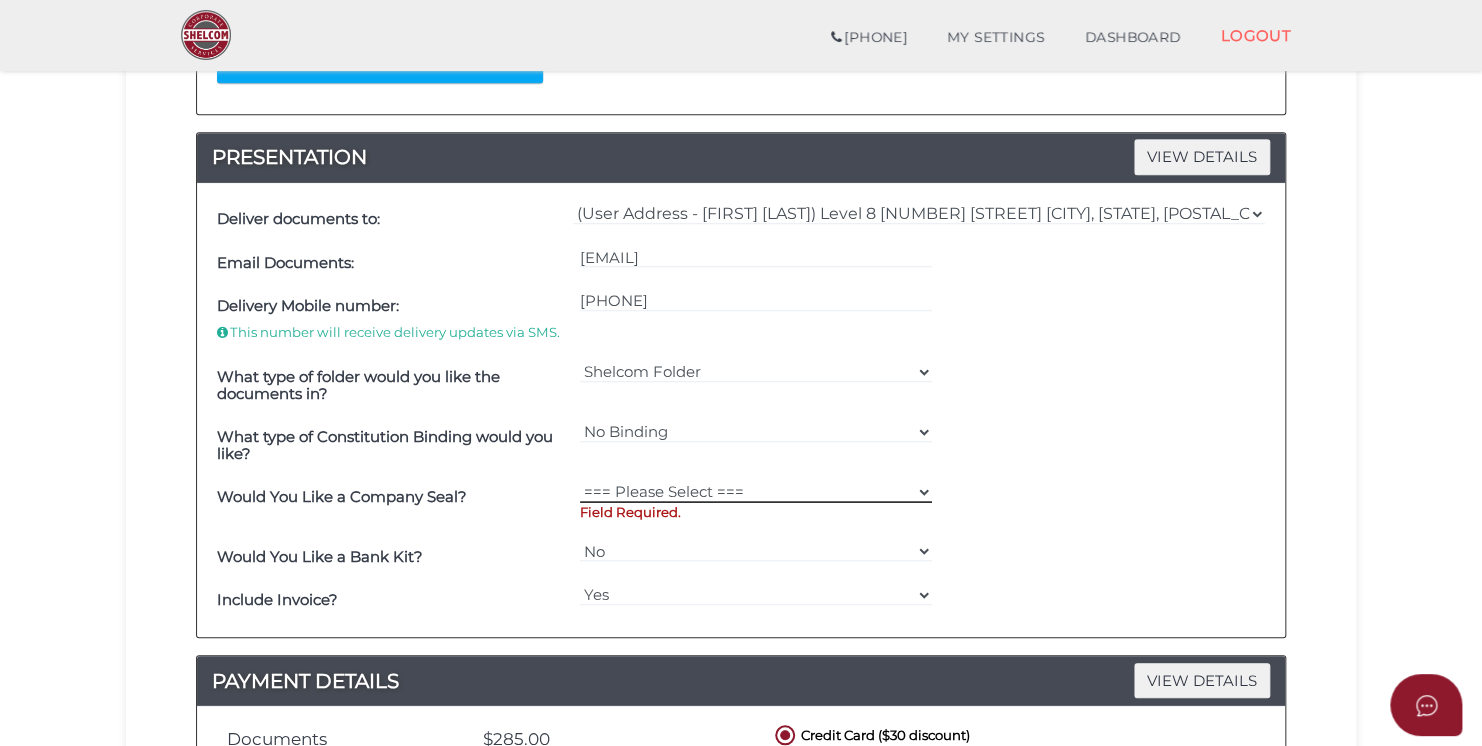 click on "=== Please Select ===
Fold Seal $50 No Seal" at bounding box center [756, 492] 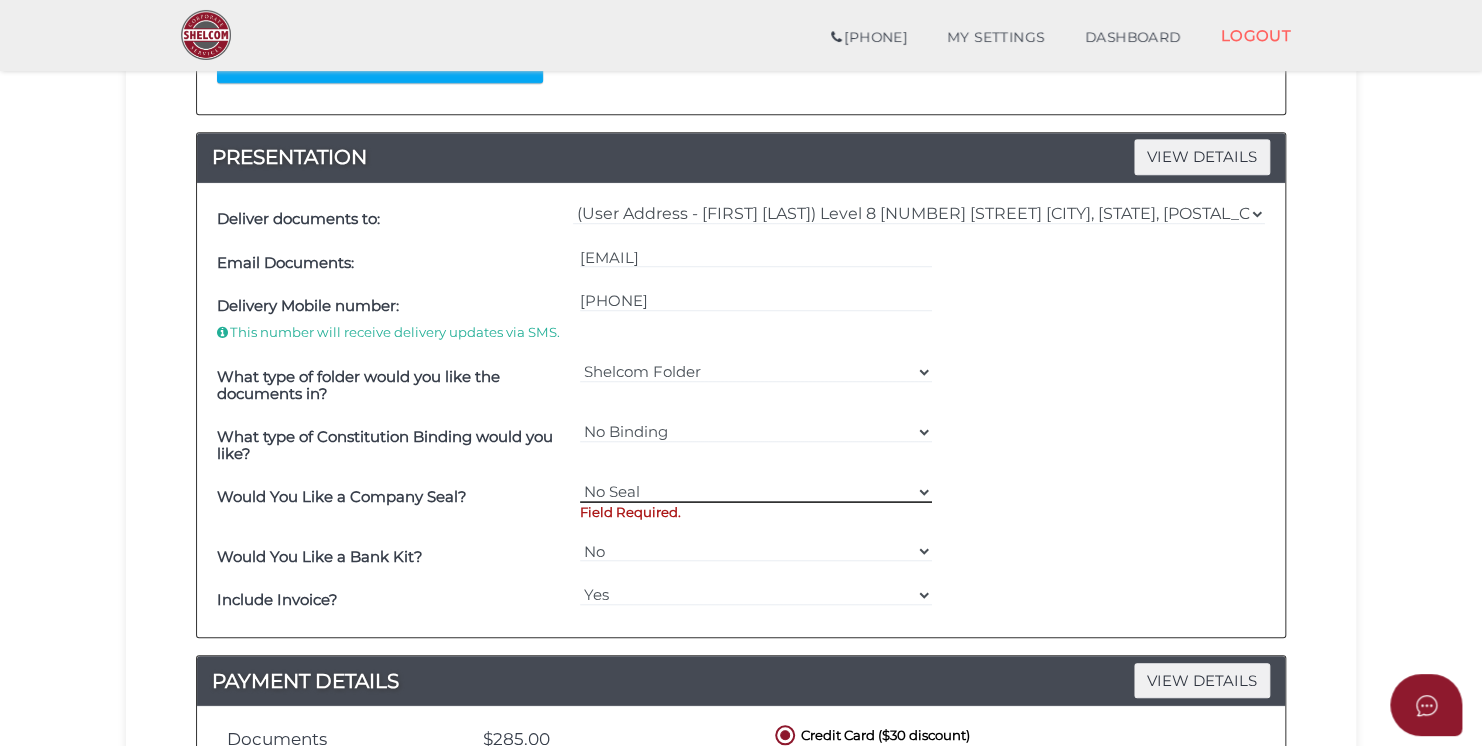 click on "=== Please Select ===
Fold Seal $50 No Seal" at bounding box center [756, 492] 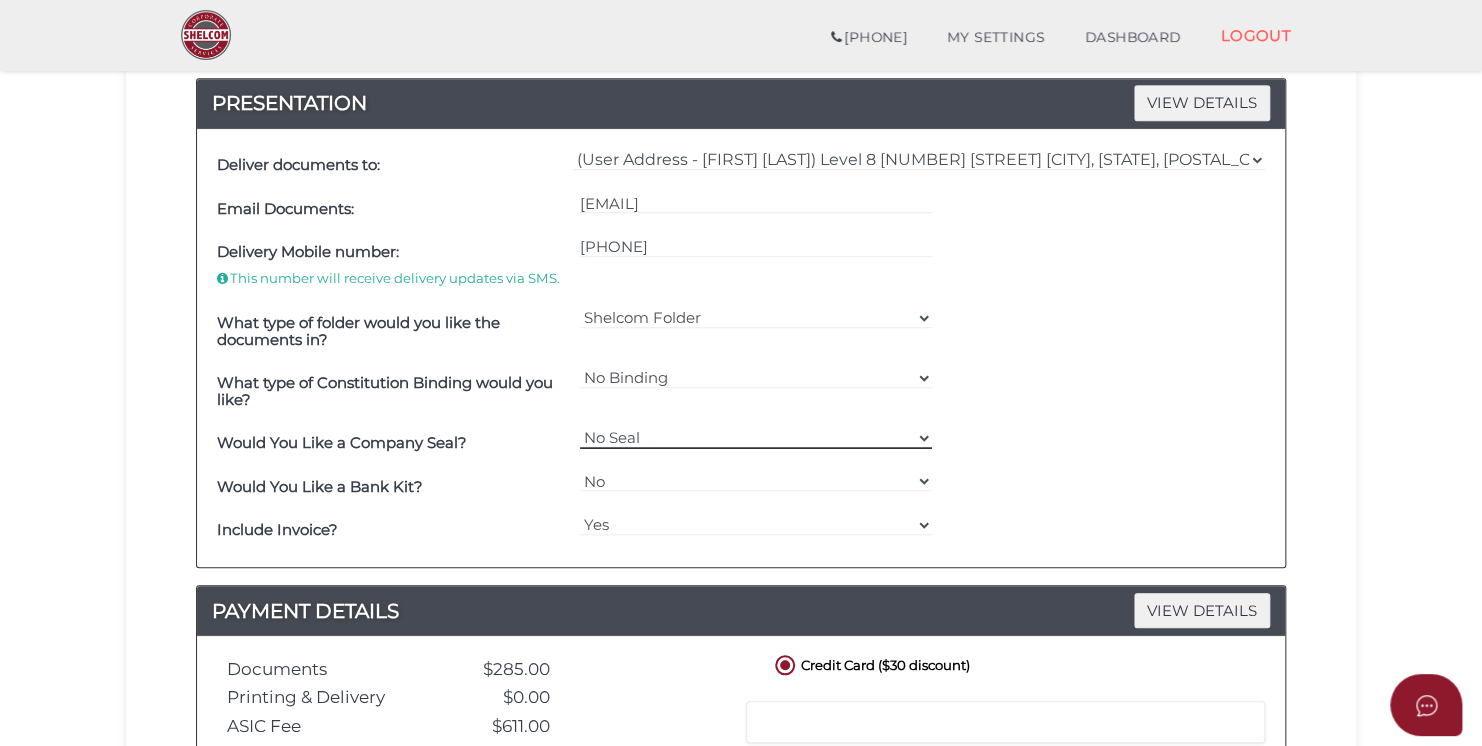 scroll, scrollTop: 700, scrollLeft: 0, axis: vertical 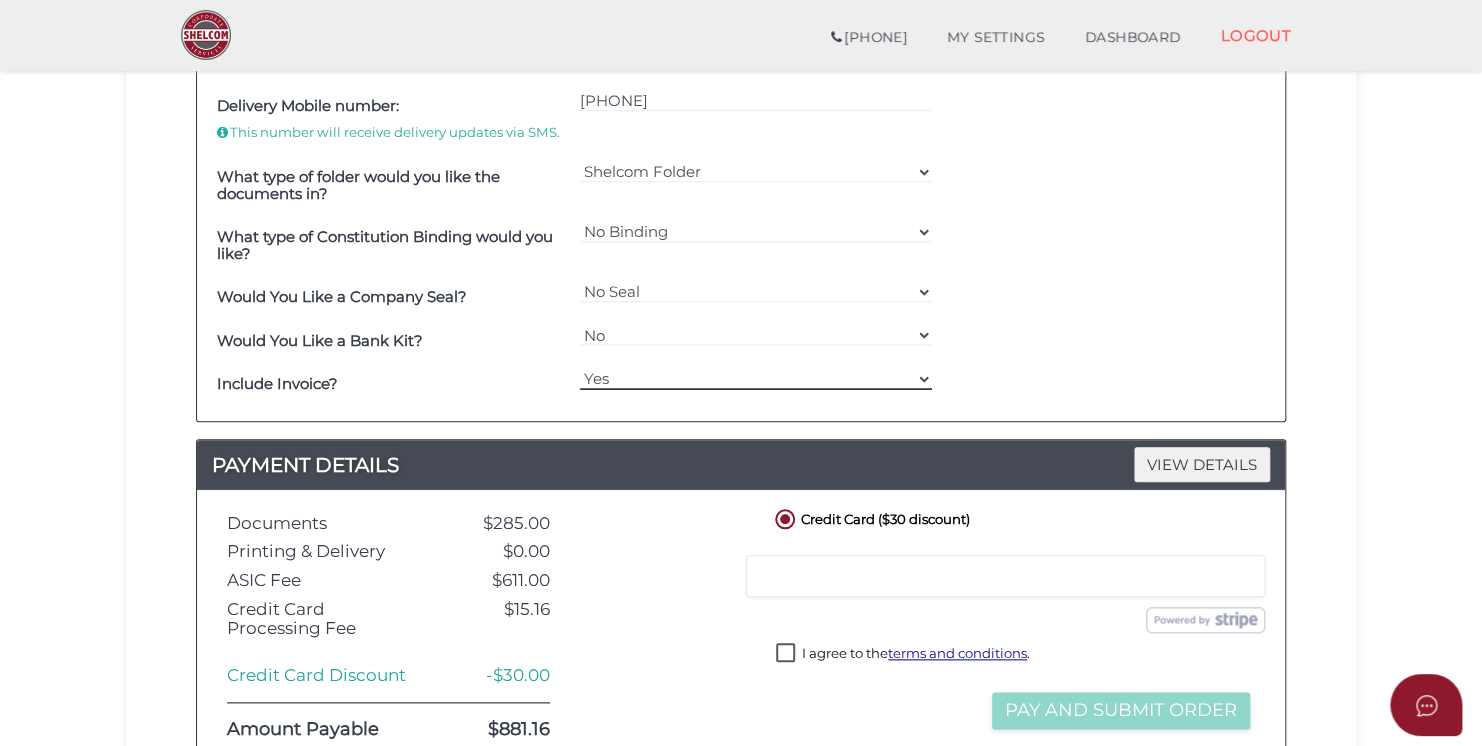 click on "Yes
No" at bounding box center (756, 379) 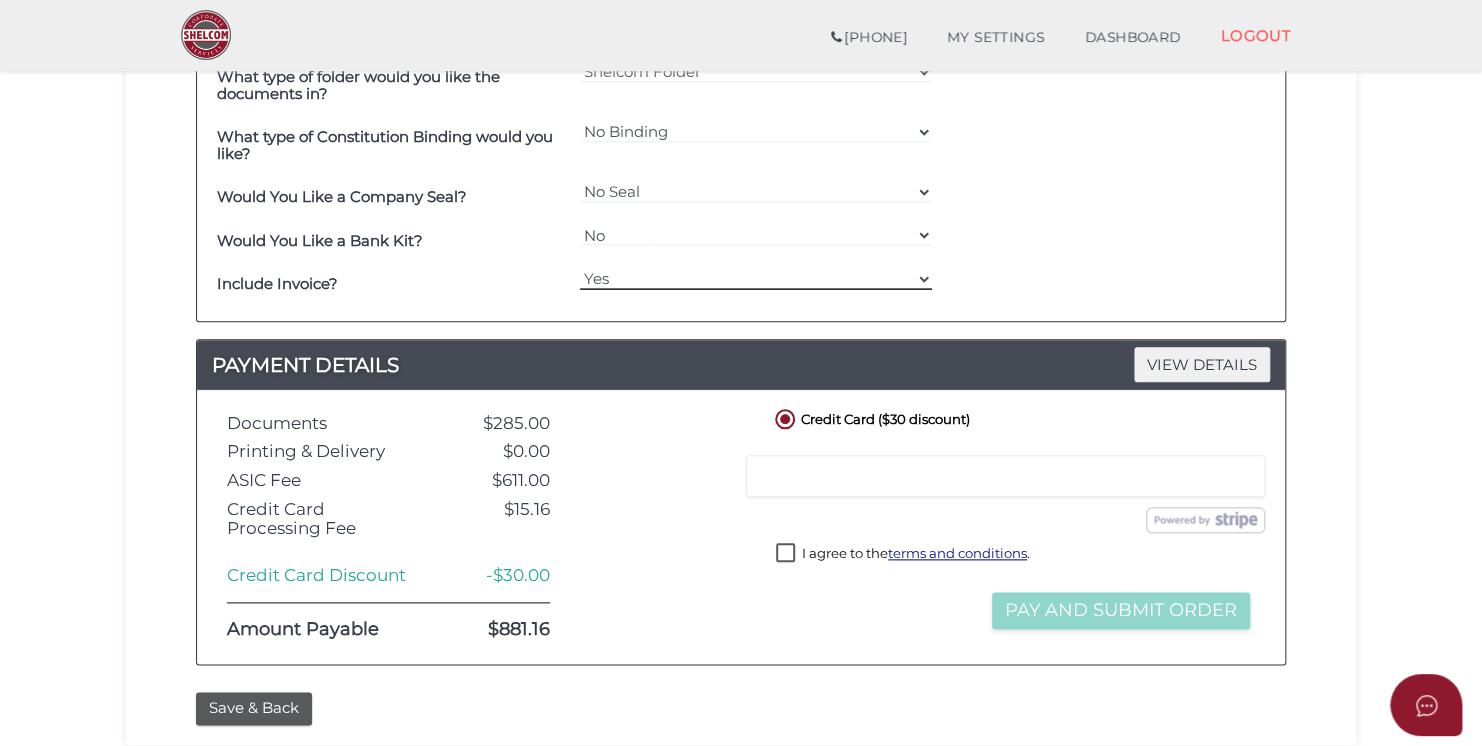 scroll, scrollTop: 900, scrollLeft: 0, axis: vertical 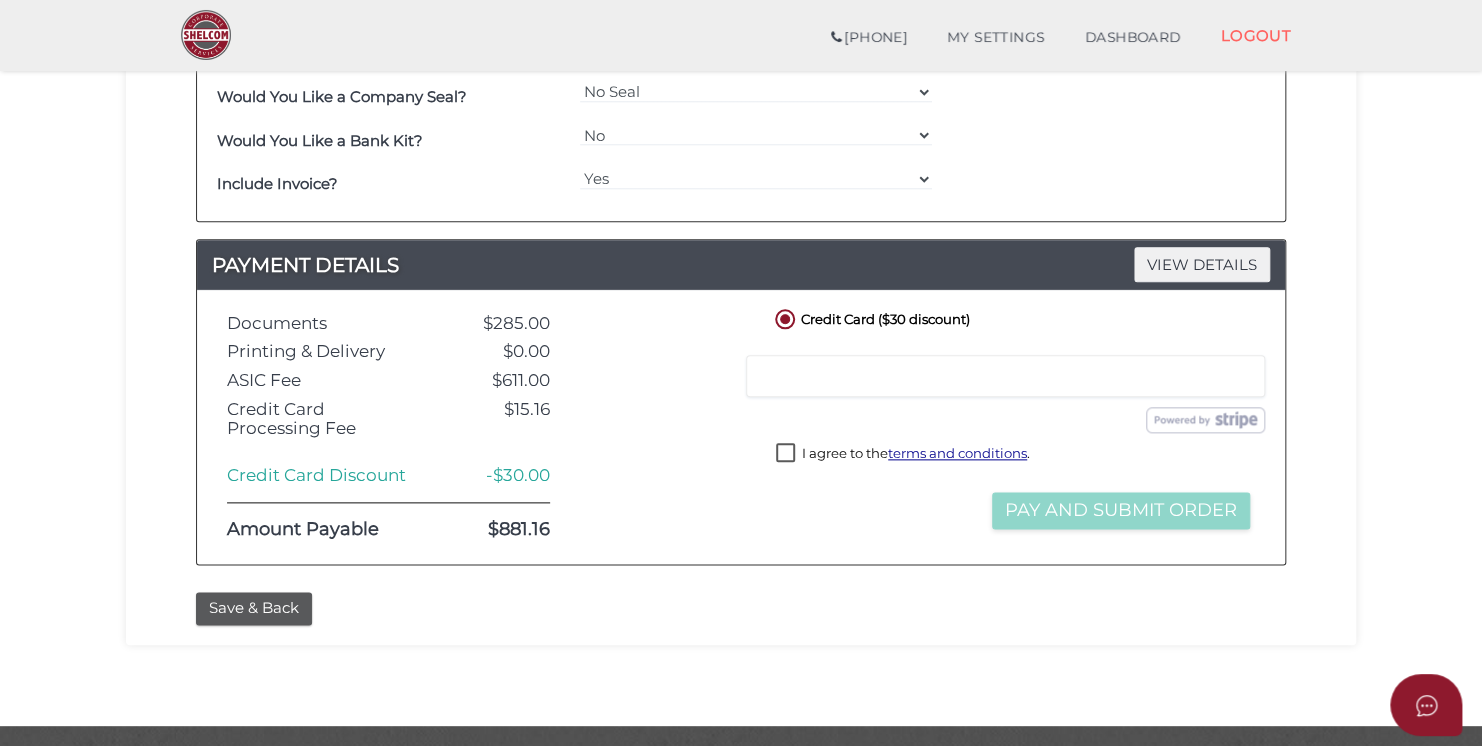 click at bounding box center [1005, 376] 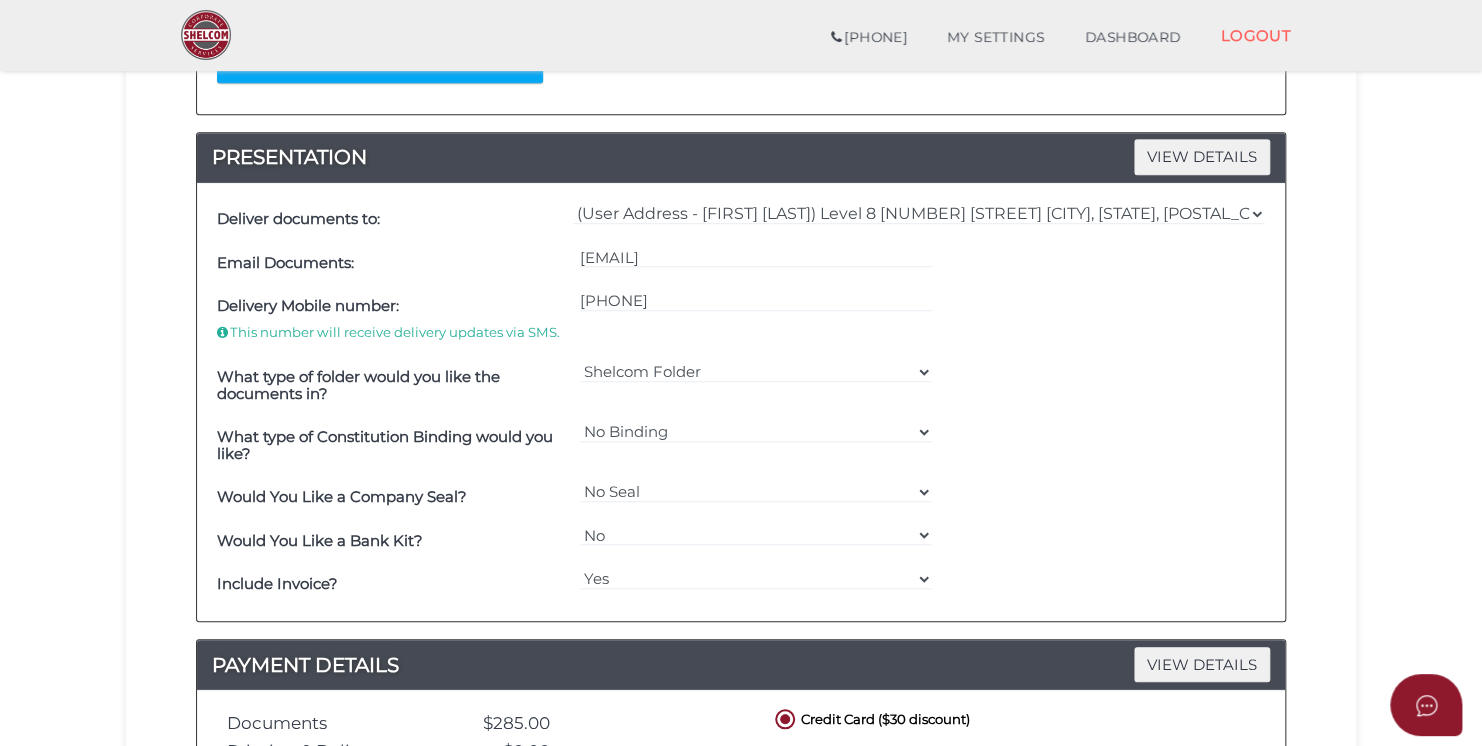scroll, scrollTop: 900, scrollLeft: 0, axis: vertical 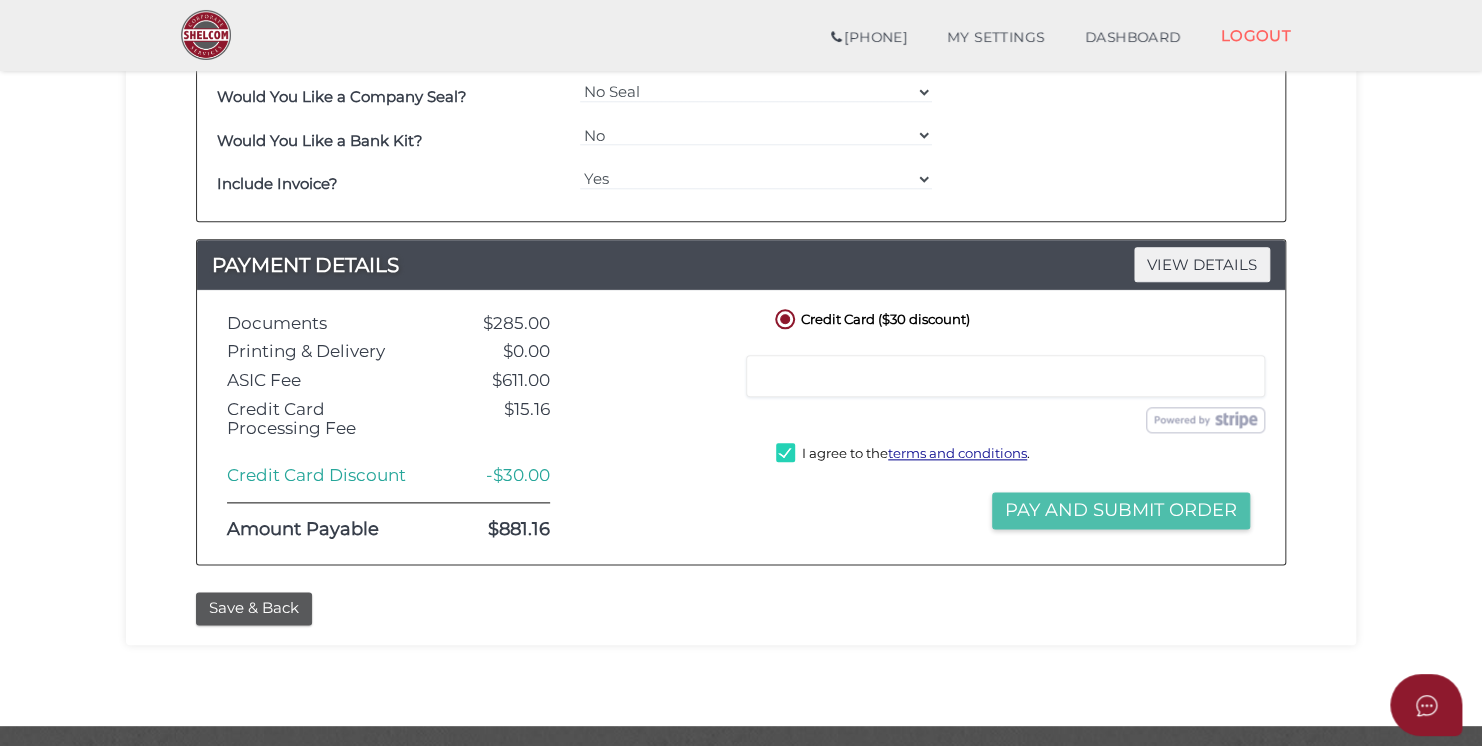click on "Pay and Submit Order" at bounding box center (1121, 510) 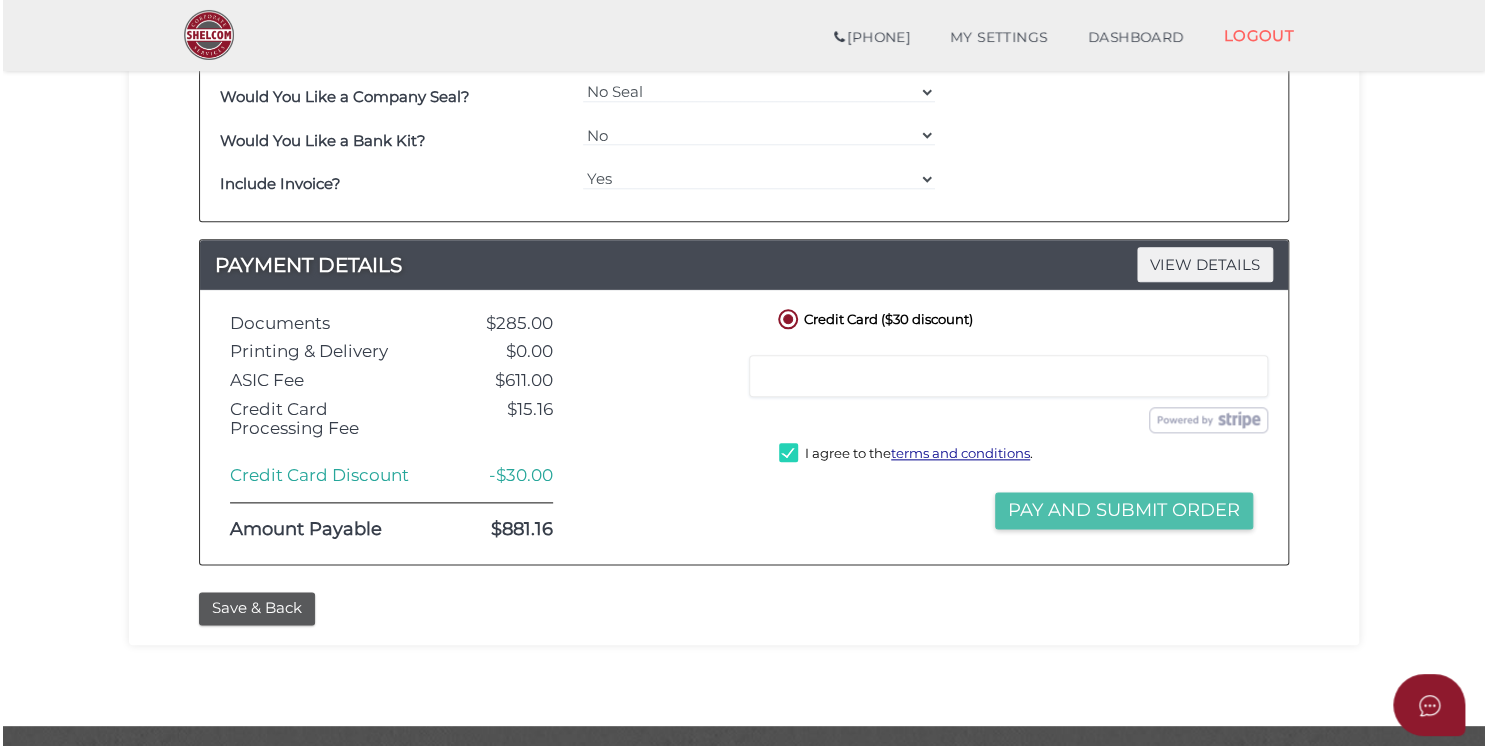 scroll, scrollTop: 0, scrollLeft: 0, axis: both 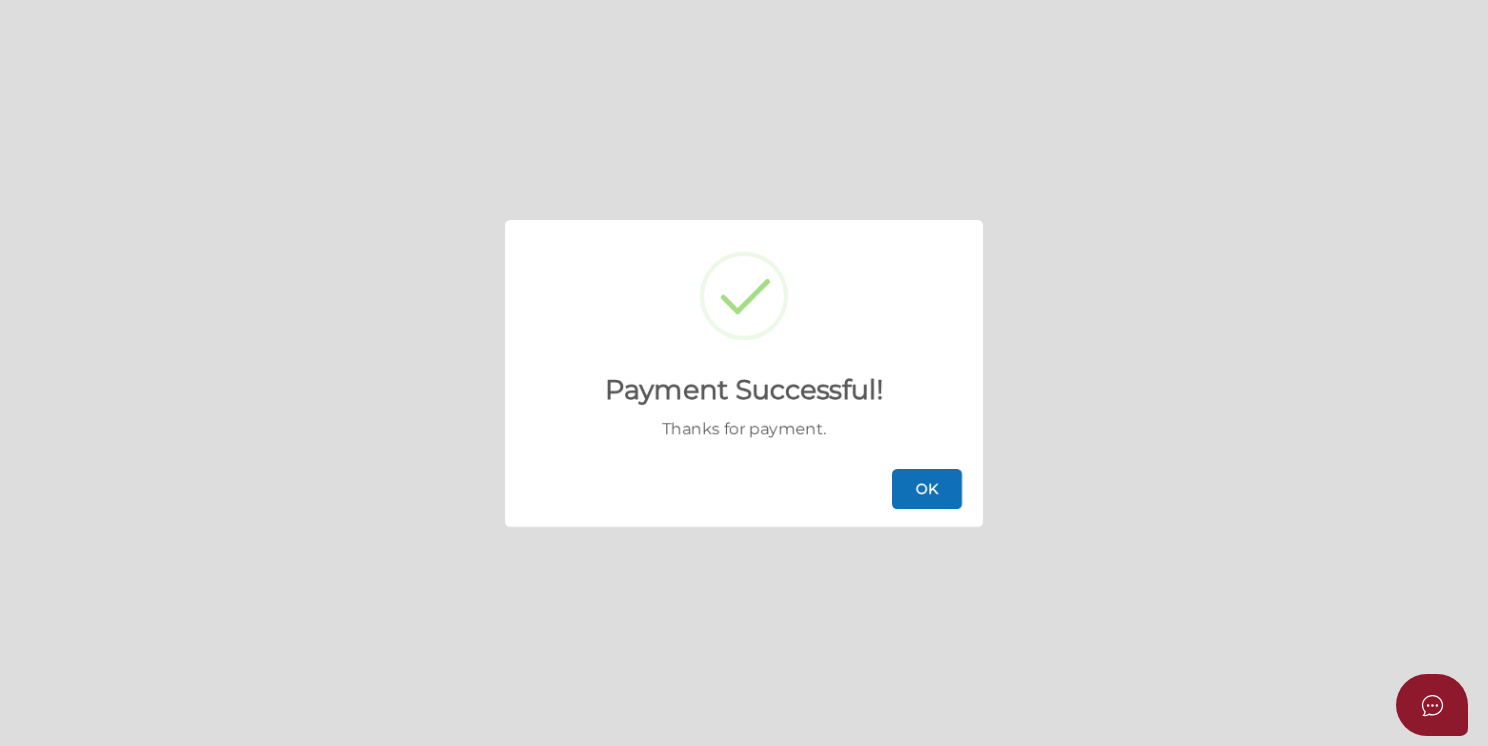 click on "OK" at bounding box center (927, 489) 